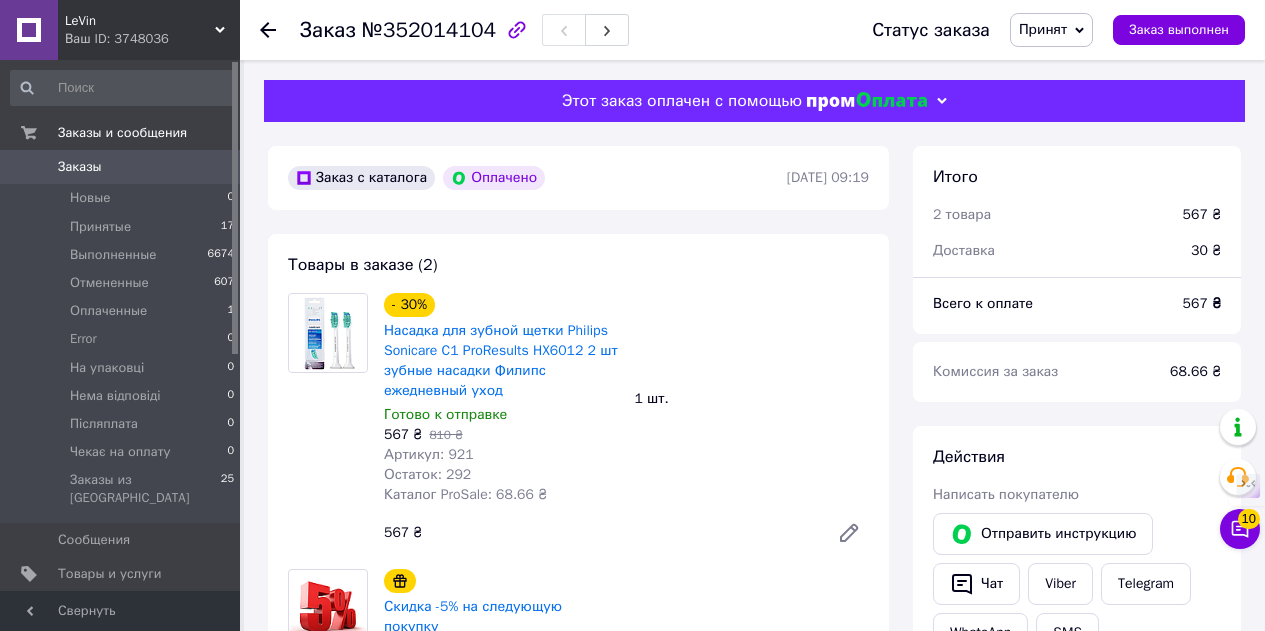 scroll, scrollTop: 0, scrollLeft: 0, axis: both 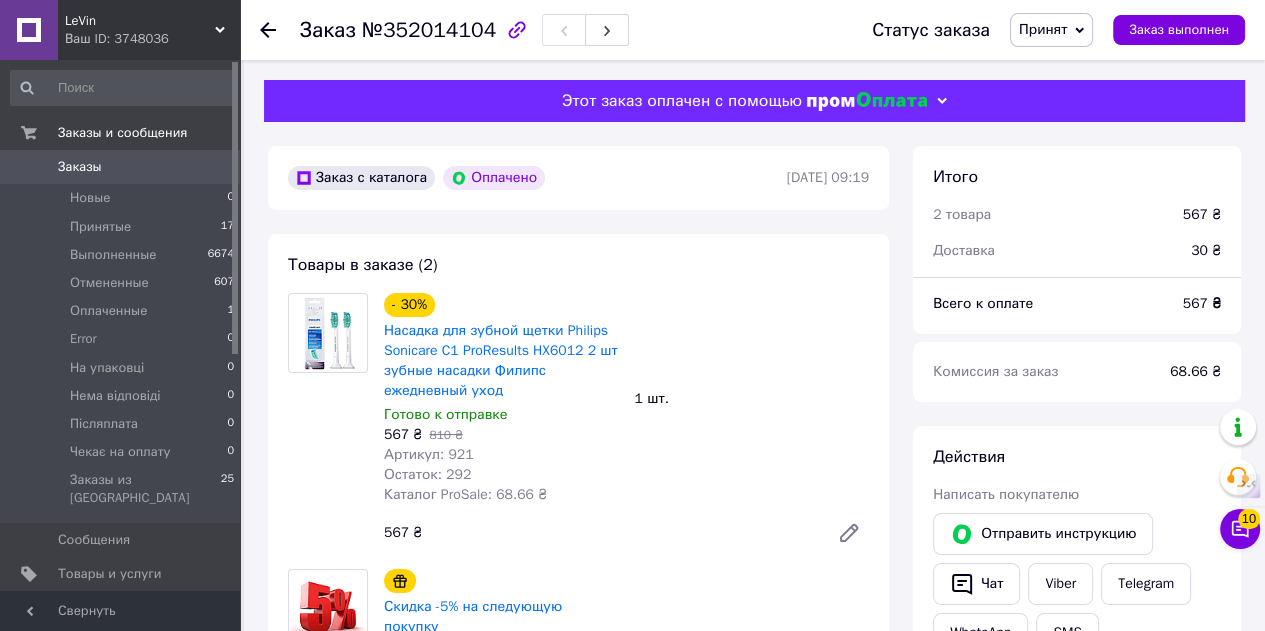 click 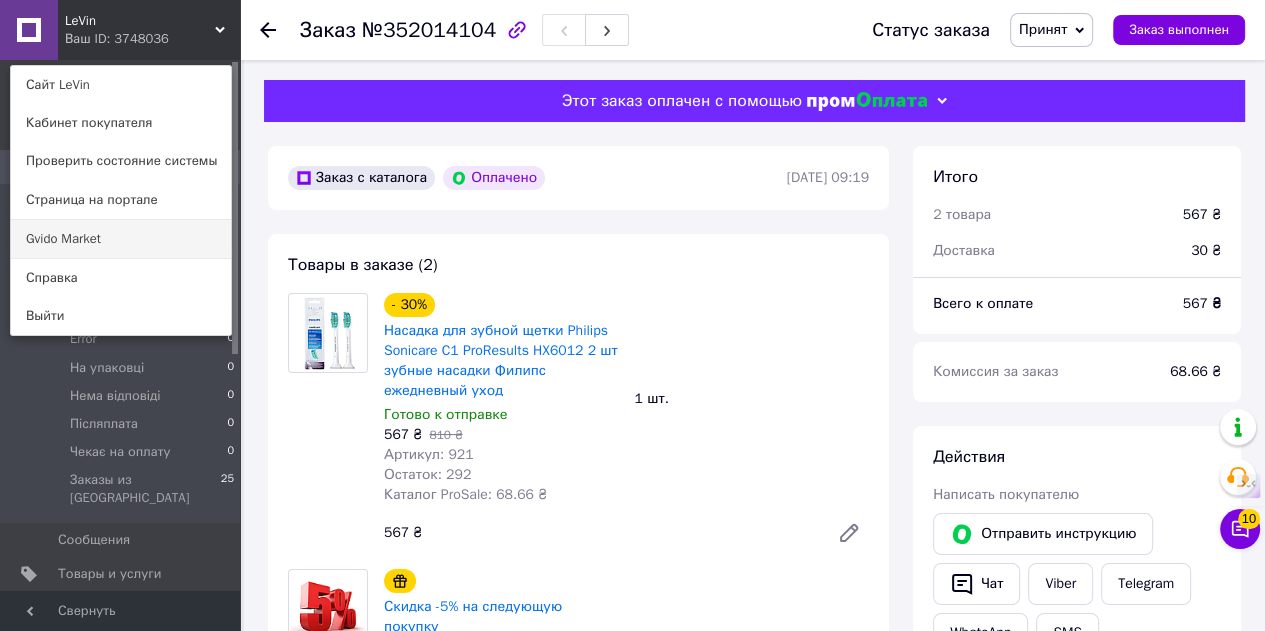 click on "Gvido Market" at bounding box center [121, 239] 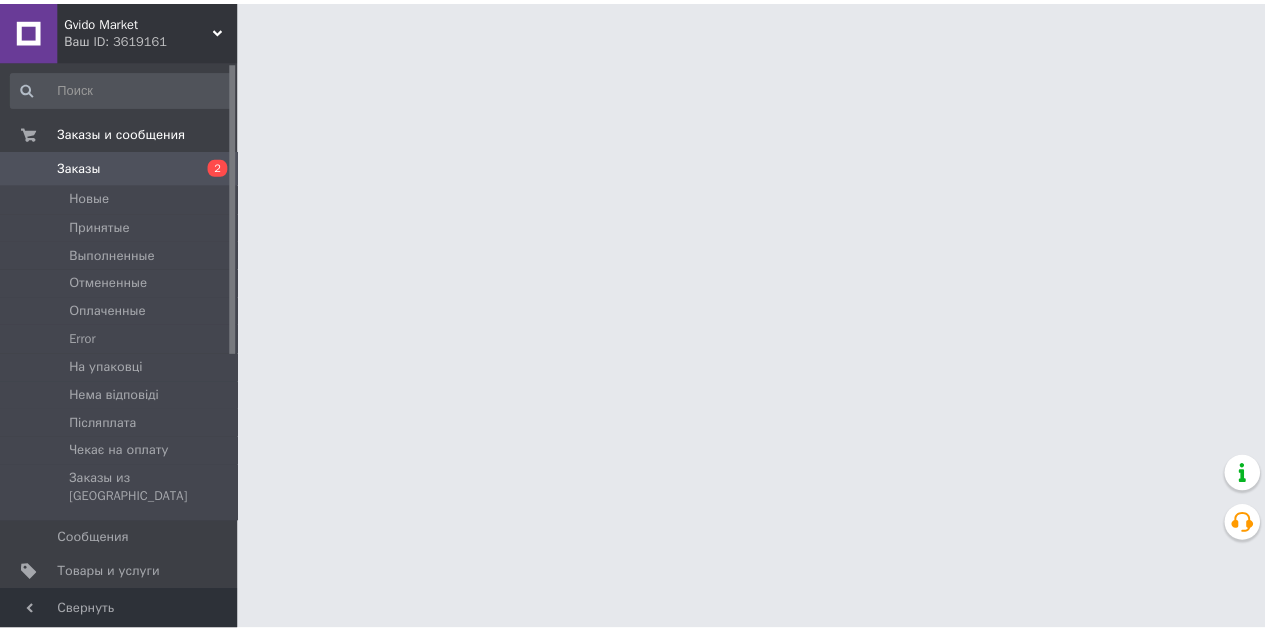 scroll, scrollTop: 0, scrollLeft: 0, axis: both 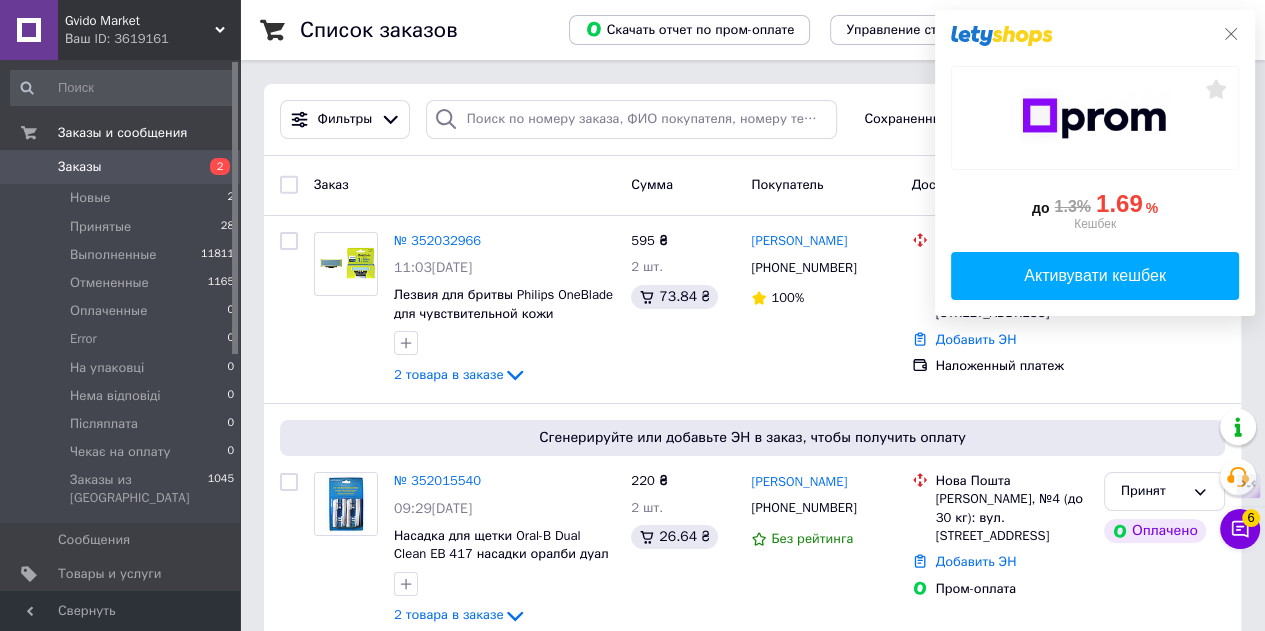 click 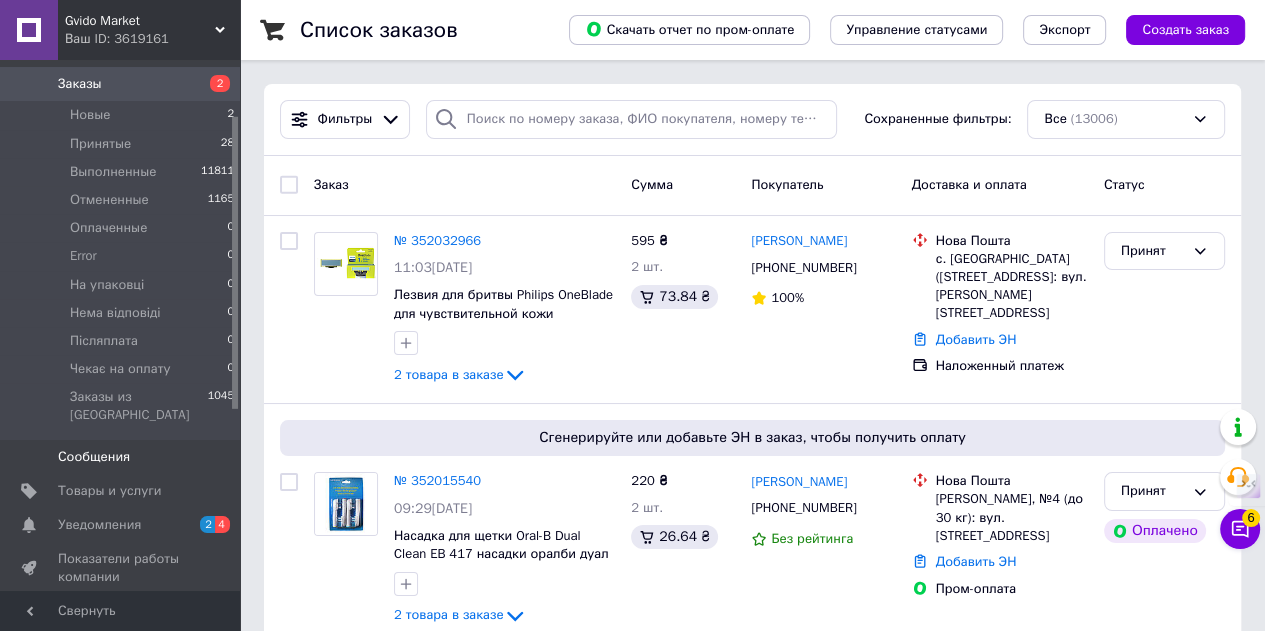 scroll, scrollTop: 100, scrollLeft: 0, axis: vertical 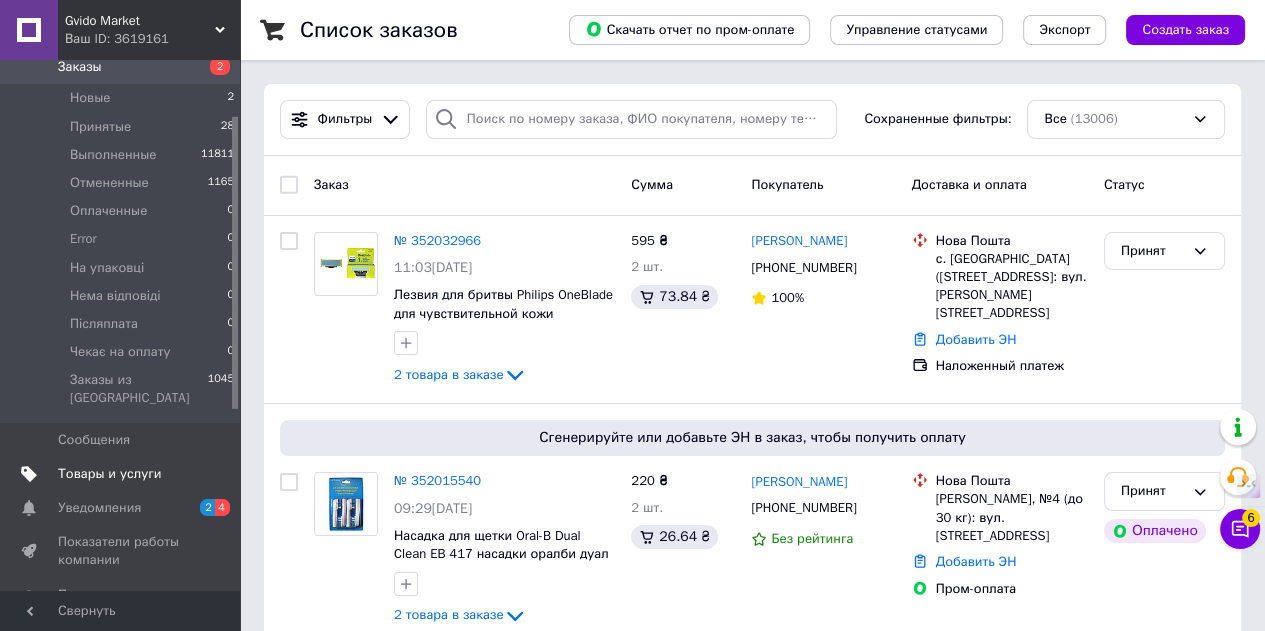 click on "Товары и услуги" at bounding box center [110, 474] 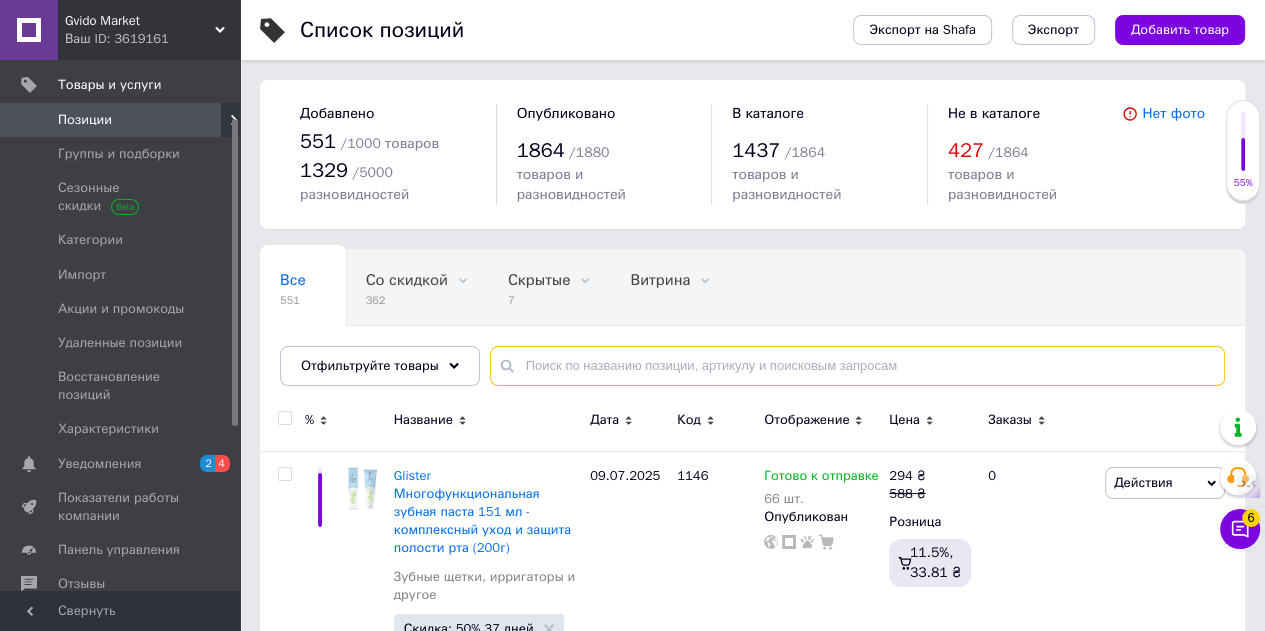 click at bounding box center (857, 366) 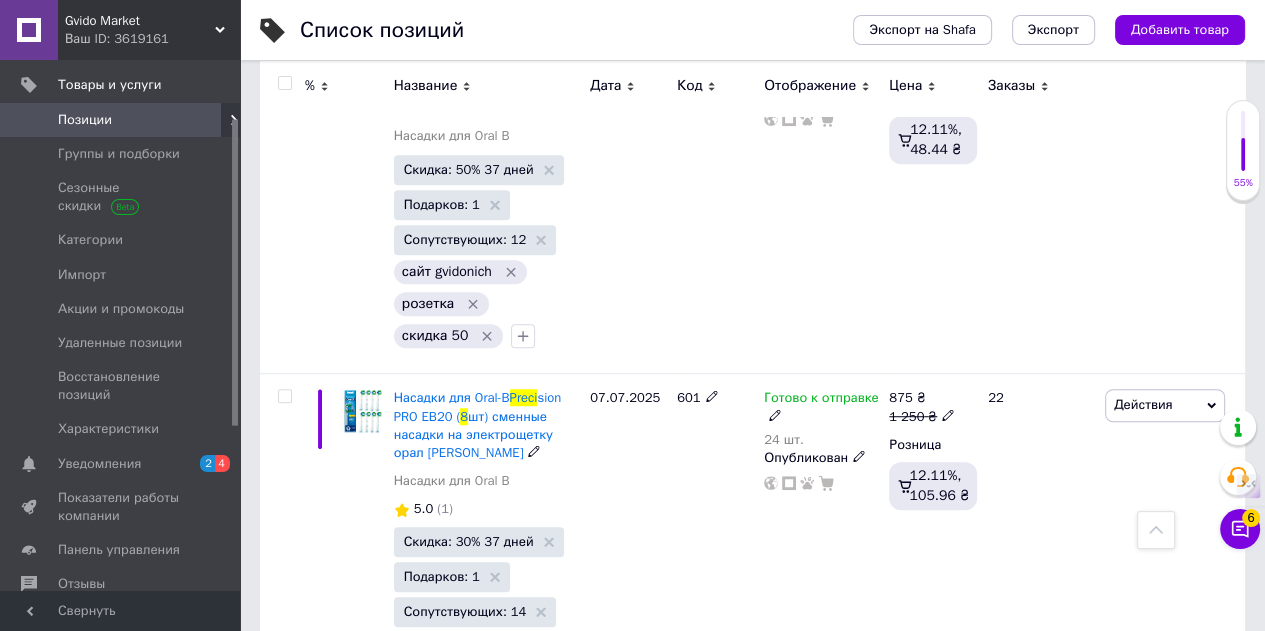 scroll, scrollTop: 1200, scrollLeft: 0, axis: vertical 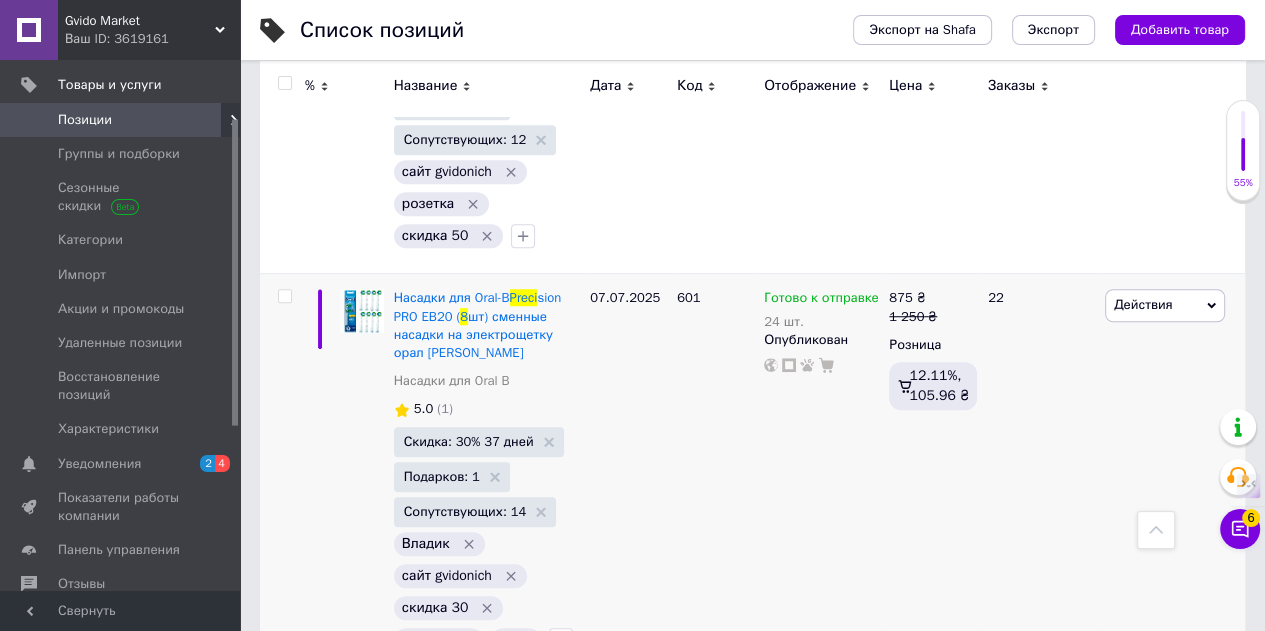 type on "preci 8" 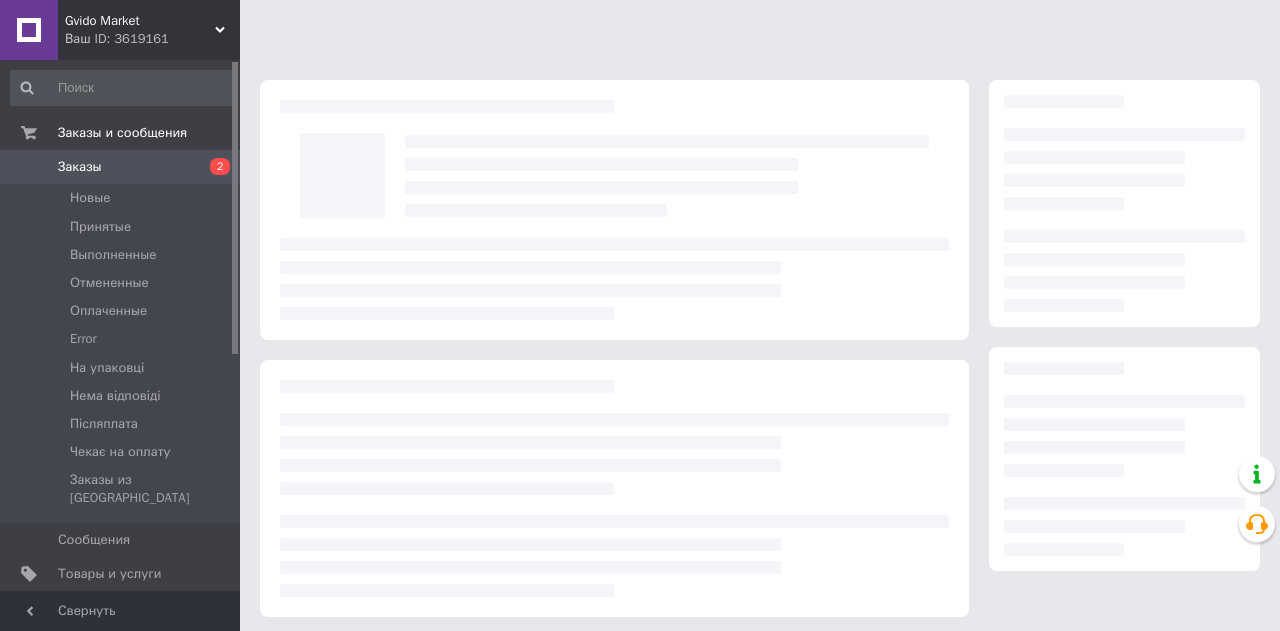 scroll, scrollTop: 0, scrollLeft: 0, axis: both 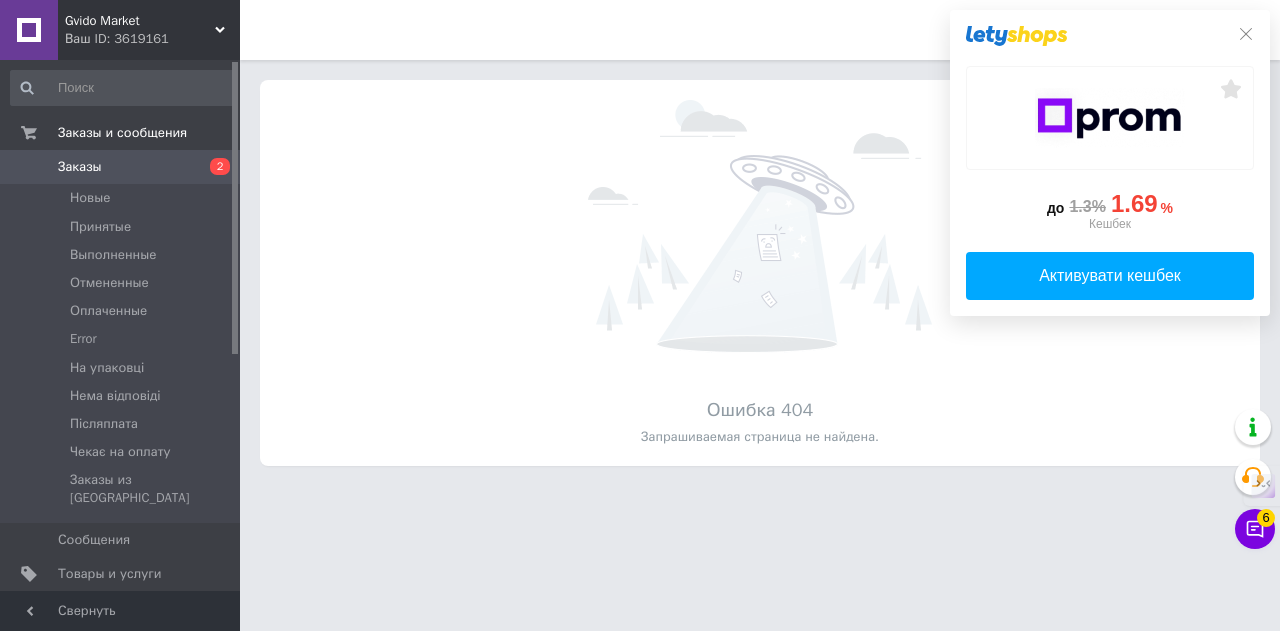 click 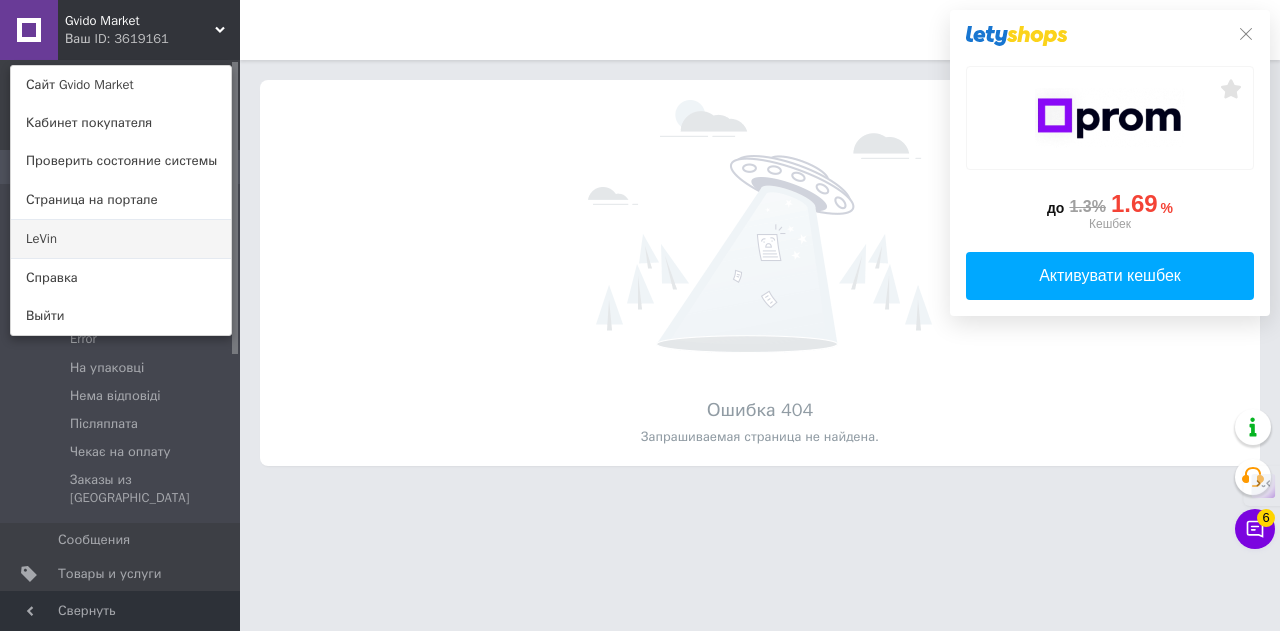click on "LeVin" at bounding box center [121, 239] 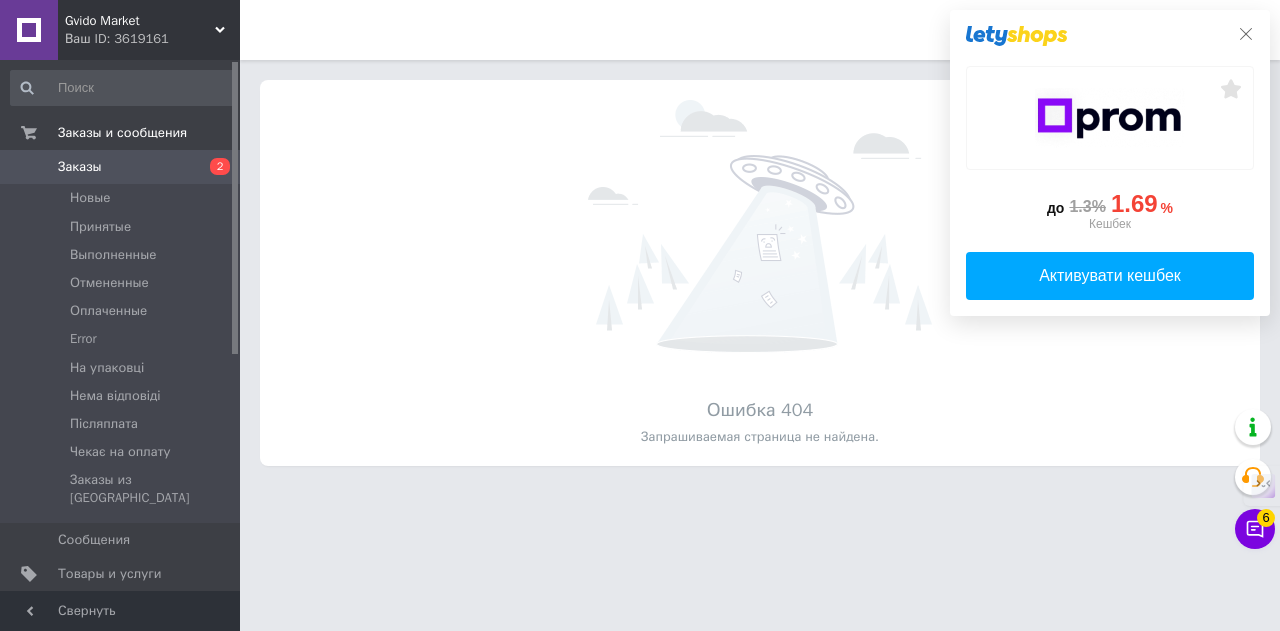 click 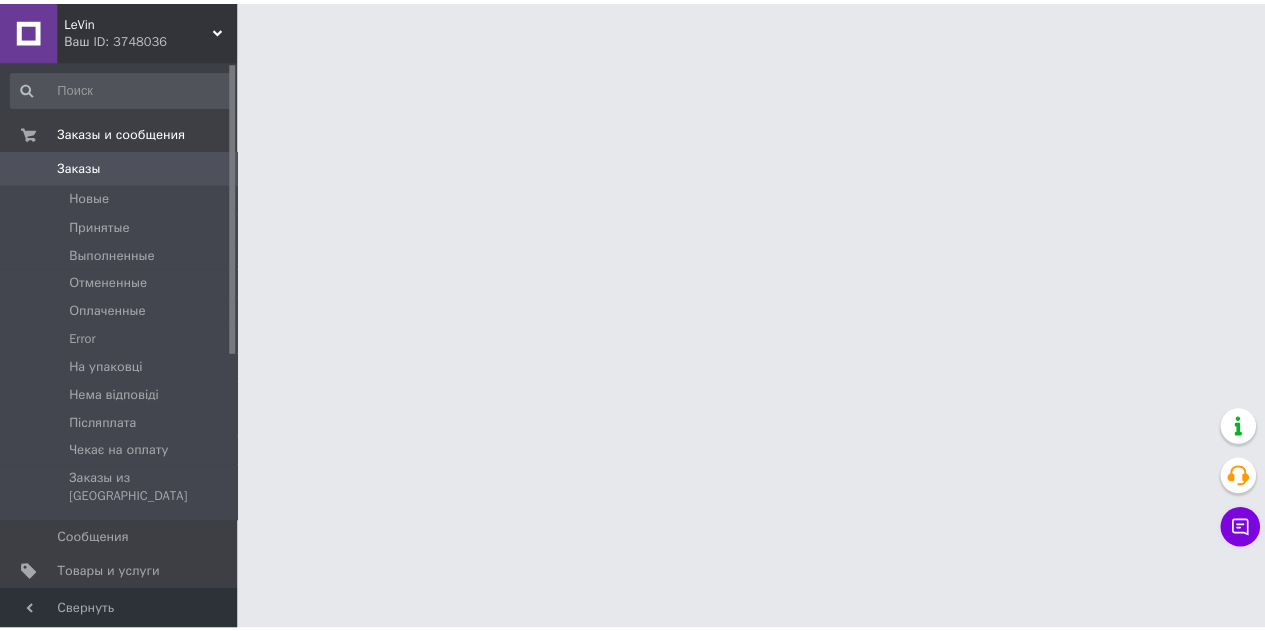 scroll, scrollTop: 0, scrollLeft: 0, axis: both 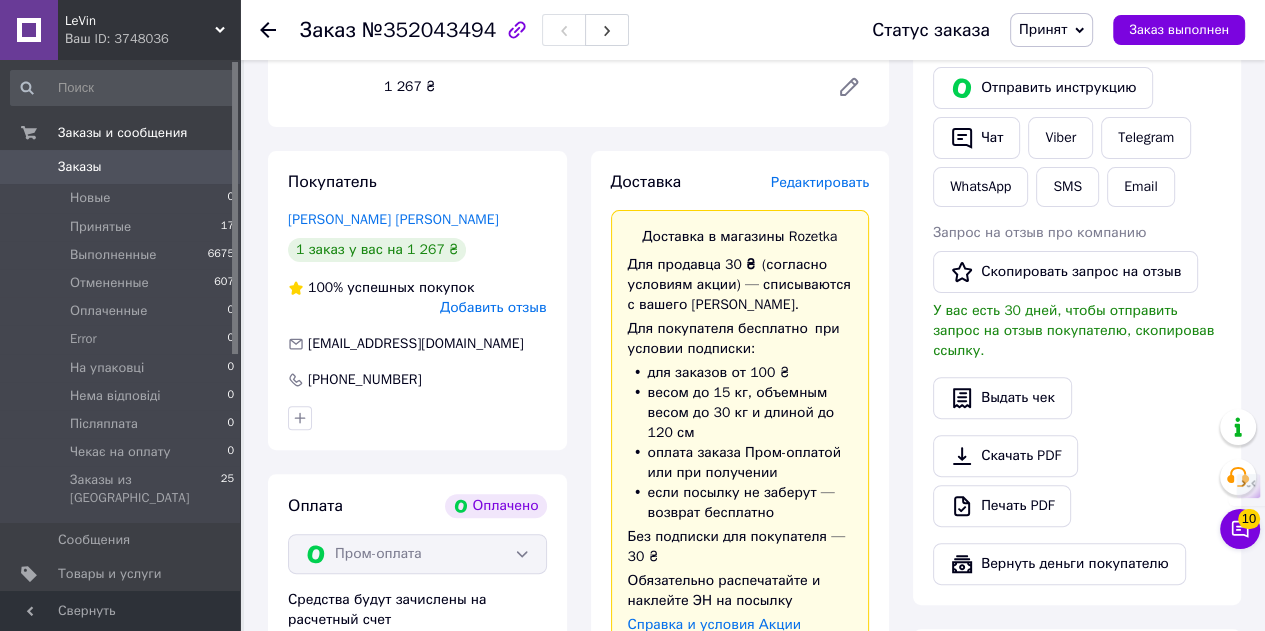 click on "1 заказ у вас на 1 267 ₴" at bounding box center [377, 250] 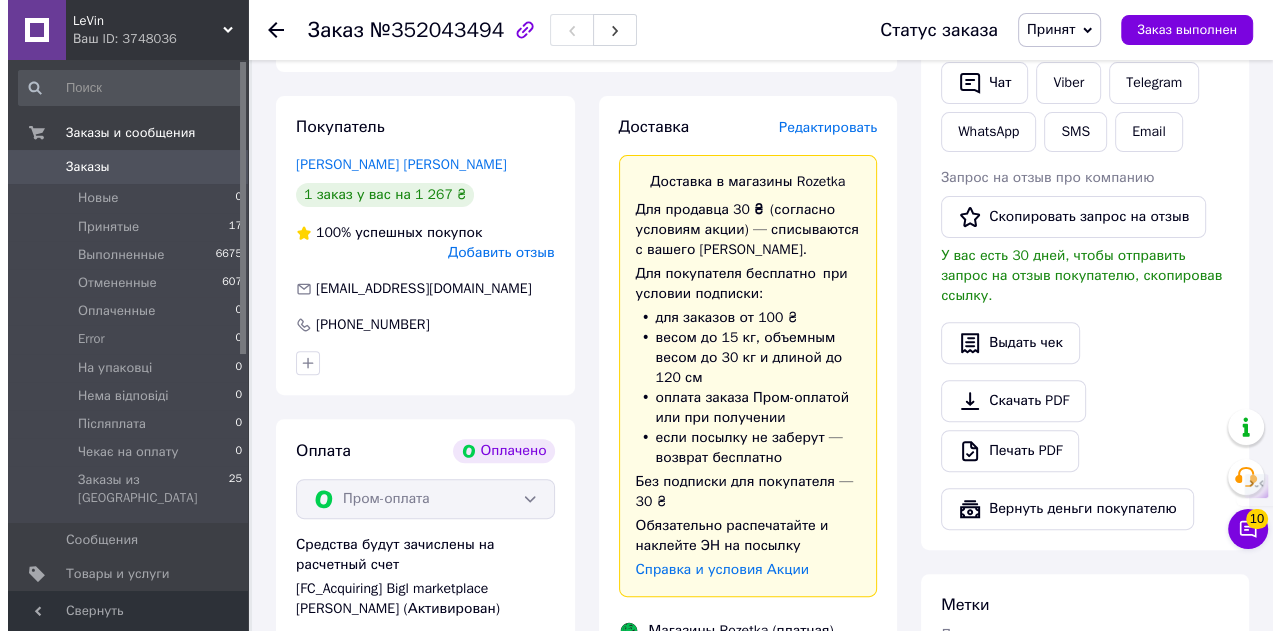 scroll, scrollTop: 446, scrollLeft: 0, axis: vertical 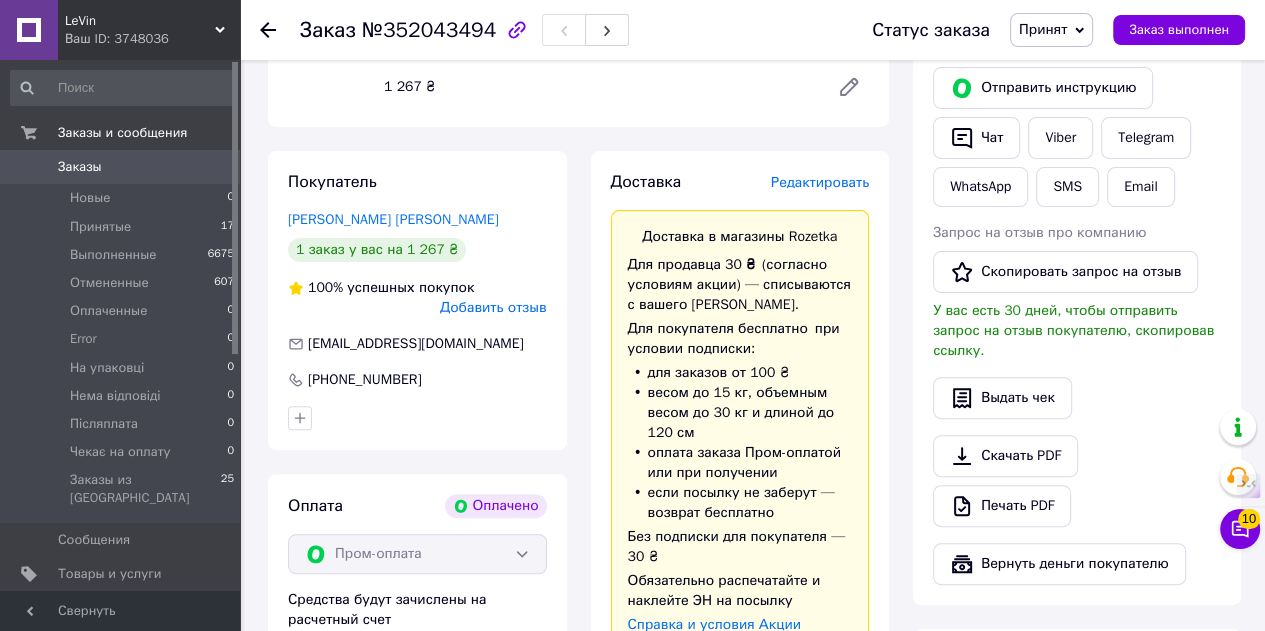 click on "Редактировать" at bounding box center (820, 182) 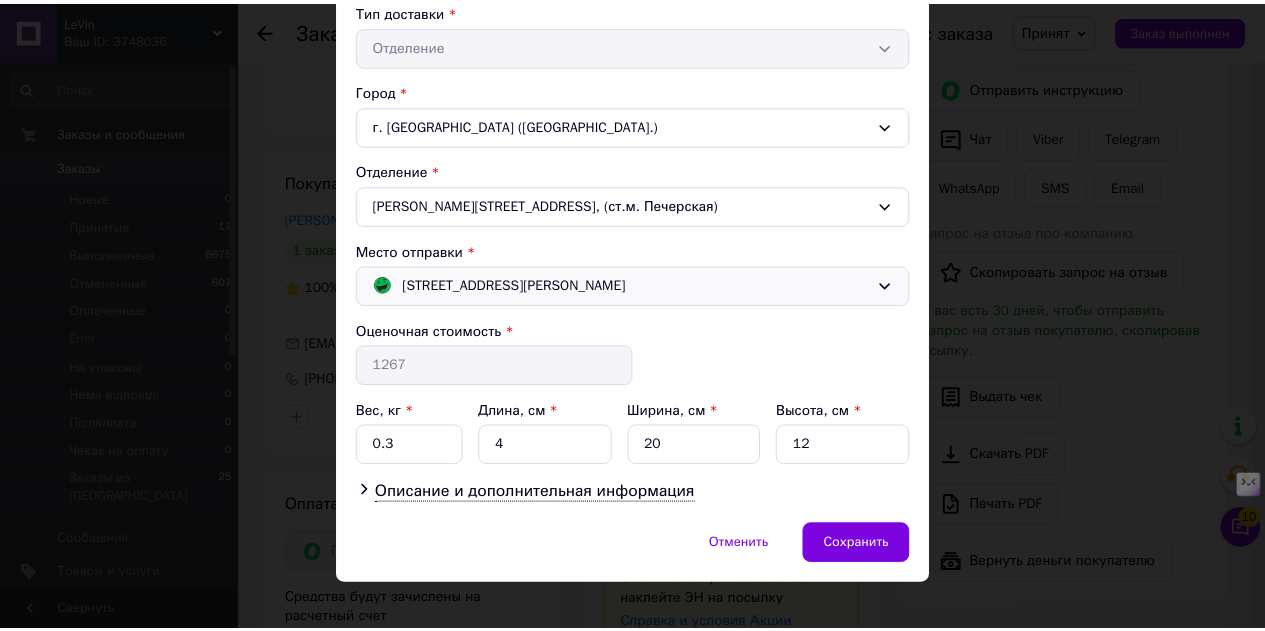 scroll, scrollTop: 488, scrollLeft: 0, axis: vertical 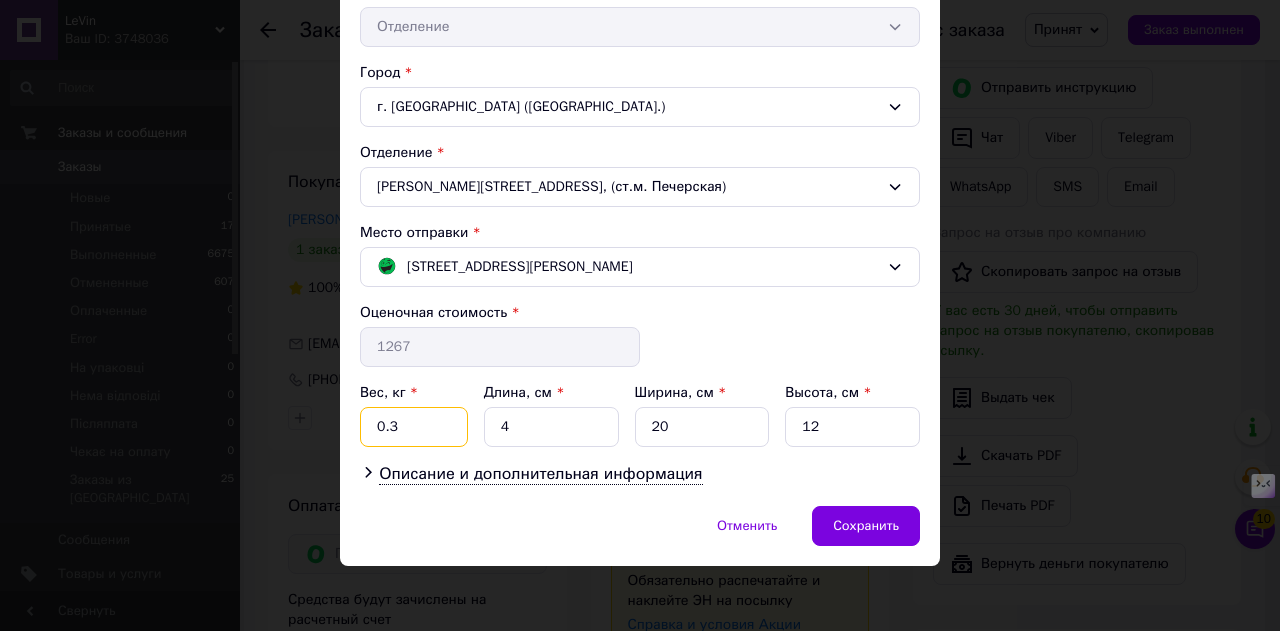 click on "0.3" at bounding box center (414, 427) 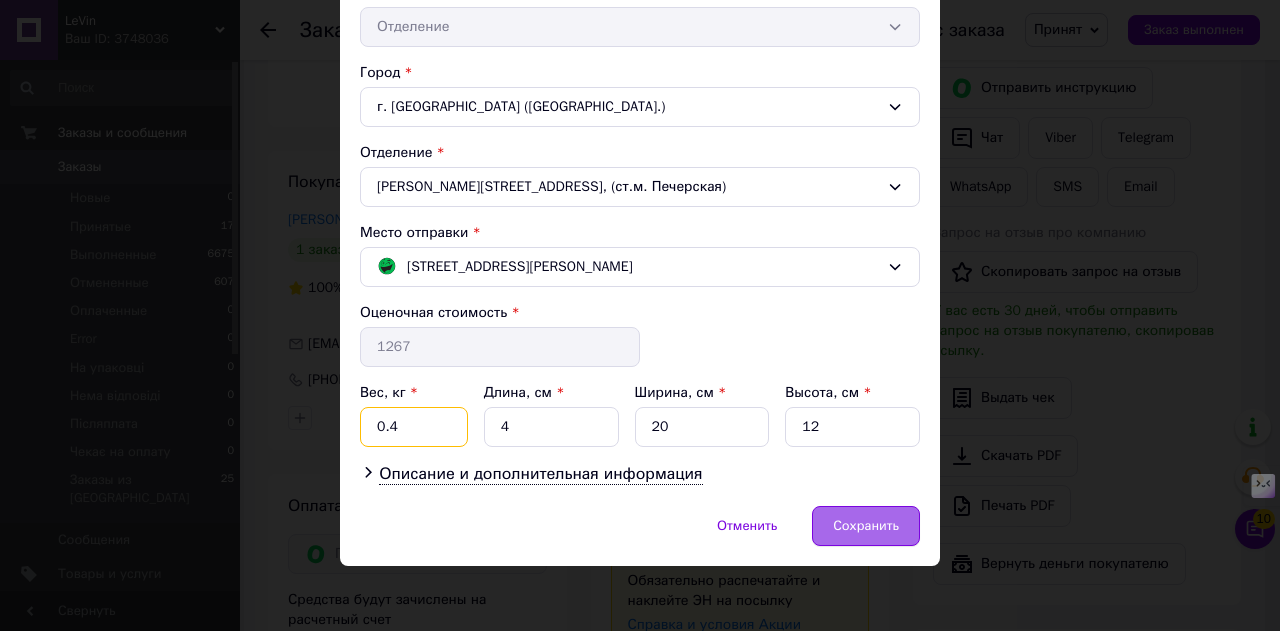 type on "0.4" 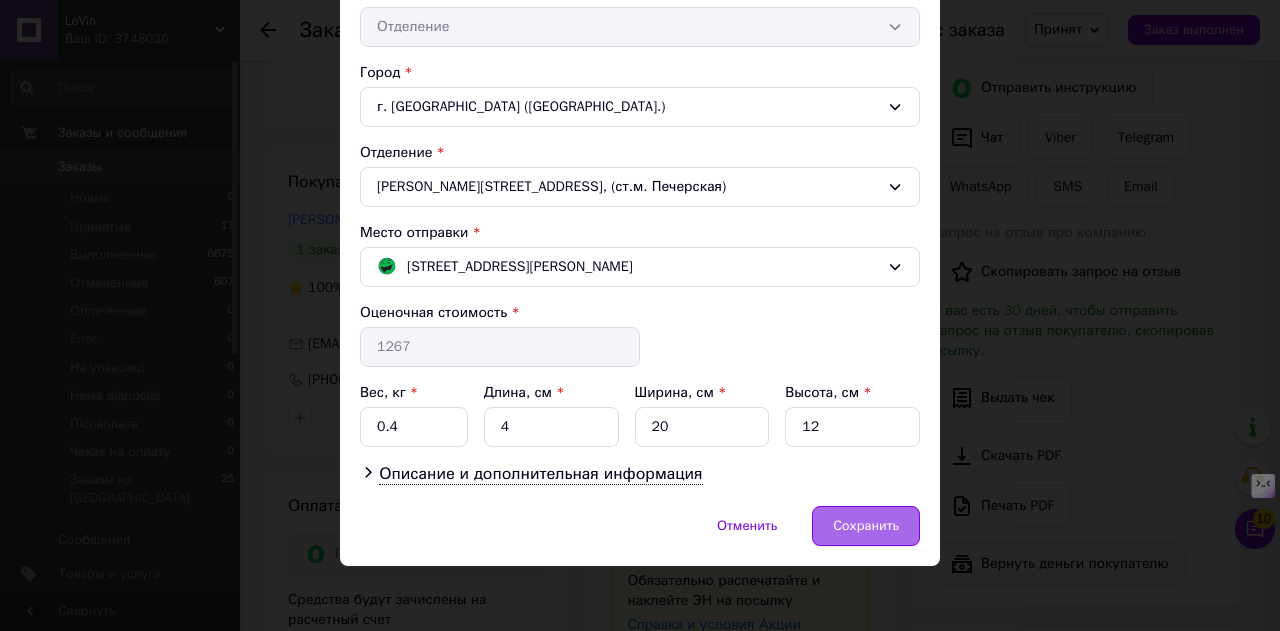 click on "Сохранить" at bounding box center (866, 526) 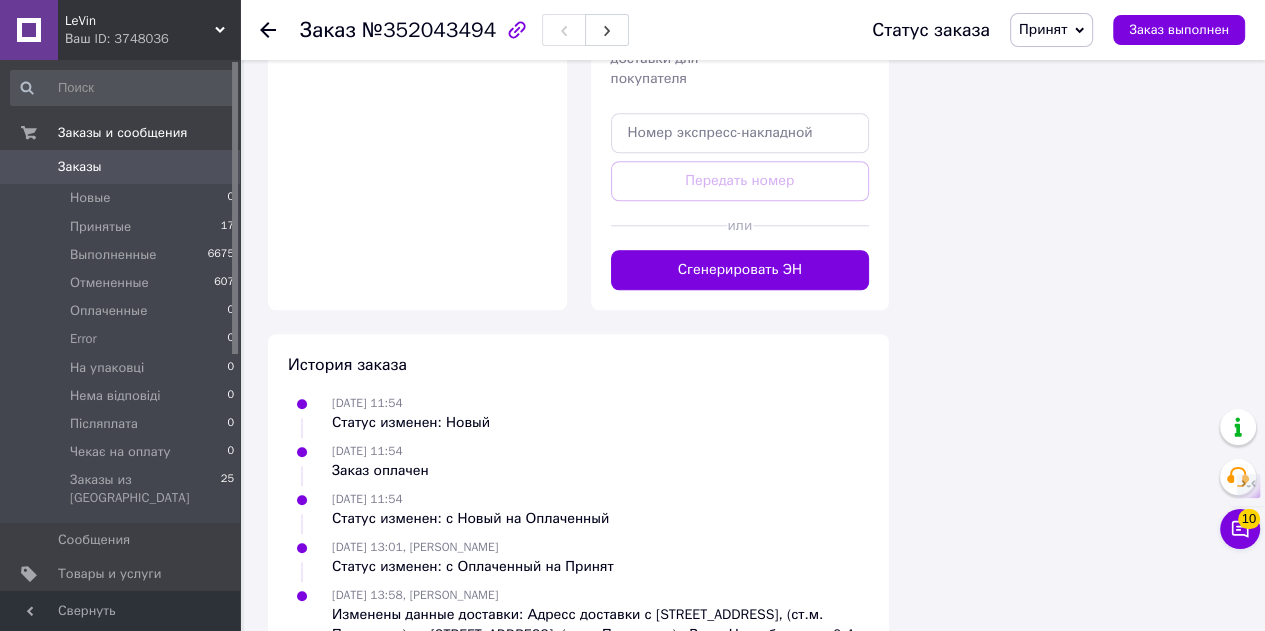scroll, scrollTop: 1446, scrollLeft: 0, axis: vertical 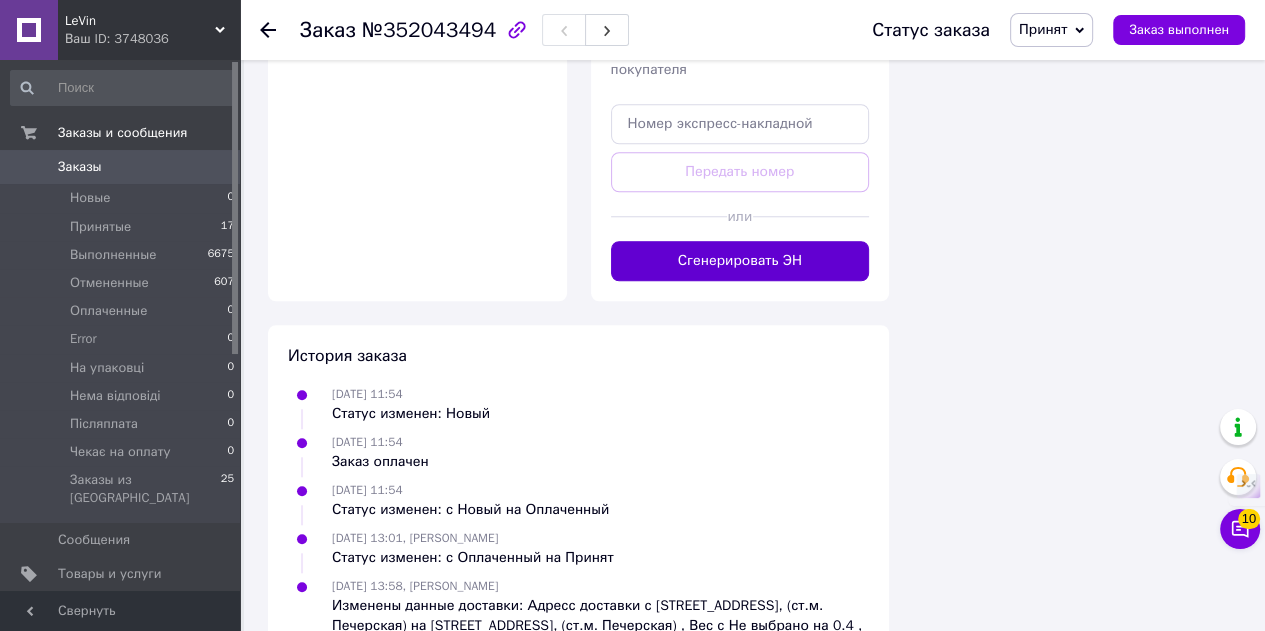 click on "Сгенерировать ЭН" at bounding box center (740, 261) 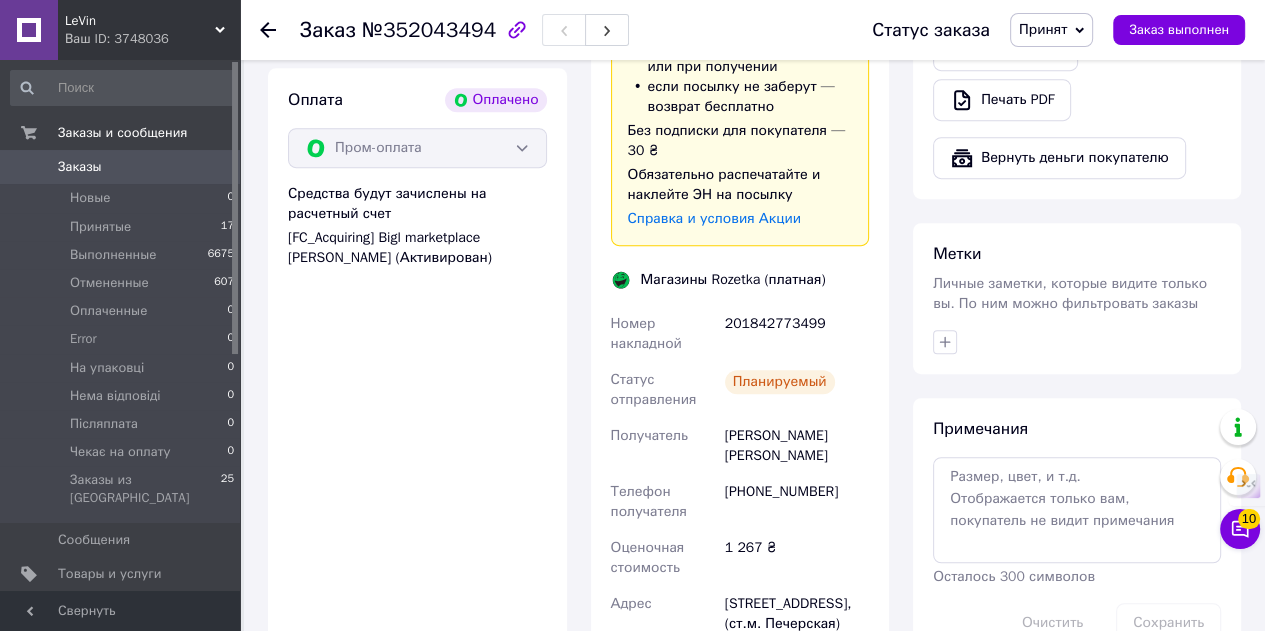 scroll, scrollTop: 846, scrollLeft: 0, axis: vertical 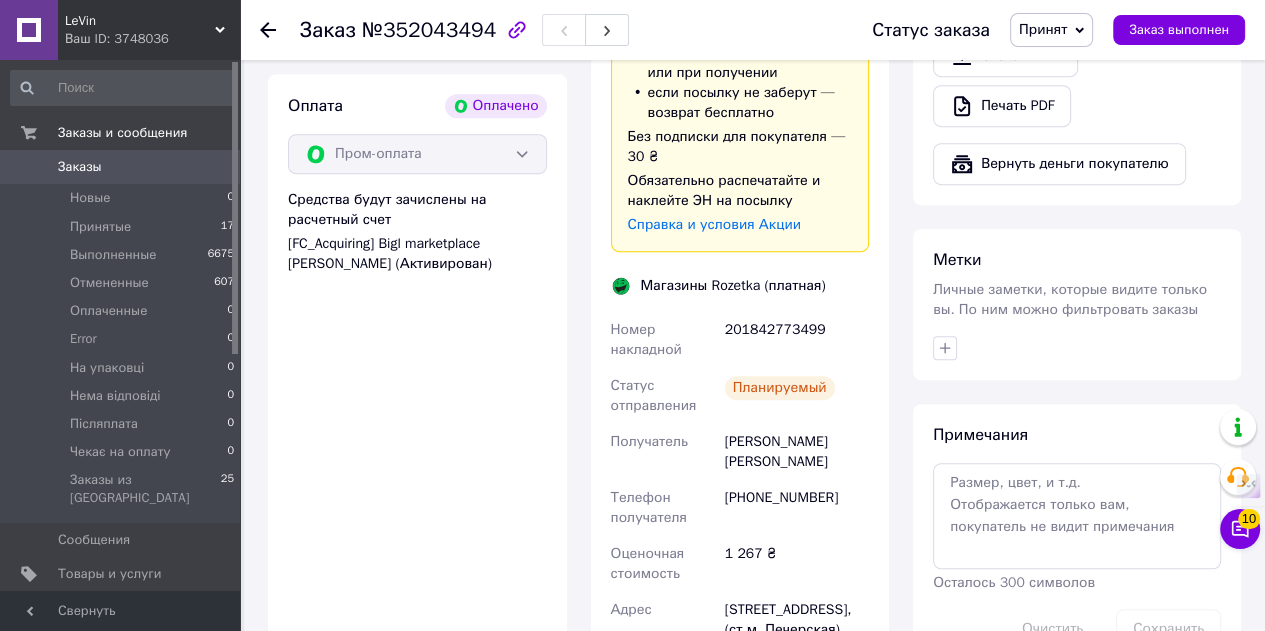 click on "Ваш ID: 3748036" at bounding box center (152, 39) 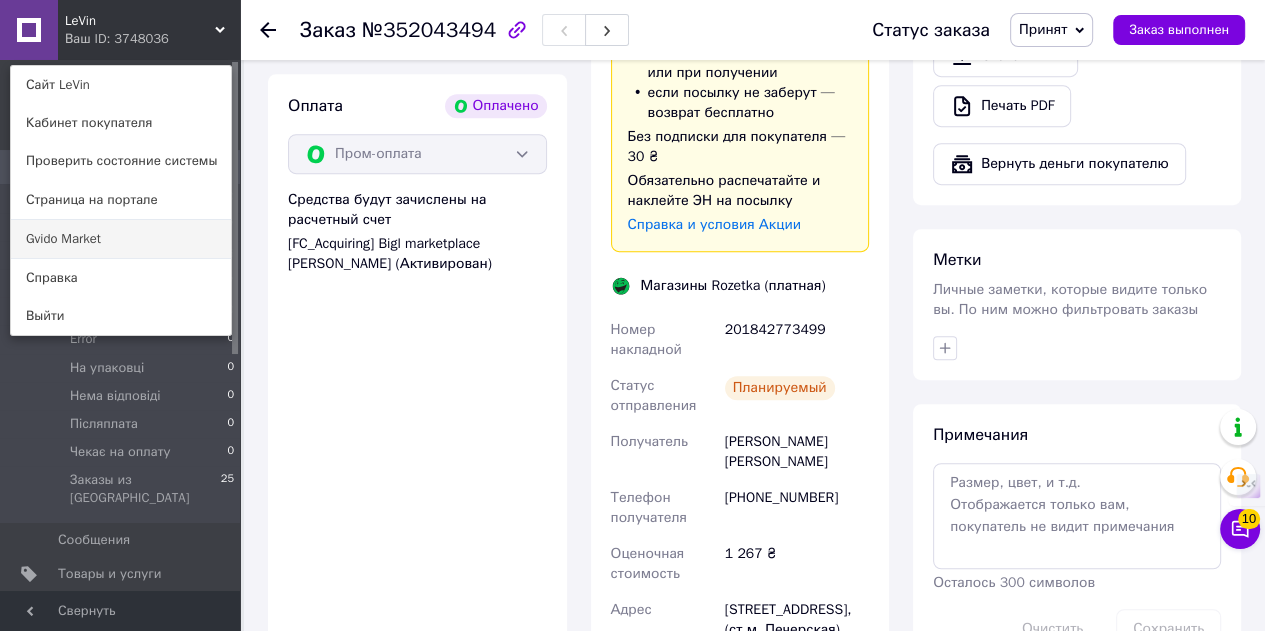 click on "Gvido Market" at bounding box center (121, 239) 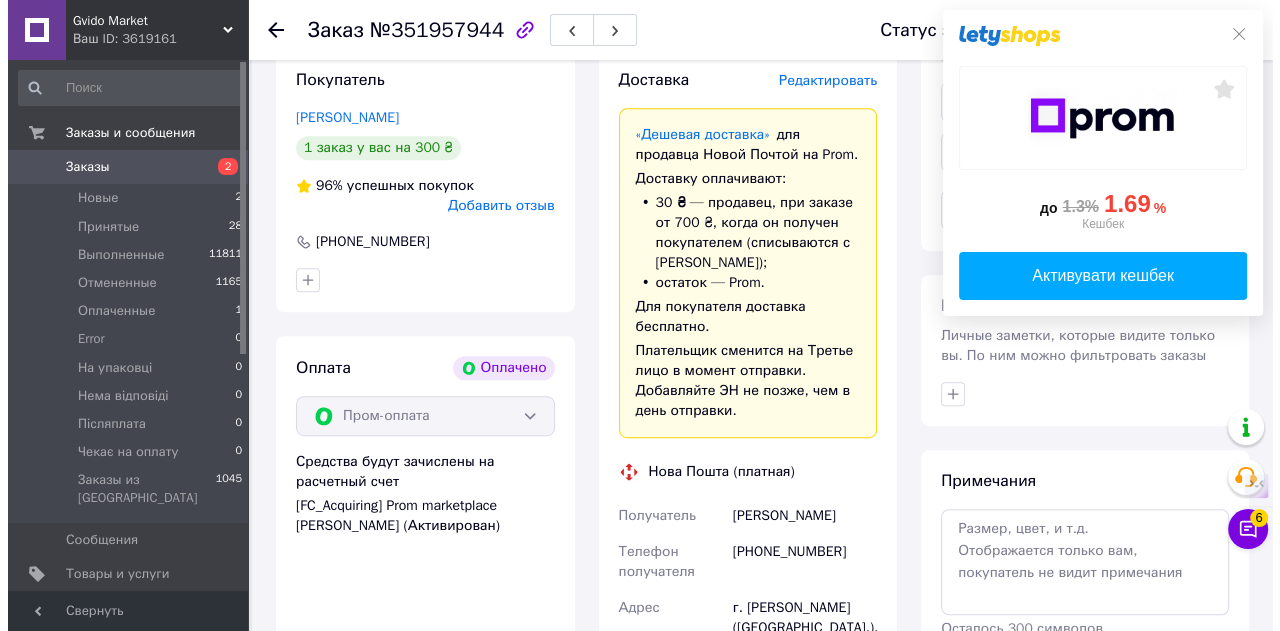 scroll, scrollTop: 600, scrollLeft: 0, axis: vertical 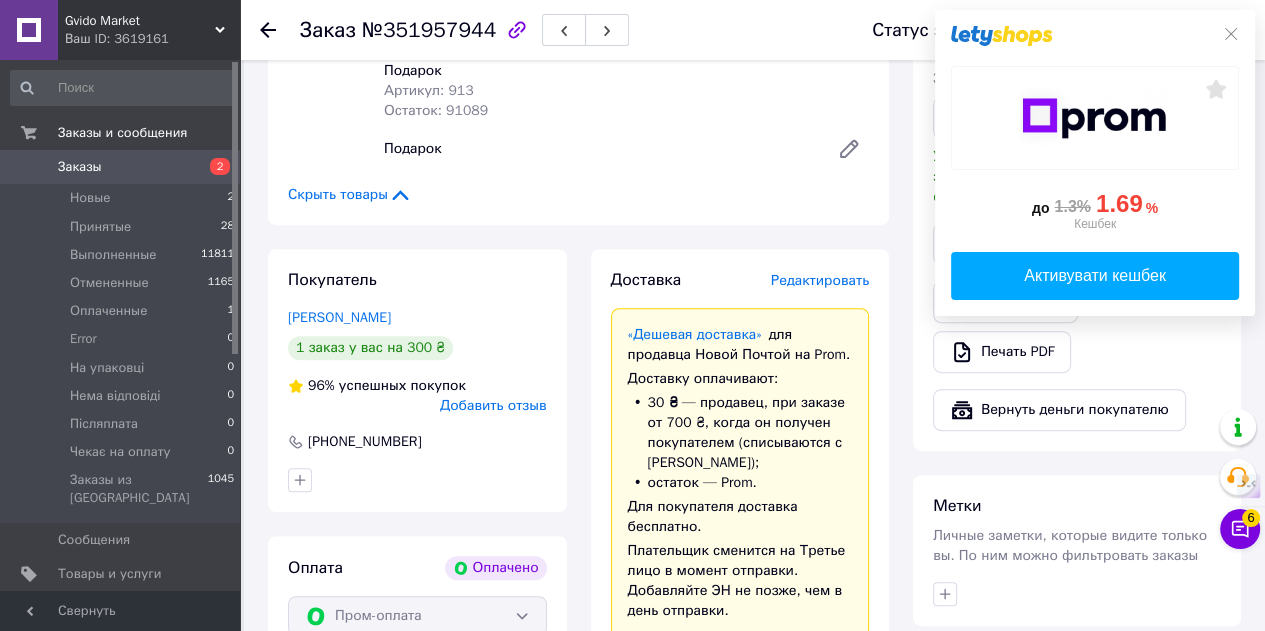 click on "Редактировать" at bounding box center (820, 280) 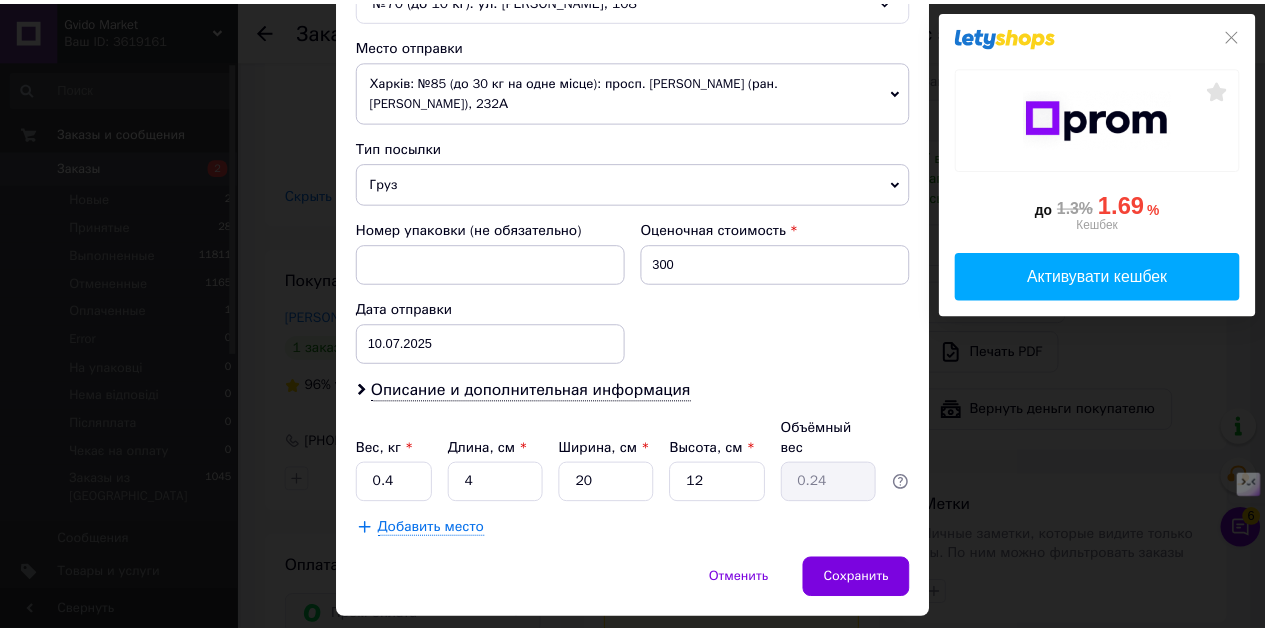 scroll, scrollTop: 711, scrollLeft: 0, axis: vertical 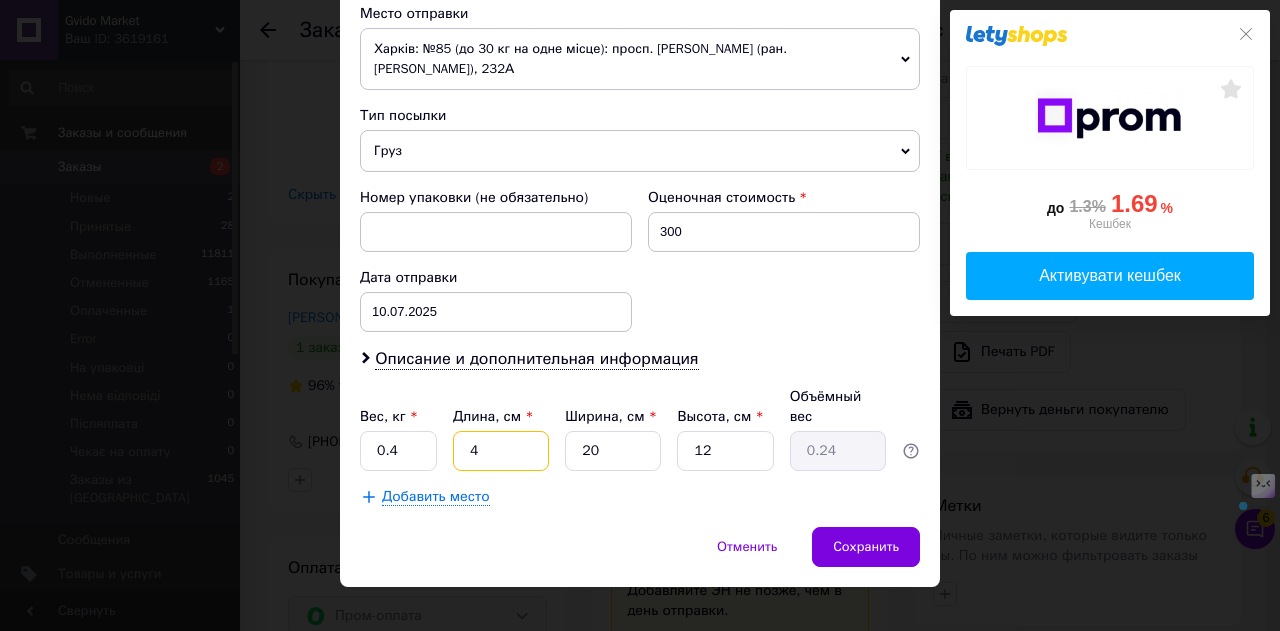 drag, startPoint x: 498, startPoint y: 427, endPoint x: 456, endPoint y: 421, distance: 42.426407 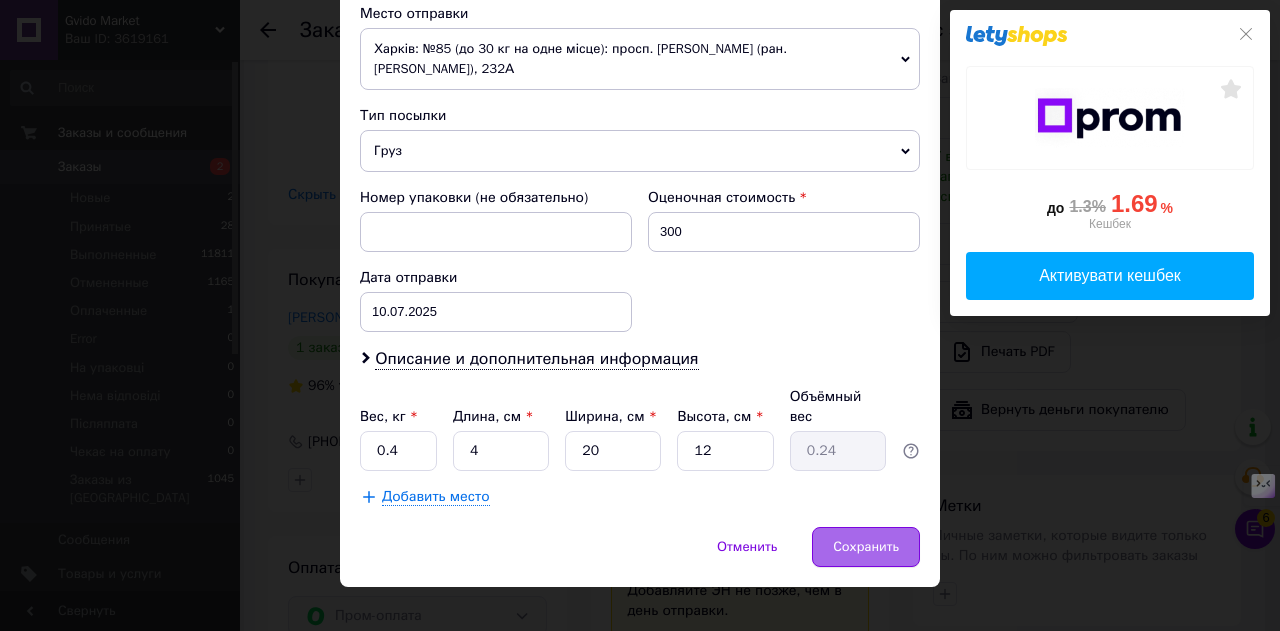 click on "Сохранить" at bounding box center (866, 547) 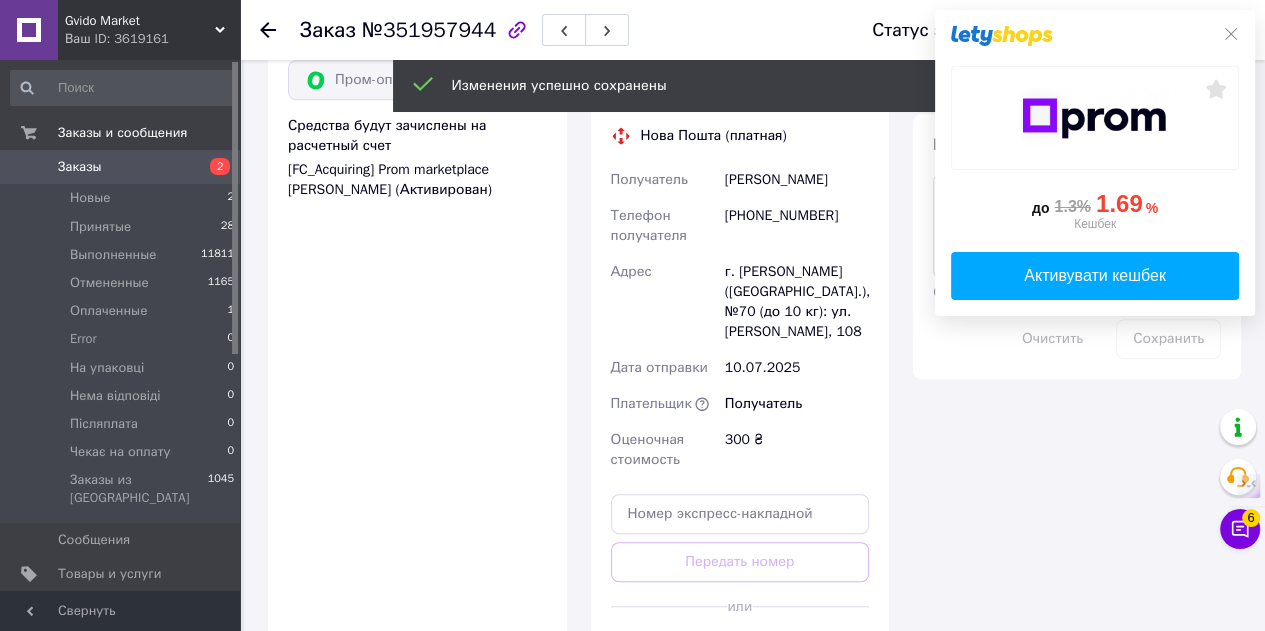 scroll, scrollTop: 1400, scrollLeft: 0, axis: vertical 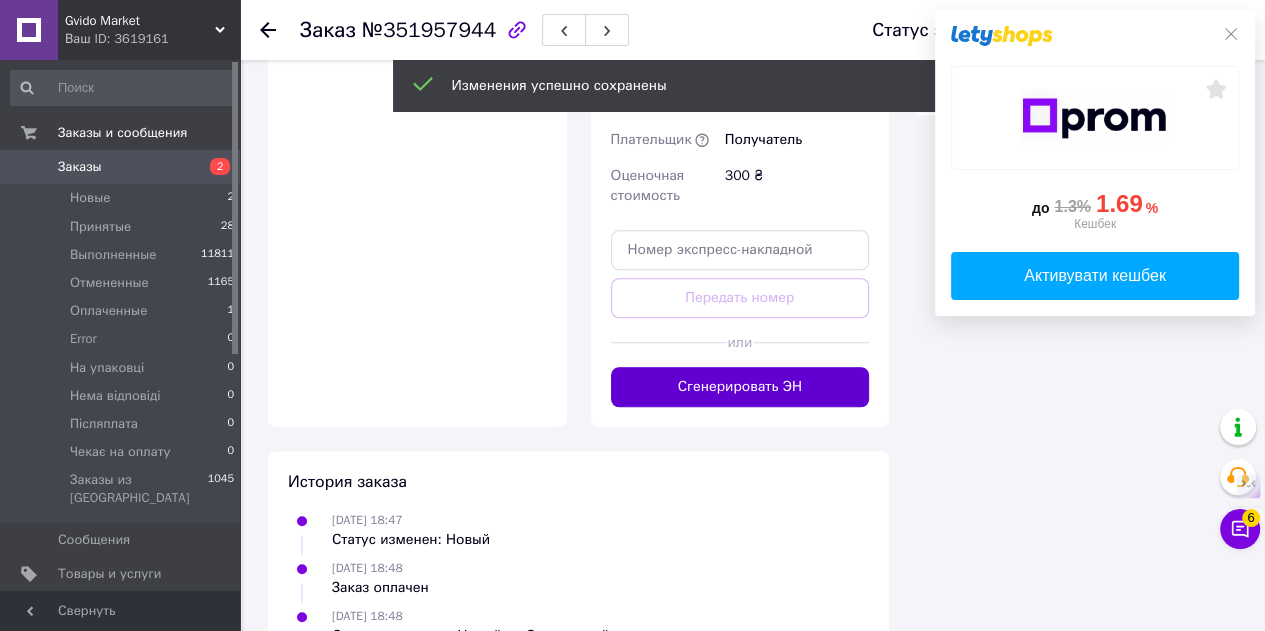 click on "Сгенерировать ЭН" at bounding box center (740, 387) 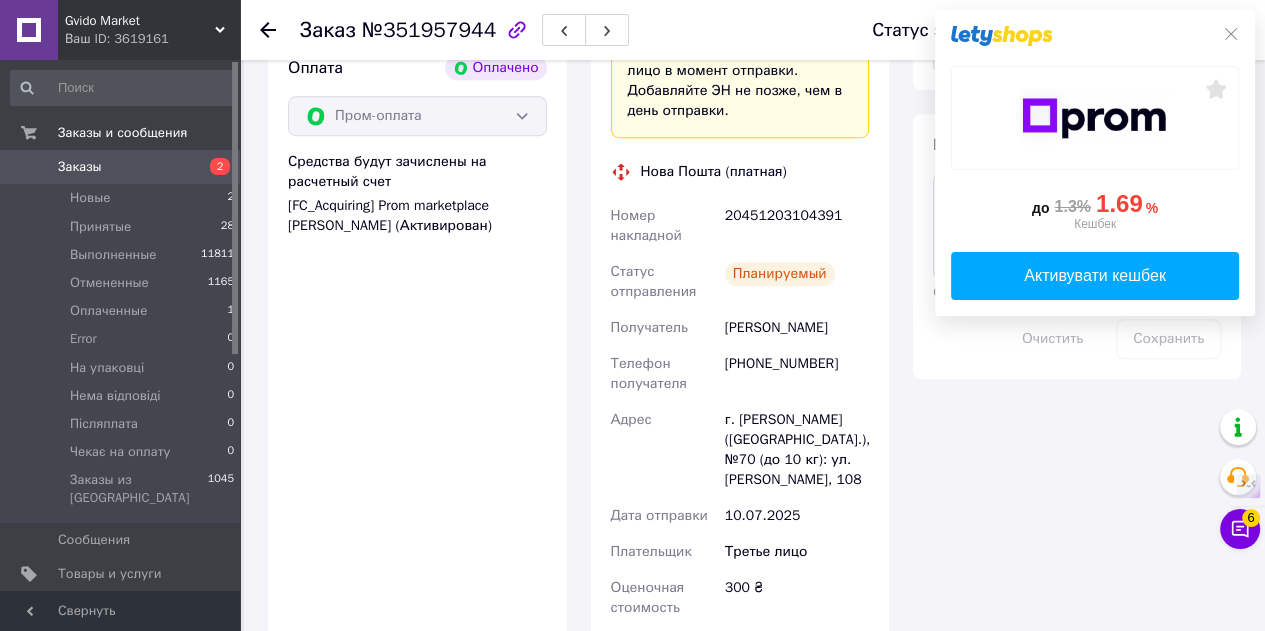 scroll, scrollTop: 900, scrollLeft: 0, axis: vertical 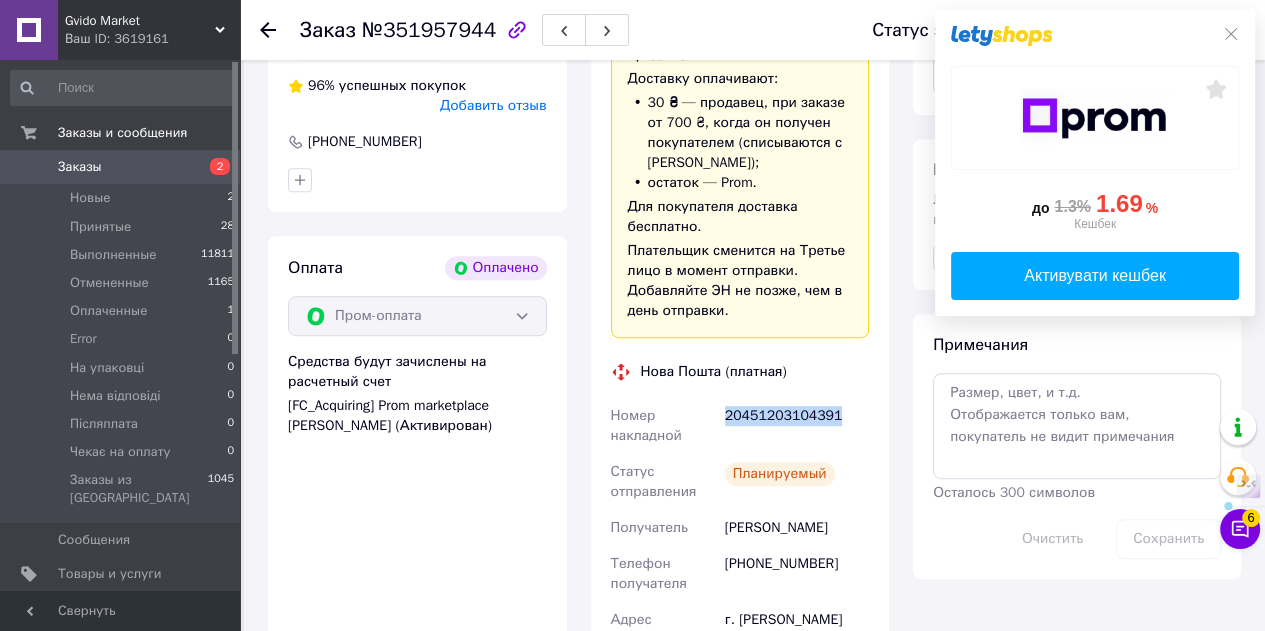 drag, startPoint x: 834, startPoint y: 396, endPoint x: 725, endPoint y: 395, distance: 109.004585 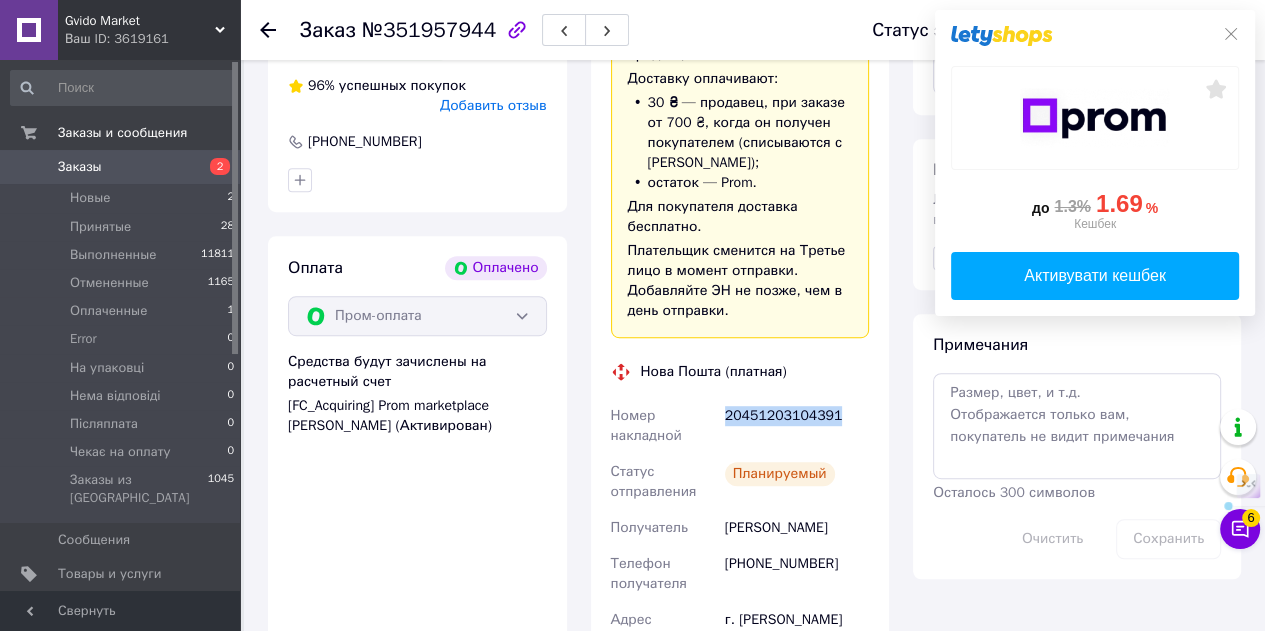 click on "20451203104391" at bounding box center [797, 426] 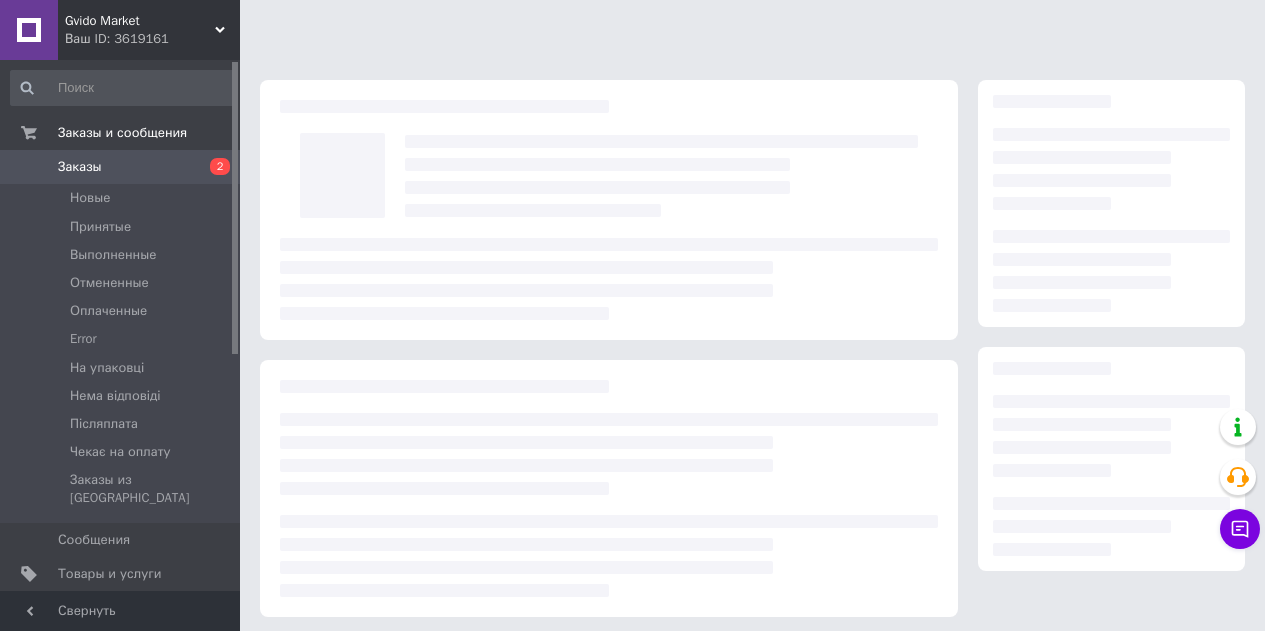 scroll, scrollTop: 0, scrollLeft: 0, axis: both 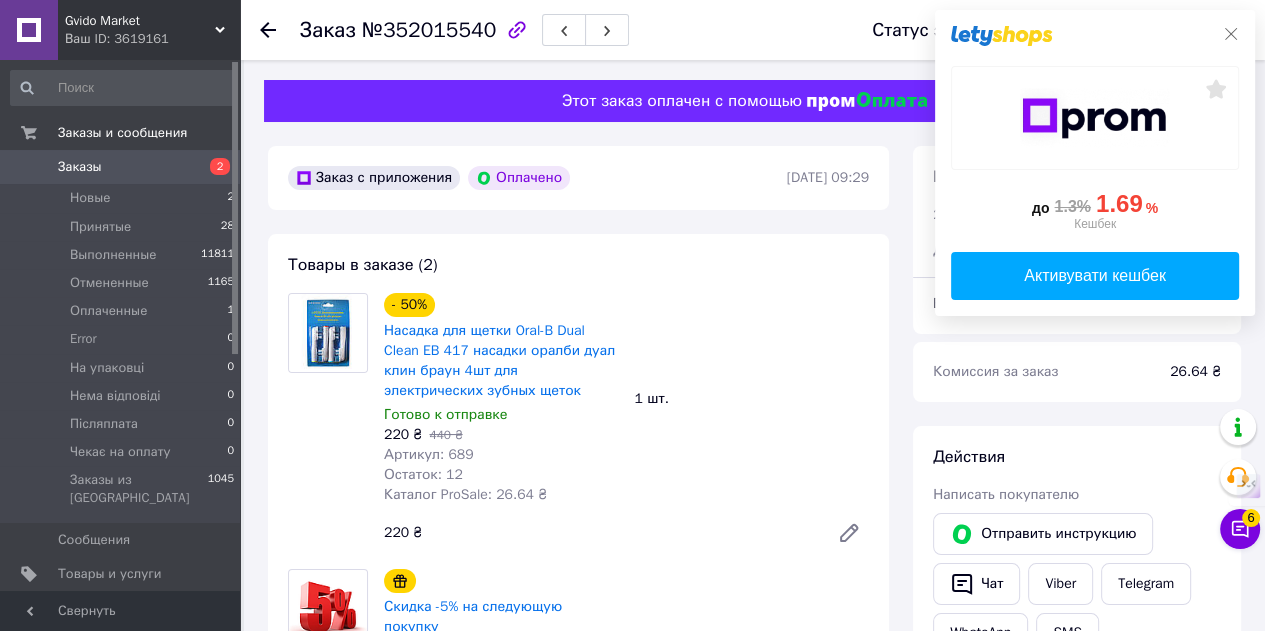 click on "до  1.3% 1.69 %  Кешбек   Активувати кешбек" 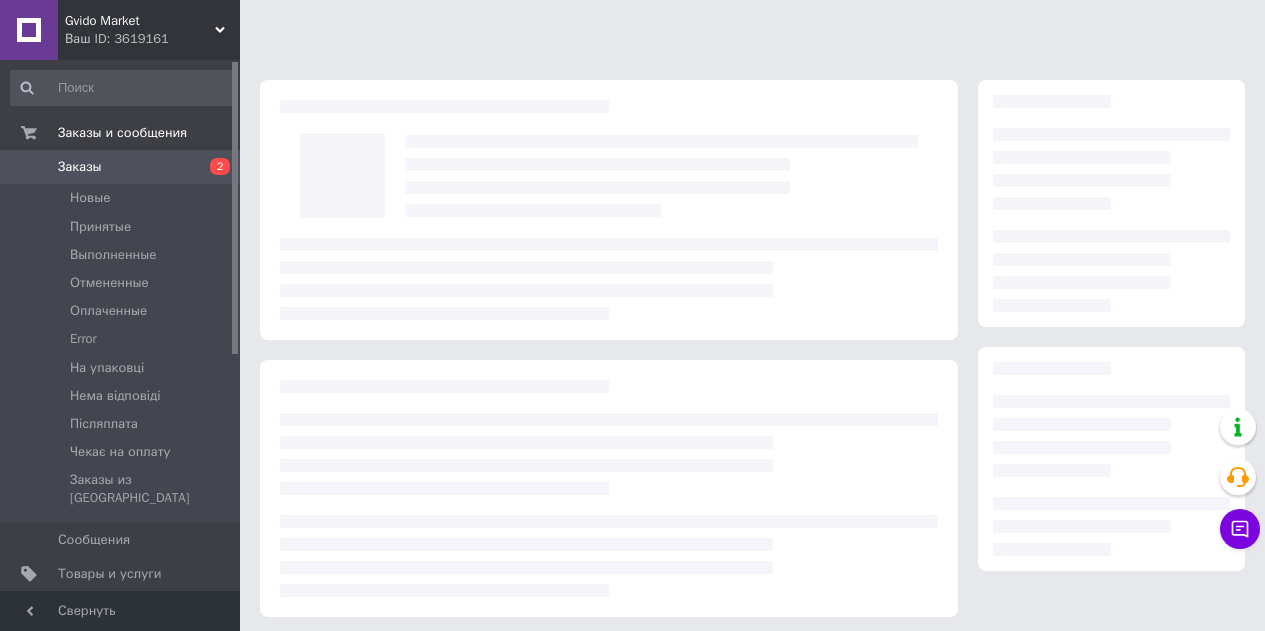 scroll, scrollTop: 0, scrollLeft: 0, axis: both 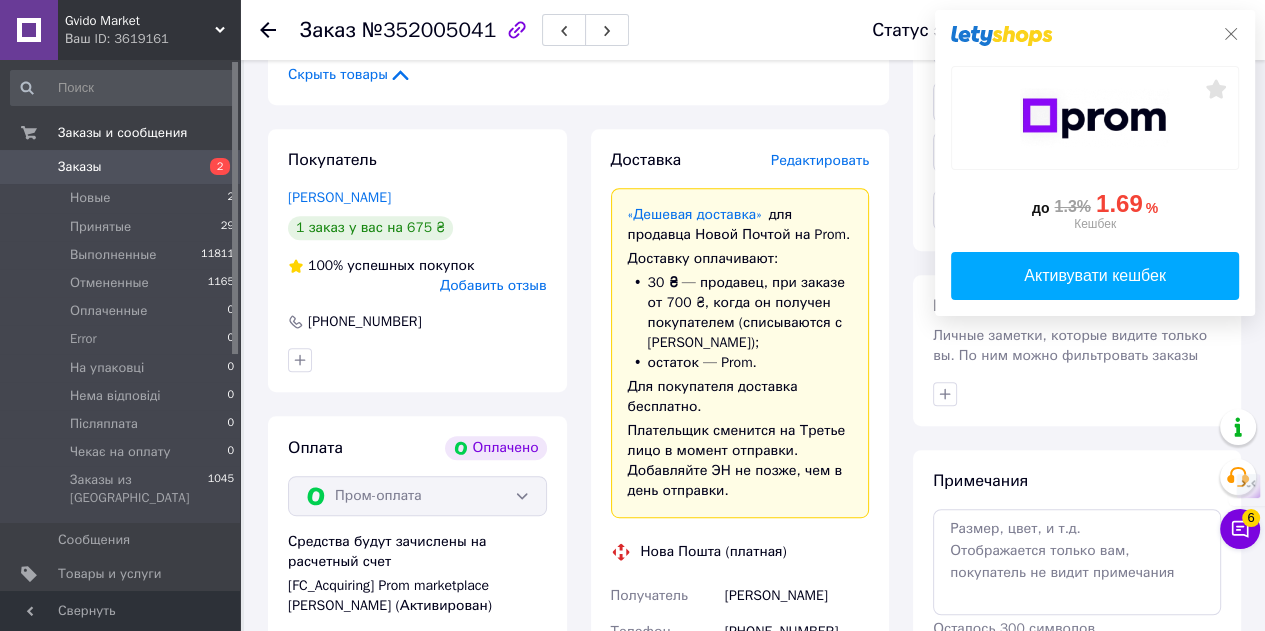 click 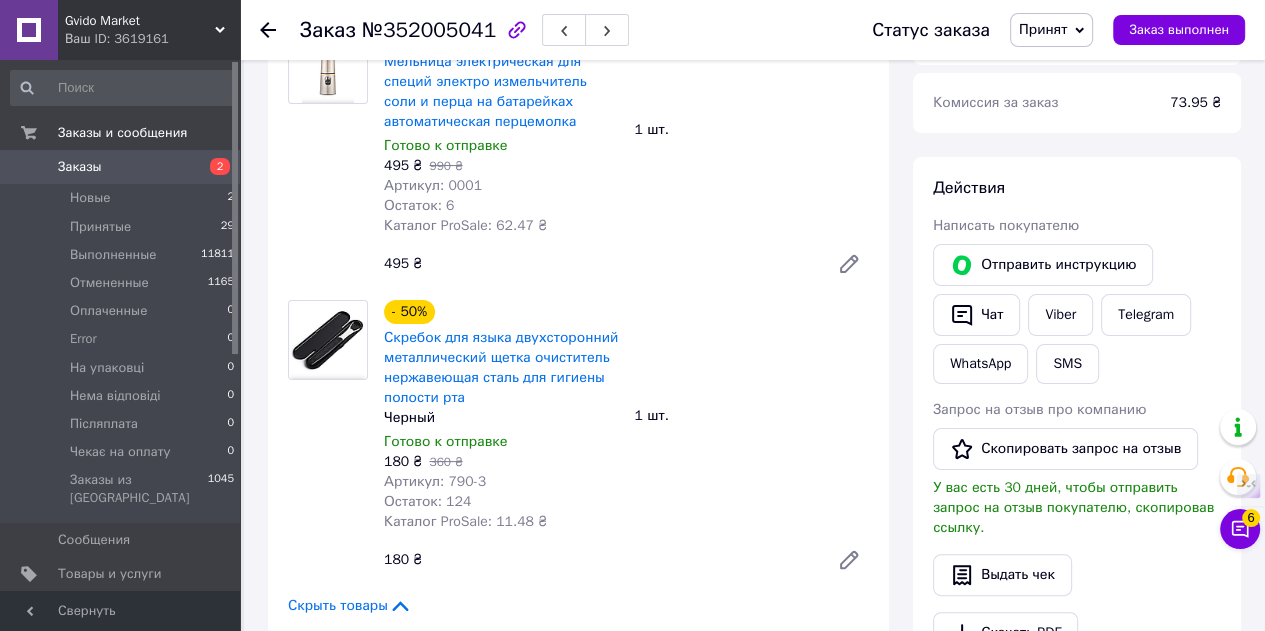 scroll, scrollTop: 200, scrollLeft: 0, axis: vertical 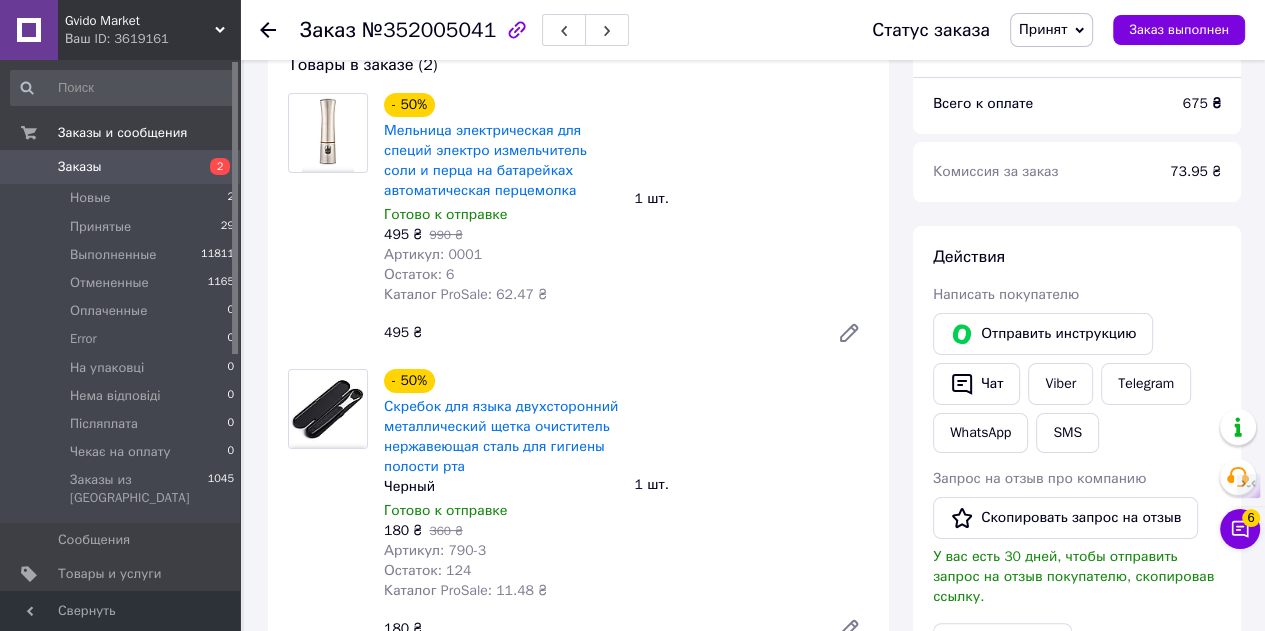 click on "Ваш ID: 3619161" at bounding box center (152, 39) 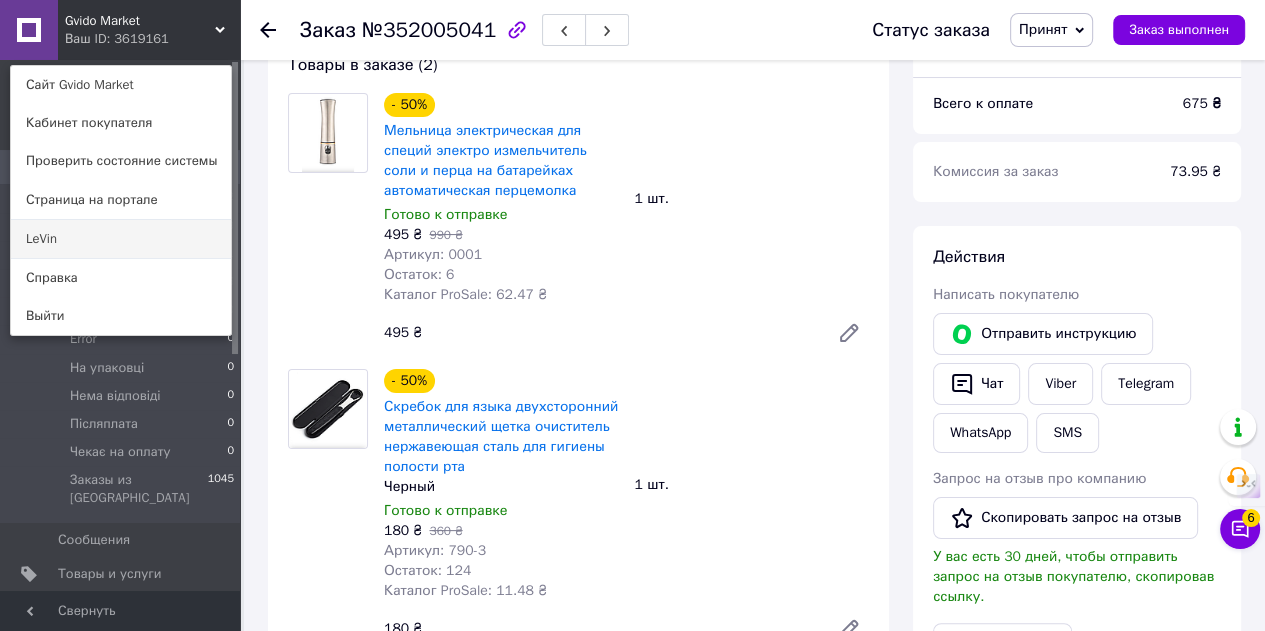 click on "LeVin" at bounding box center (121, 239) 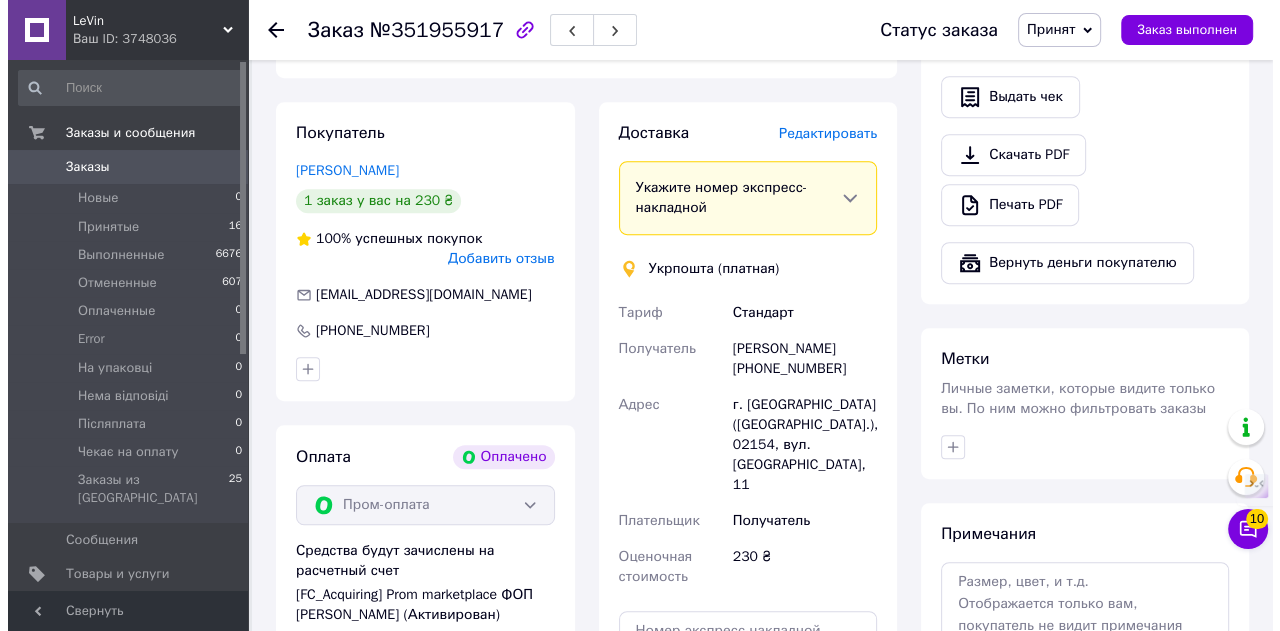 scroll, scrollTop: 600, scrollLeft: 0, axis: vertical 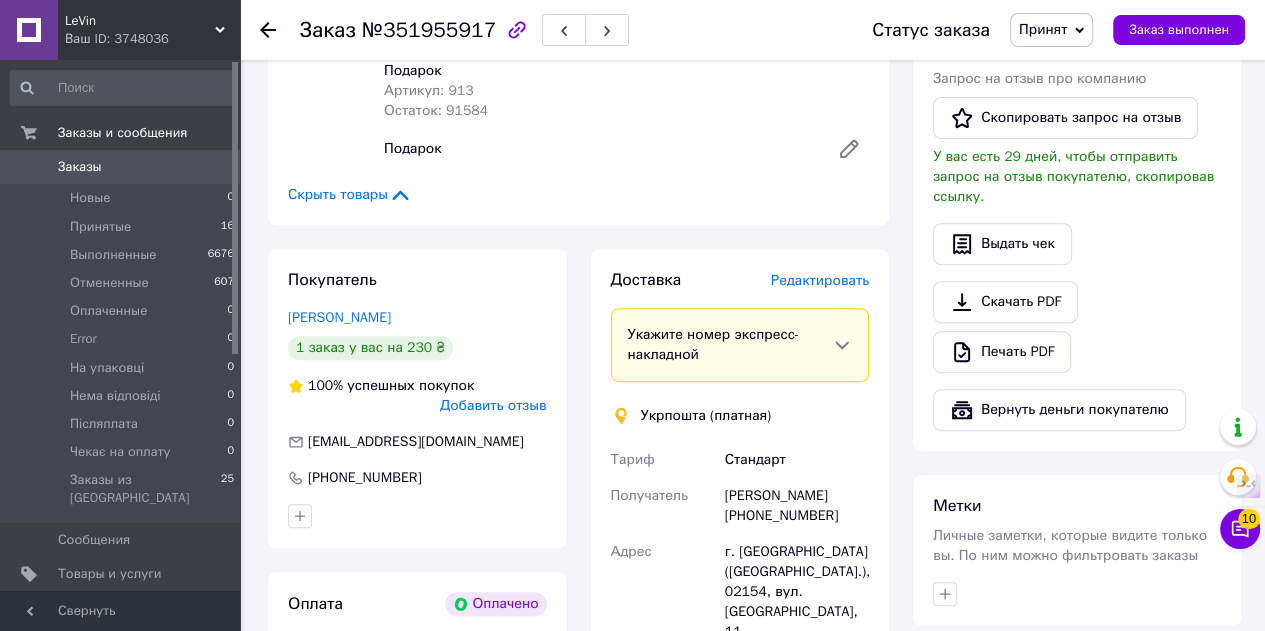 click on "Редактировать" at bounding box center [820, 280] 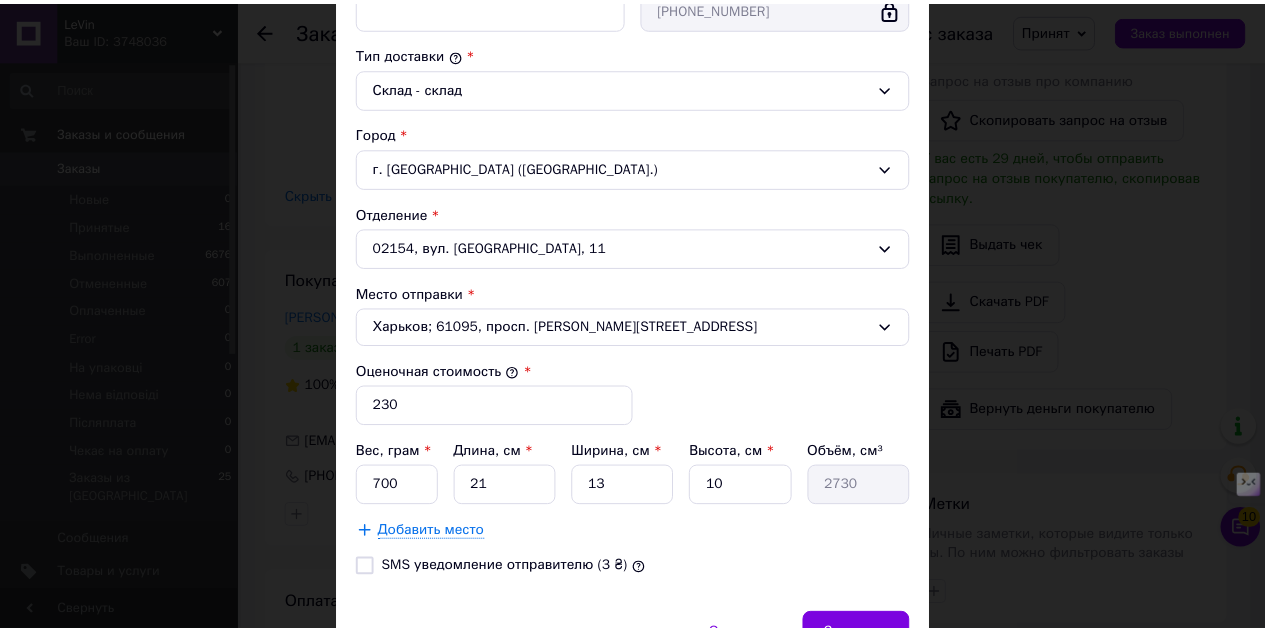 scroll, scrollTop: 600, scrollLeft: 0, axis: vertical 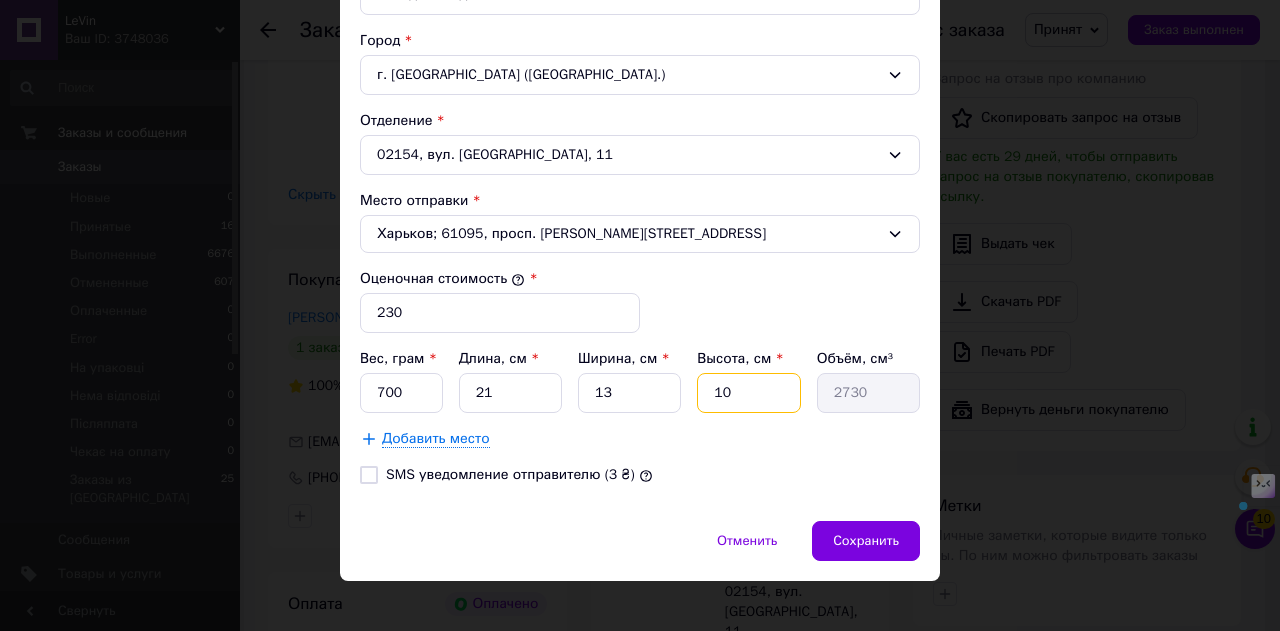 drag, startPoint x: 741, startPoint y: 381, endPoint x: 690, endPoint y: 382, distance: 51.009804 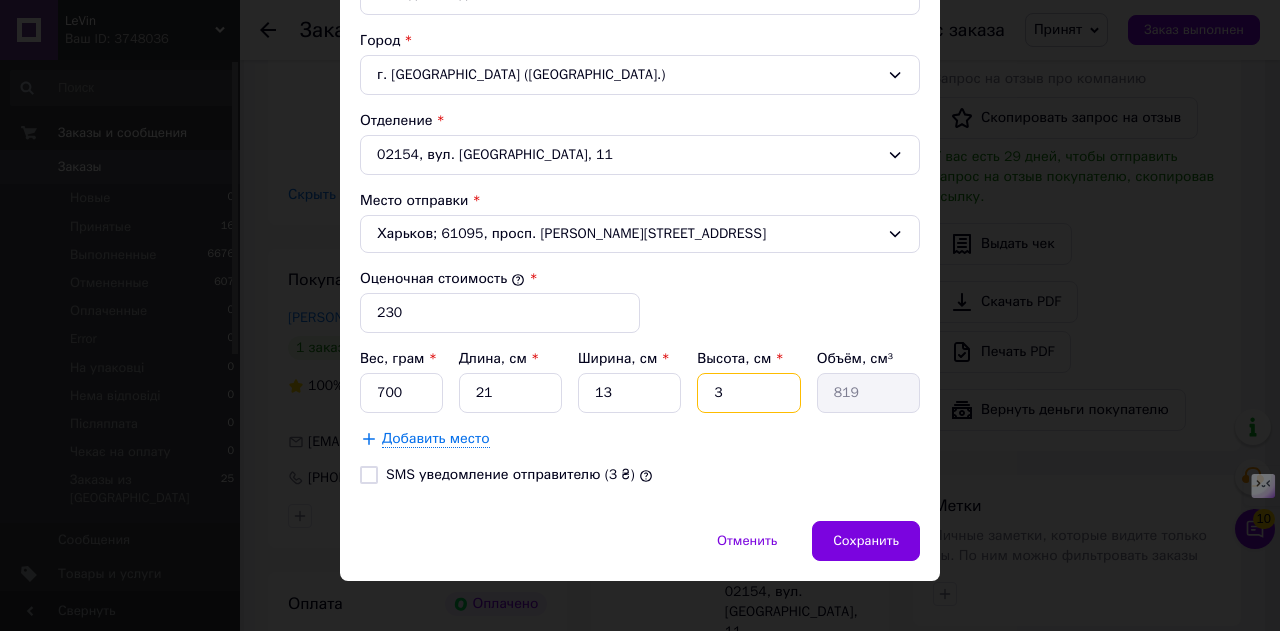 type on "3" 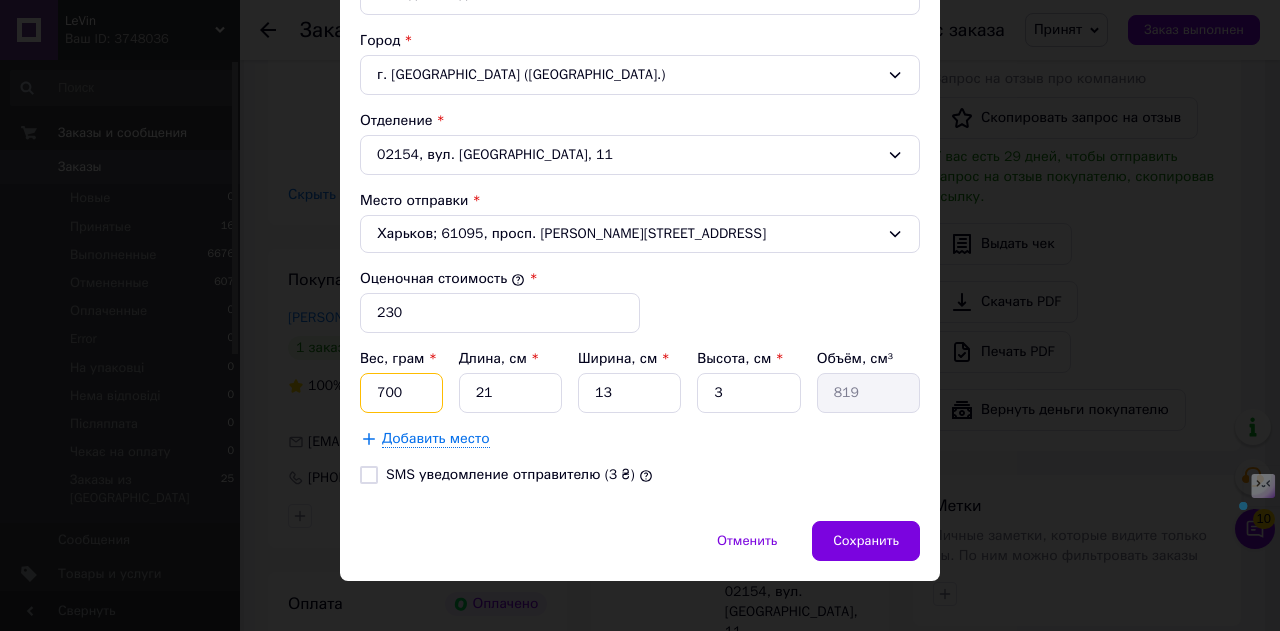 drag, startPoint x: 409, startPoint y: 396, endPoint x: 354, endPoint y: 389, distance: 55.443665 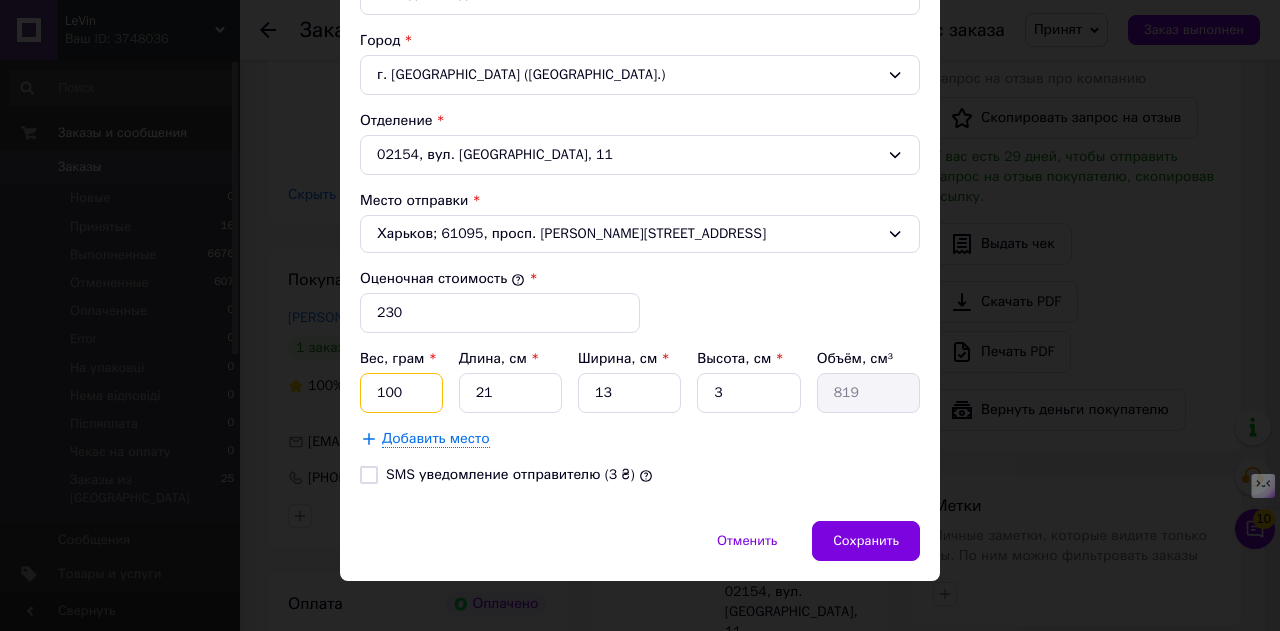 type on "100" 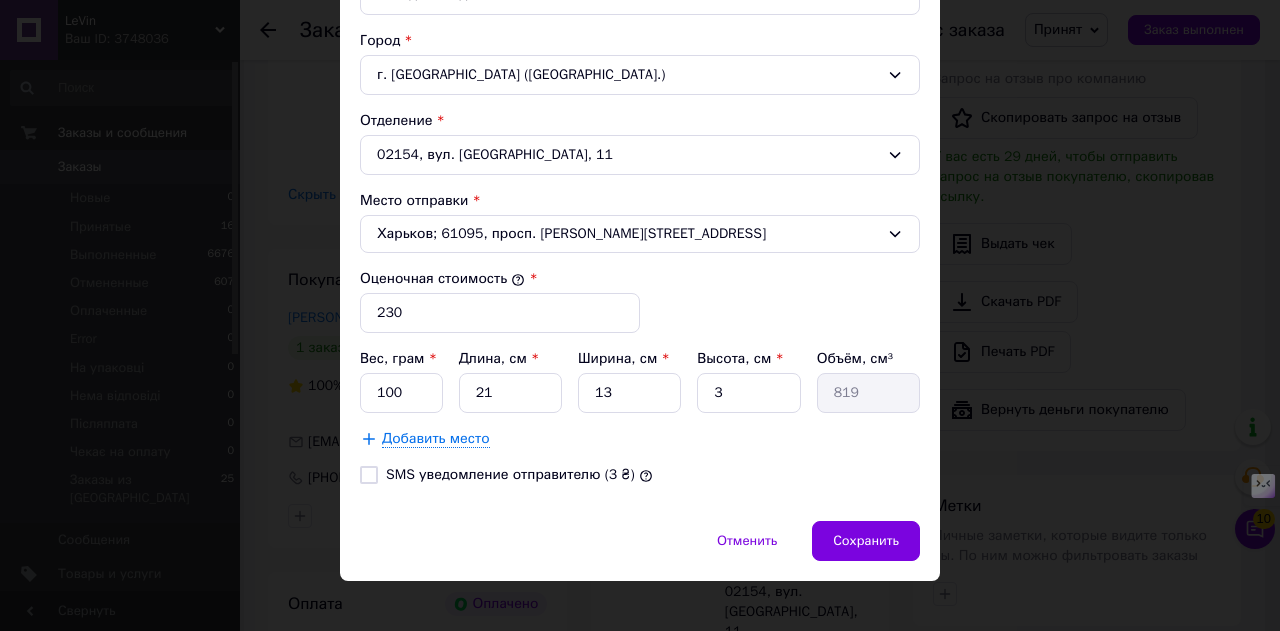 click on "SMS уведомление отправителю (3 ₴)" at bounding box center [640, 475] 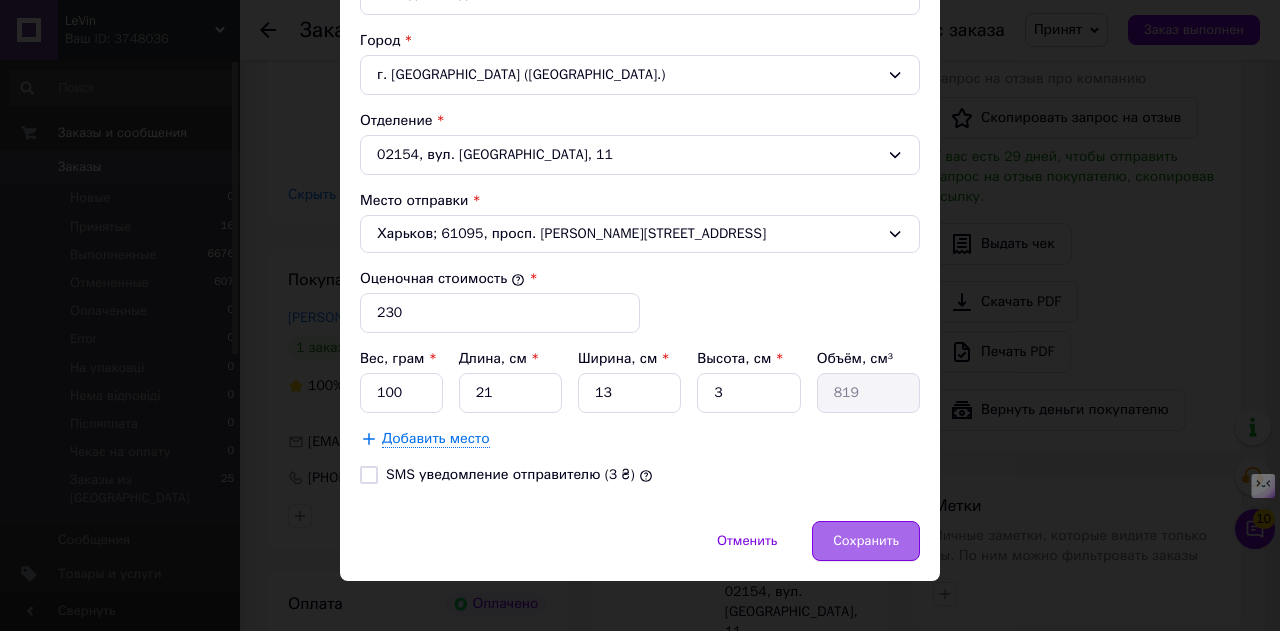 click on "Сохранить" at bounding box center (866, 541) 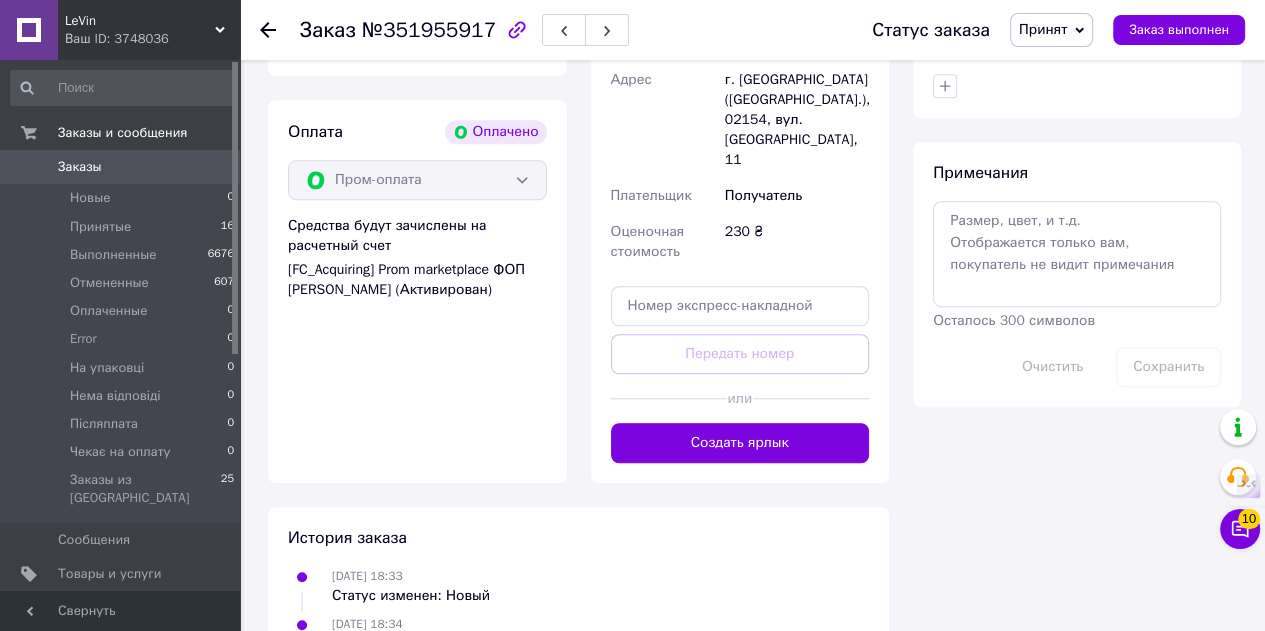 scroll, scrollTop: 1100, scrollLeft: 0, axis: vertical 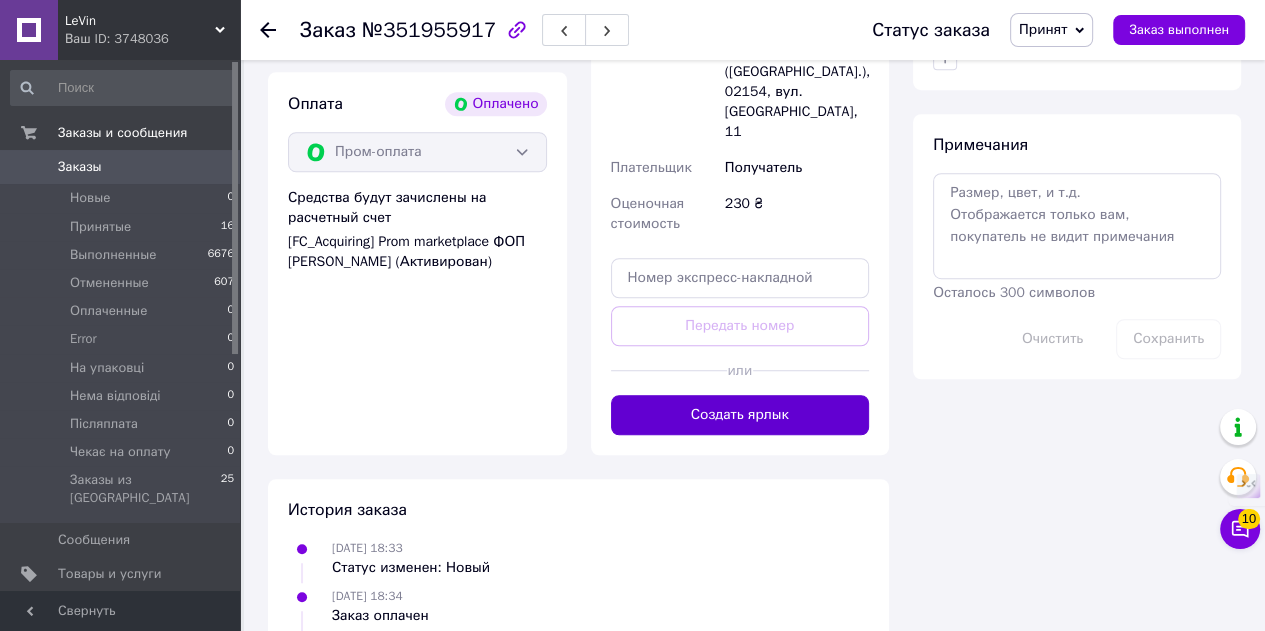 click on "Создать ярлык" at bounding box center [740, 415] 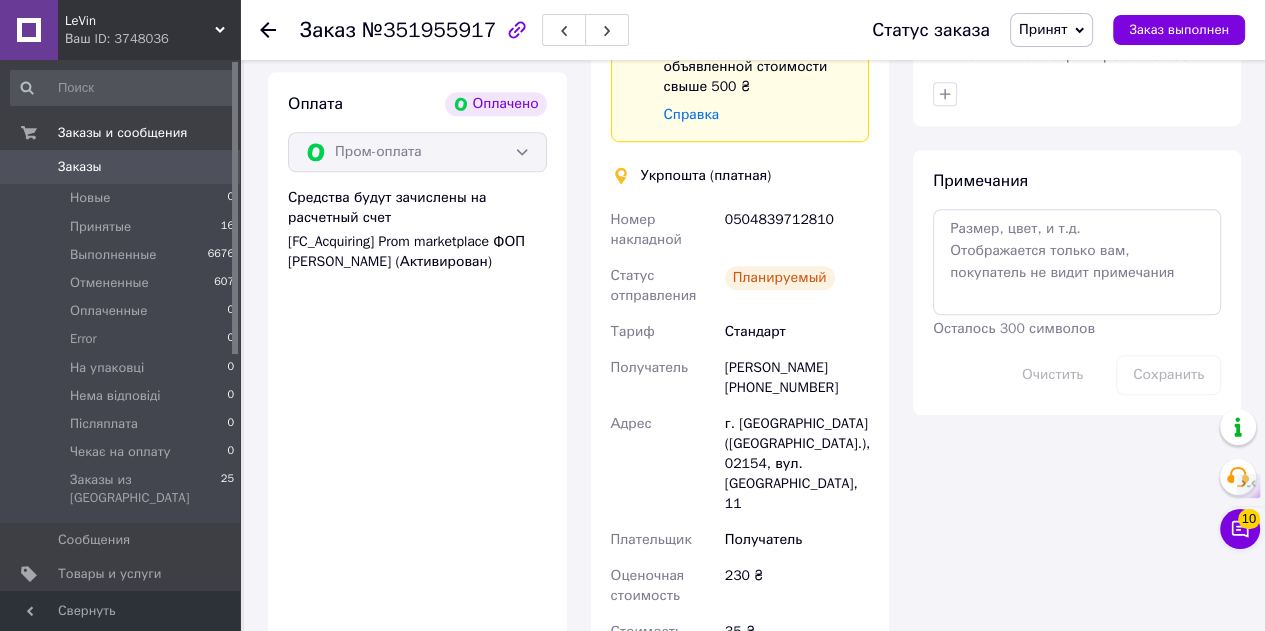scroll, scrollTop: 900, scrollLeft: 0, axis: vertical 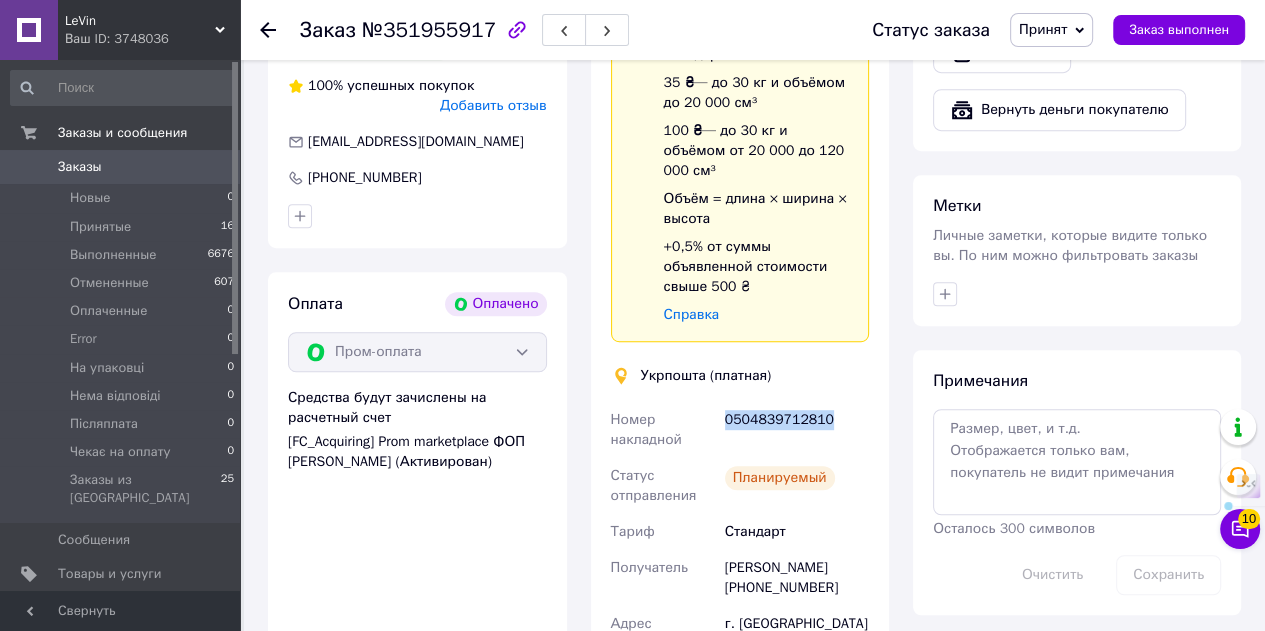 drag, startPoint x: 828, startPoint y: 378, endPoint x: 722, endPoint y: 385, distance: 106.23088 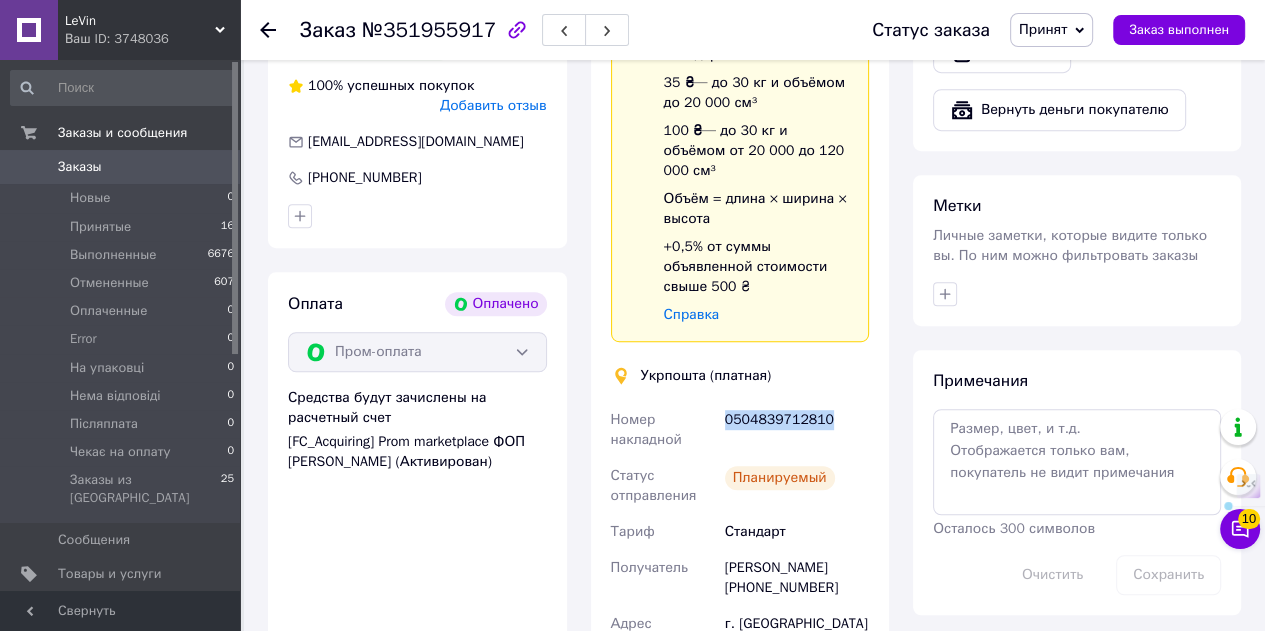 click on "0504839712810" at bounding box center [797, 430] 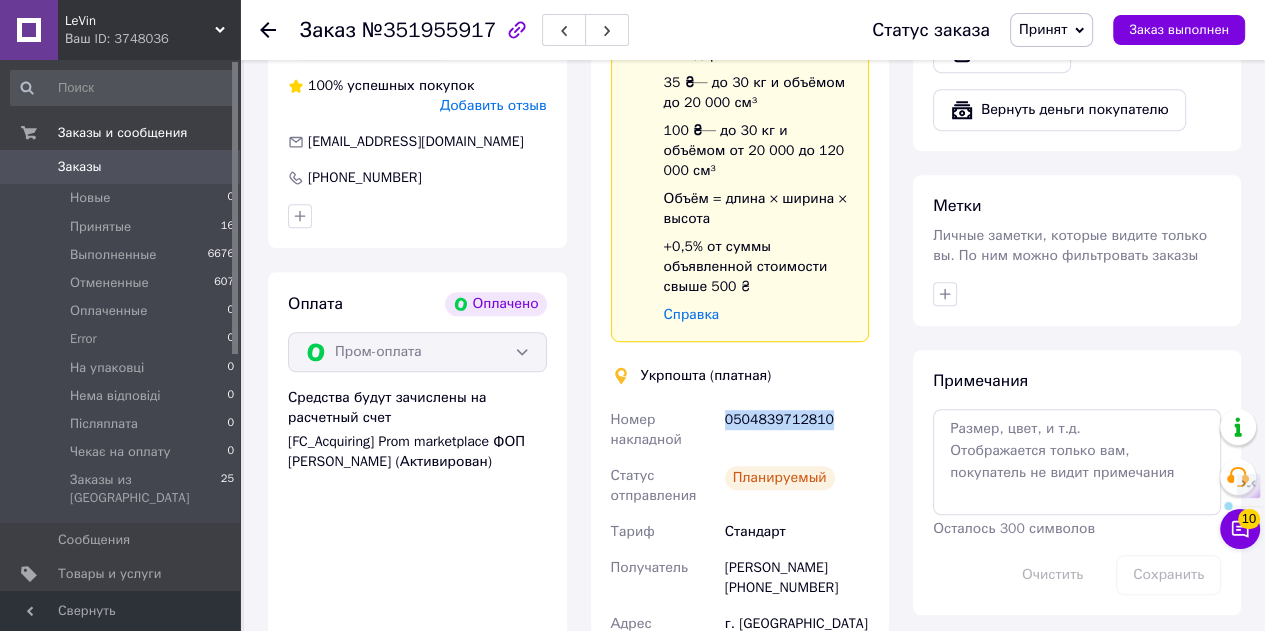 copy on "0504839712810" 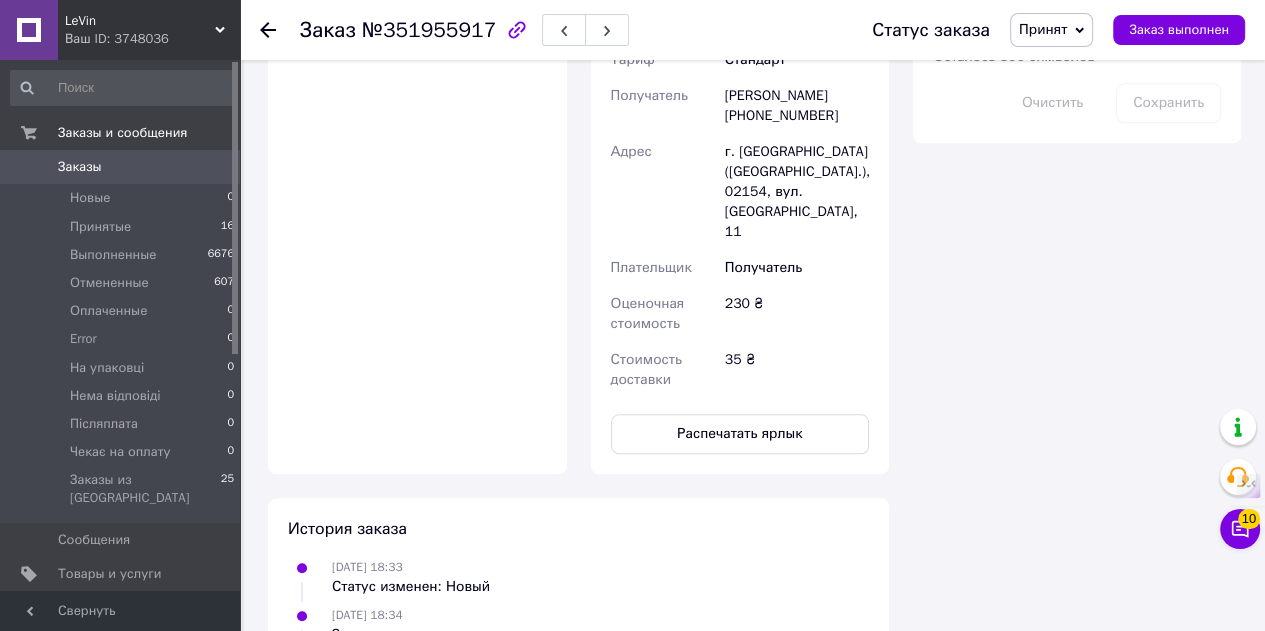 scroll, scrollTop: 1400, scrollLeft: 0, axis: vertical 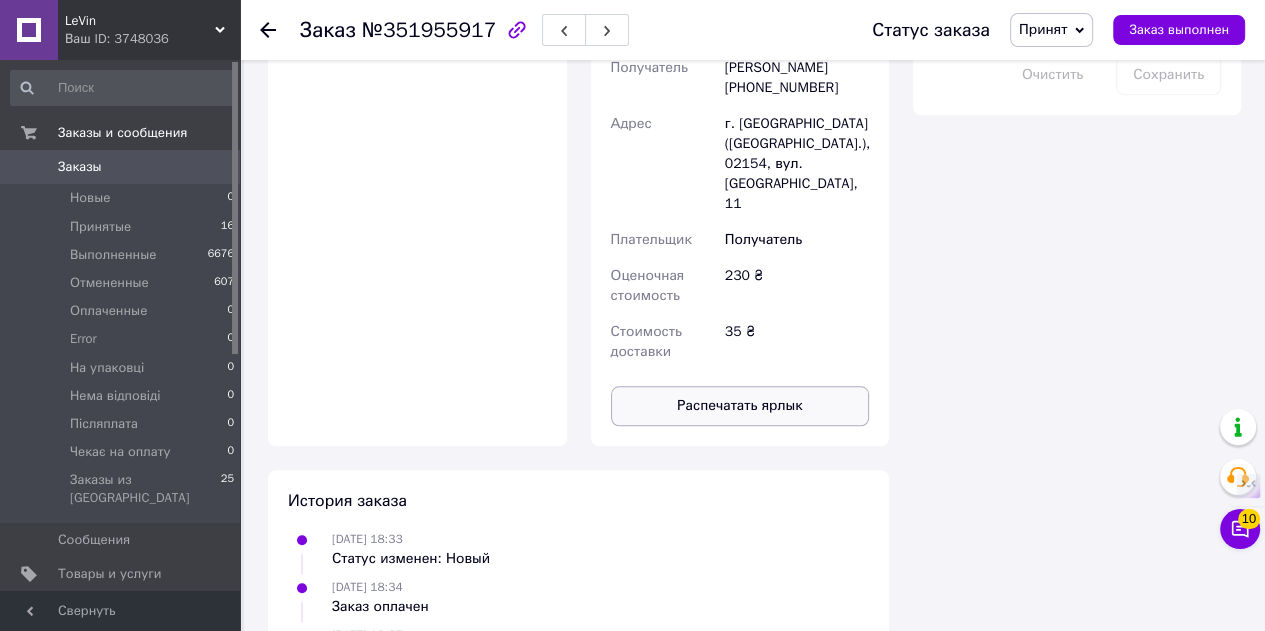 click on "Распечатать ярлык" at bounding box center (740, 406) 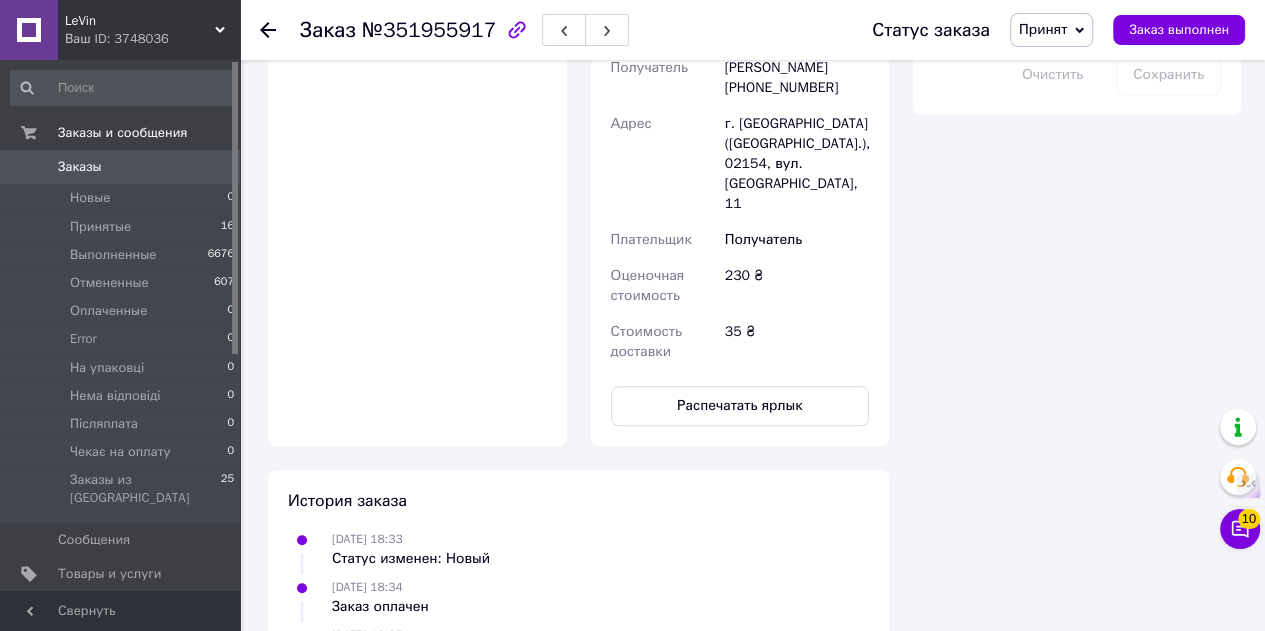 click on "Ваш ID: 3748036" at bounding box center (152, 39) 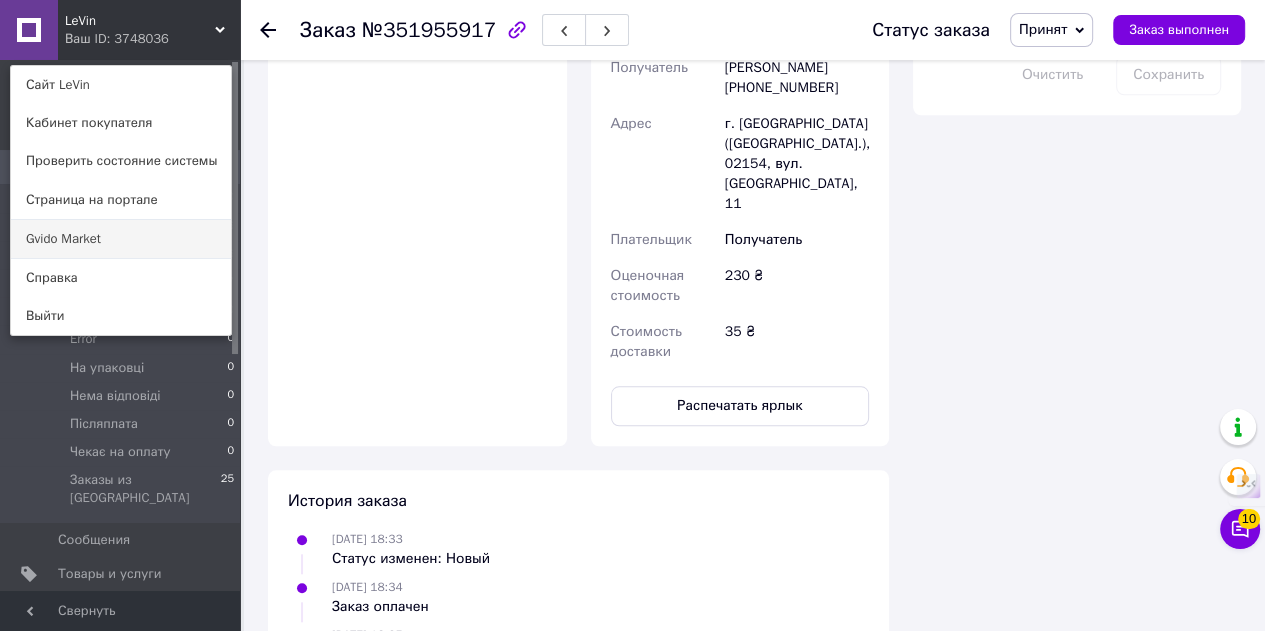 click on "Gvido Market" at bounding box center [121, 239] 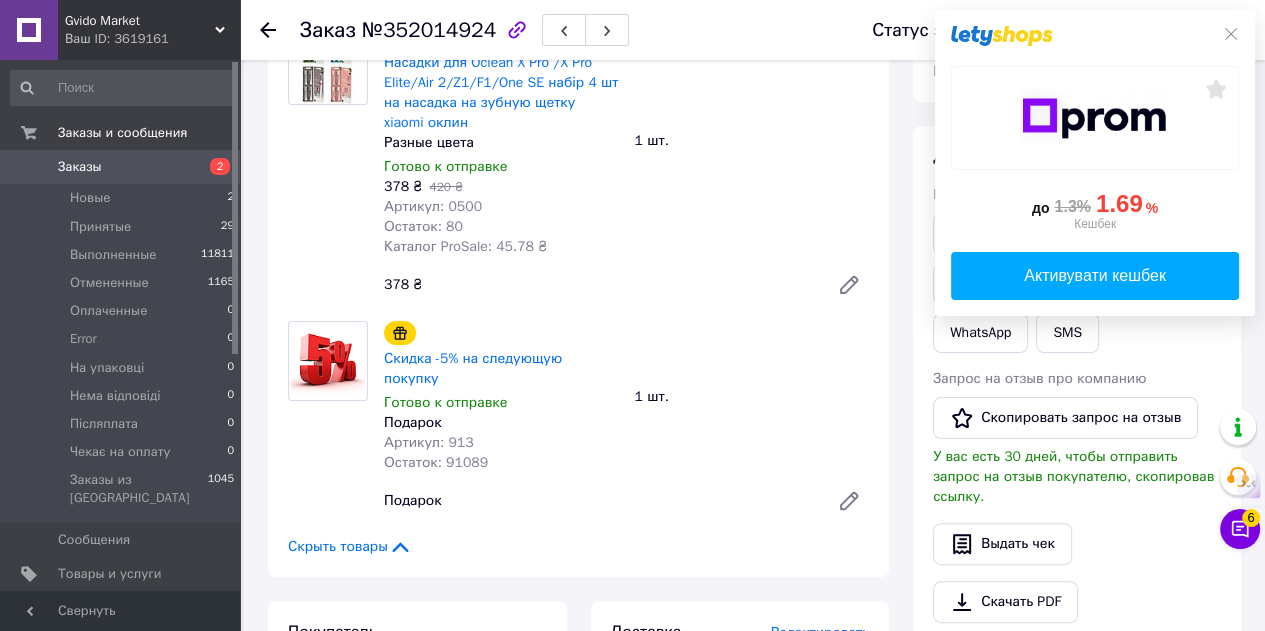 scroll, scrollTop: 500, scrollLeft: 0, axis: vertical 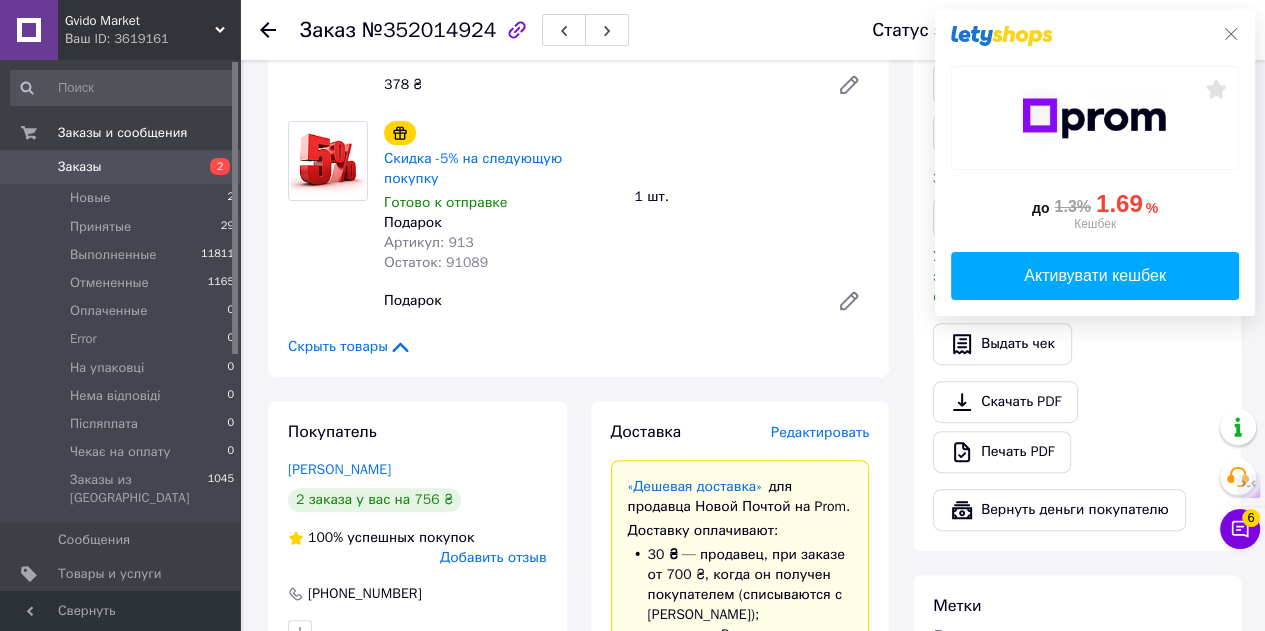 click 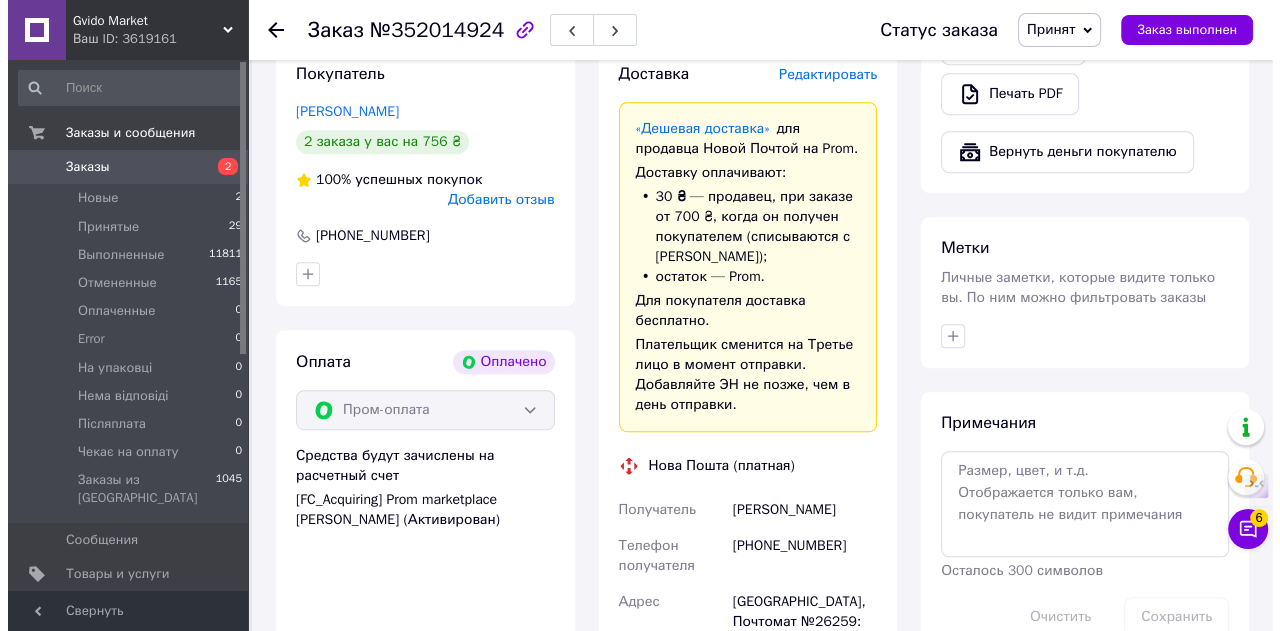 scroll, scrollTop: 800, scrollLeft: 0, axis: vertical 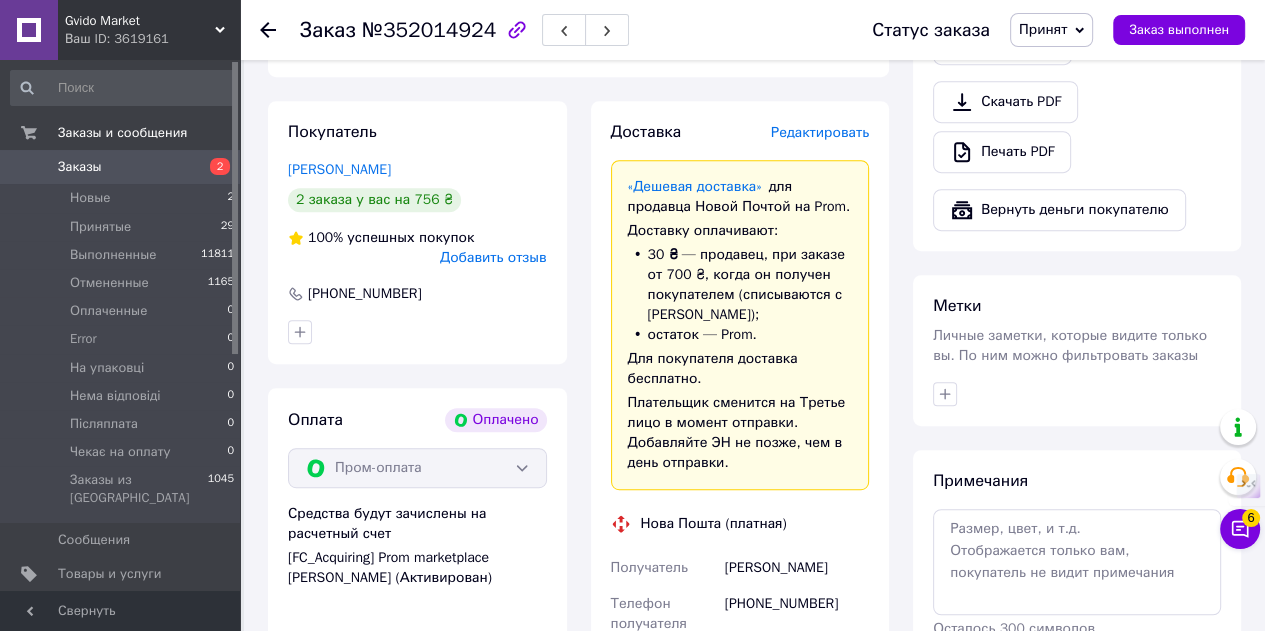 click on "Редактировать" at bounding box center (820, 132) 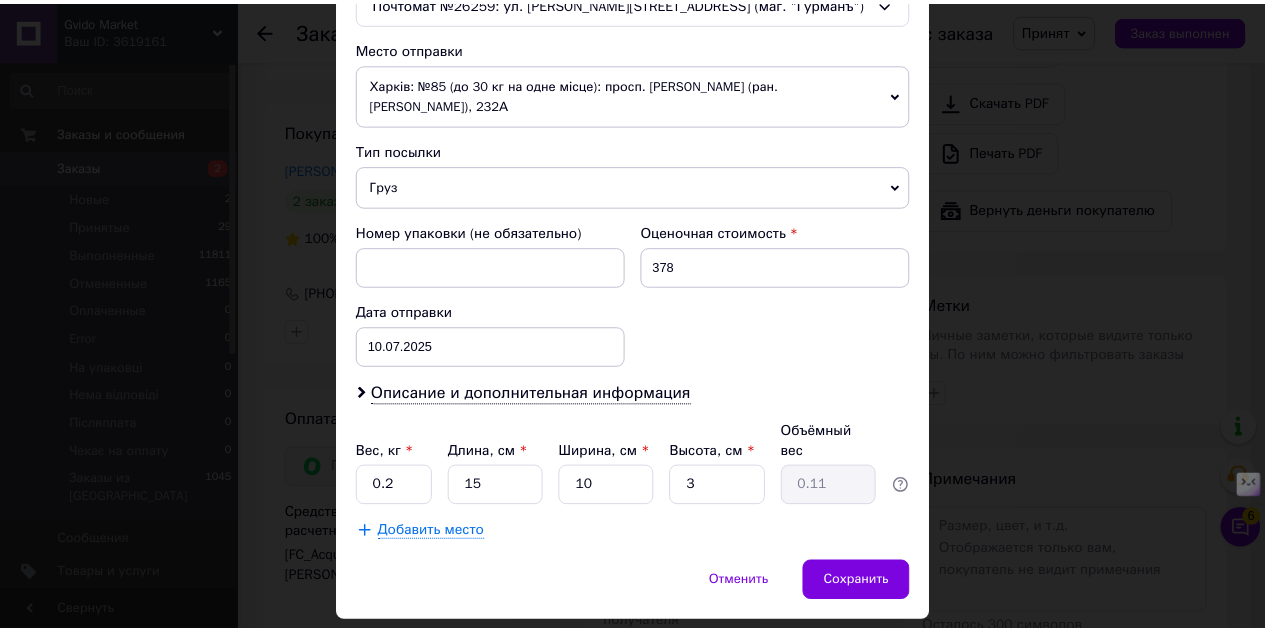 scroll, scrollTop: 711, scrollLeft: 0, axis: vertical 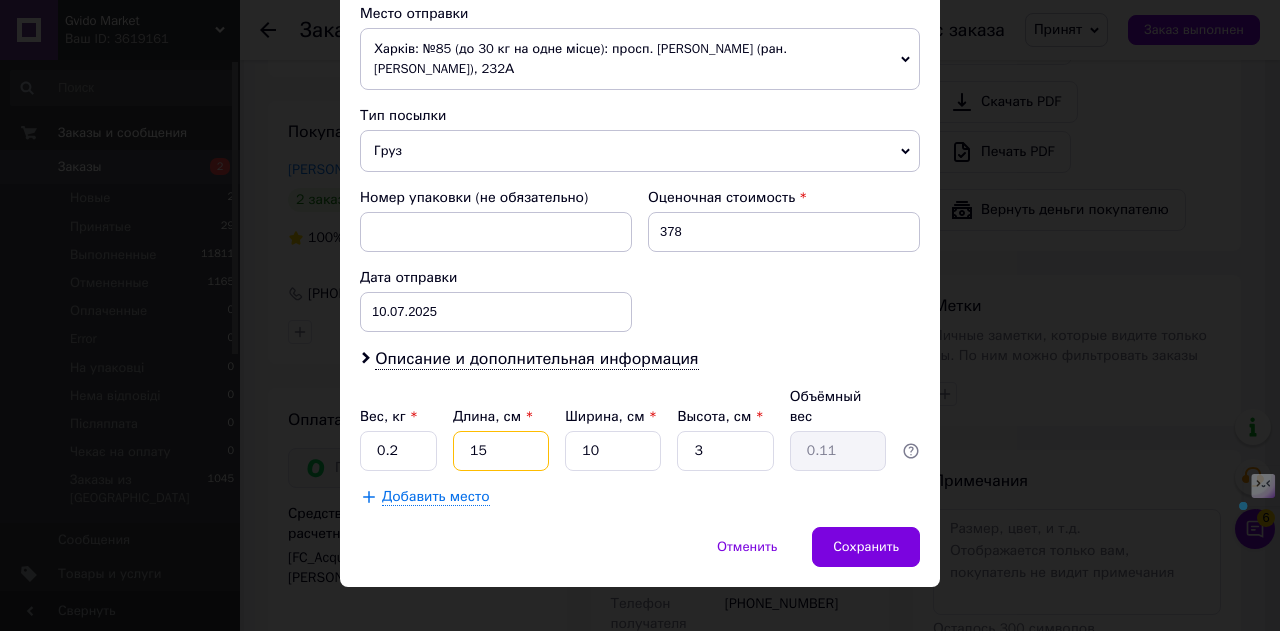 drag, startPoint x: 501, startPoint y: 423, endPoint x: 444, endPoint y: 414, distance: 57.706154 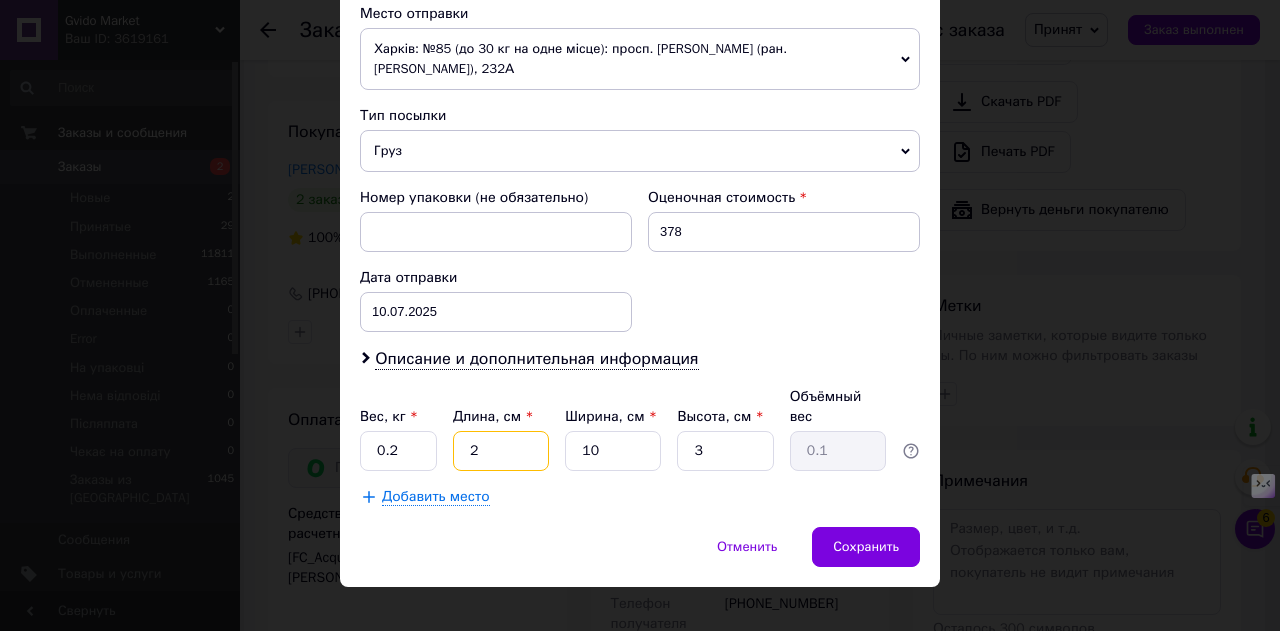 type on "21" 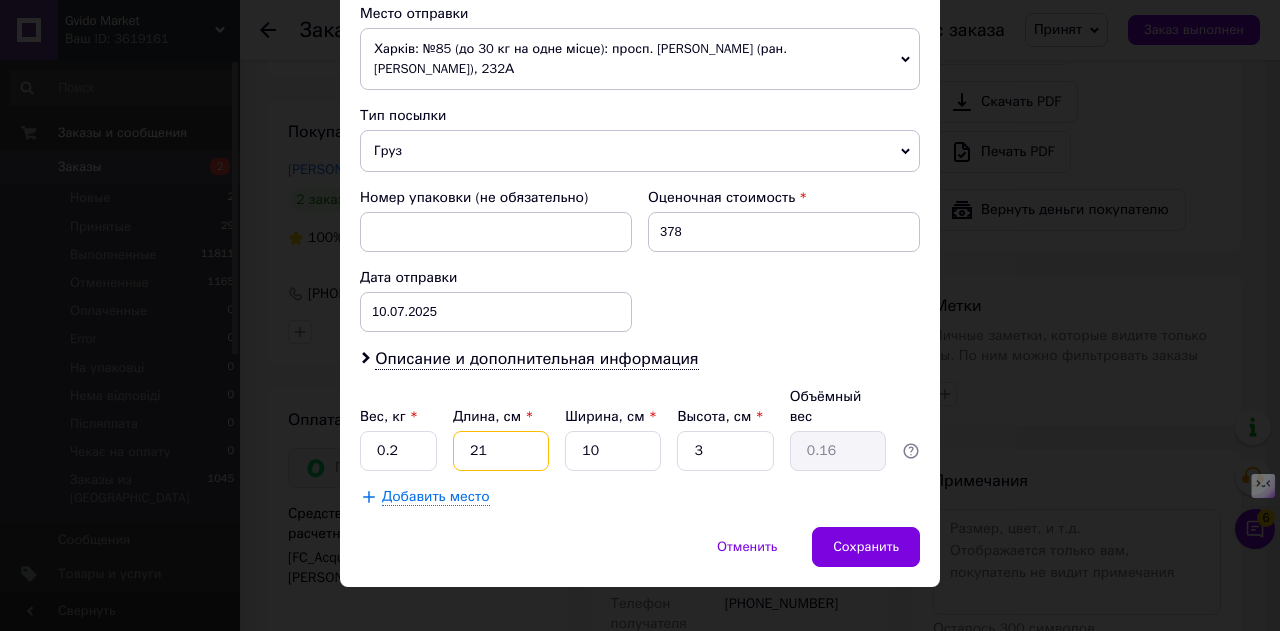 type on "21" 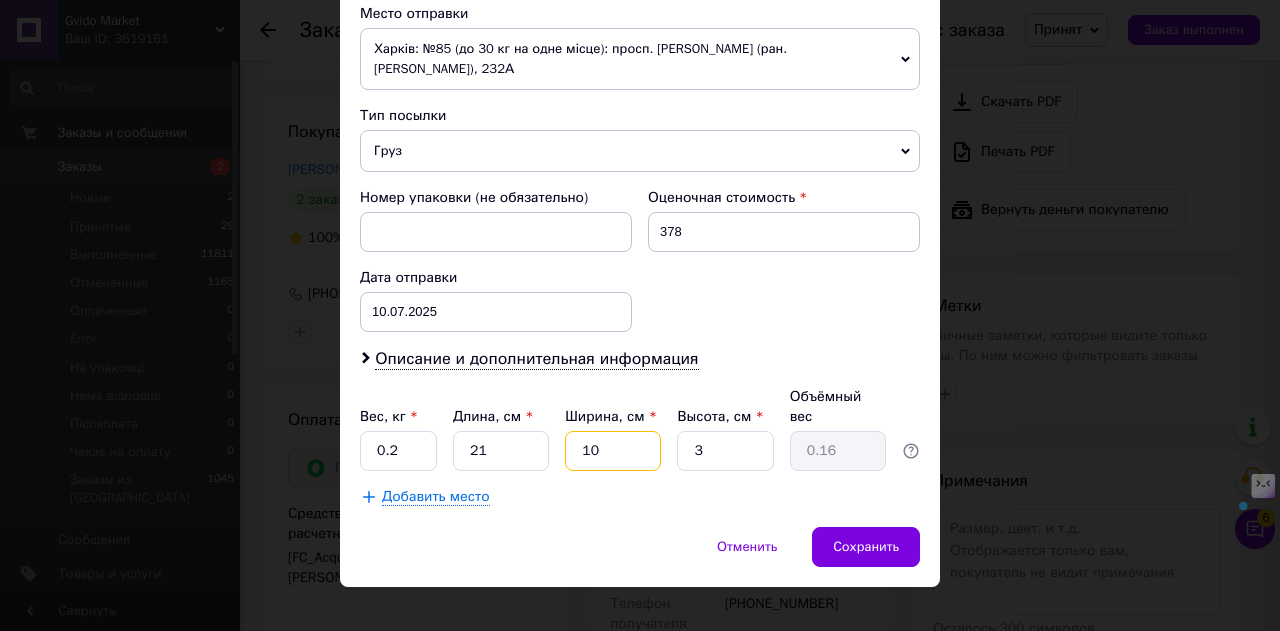 drag, startPoint x: 586, startPoint y: 428, endPoint x: 623, endPoint y: 437, distance: 38.078865 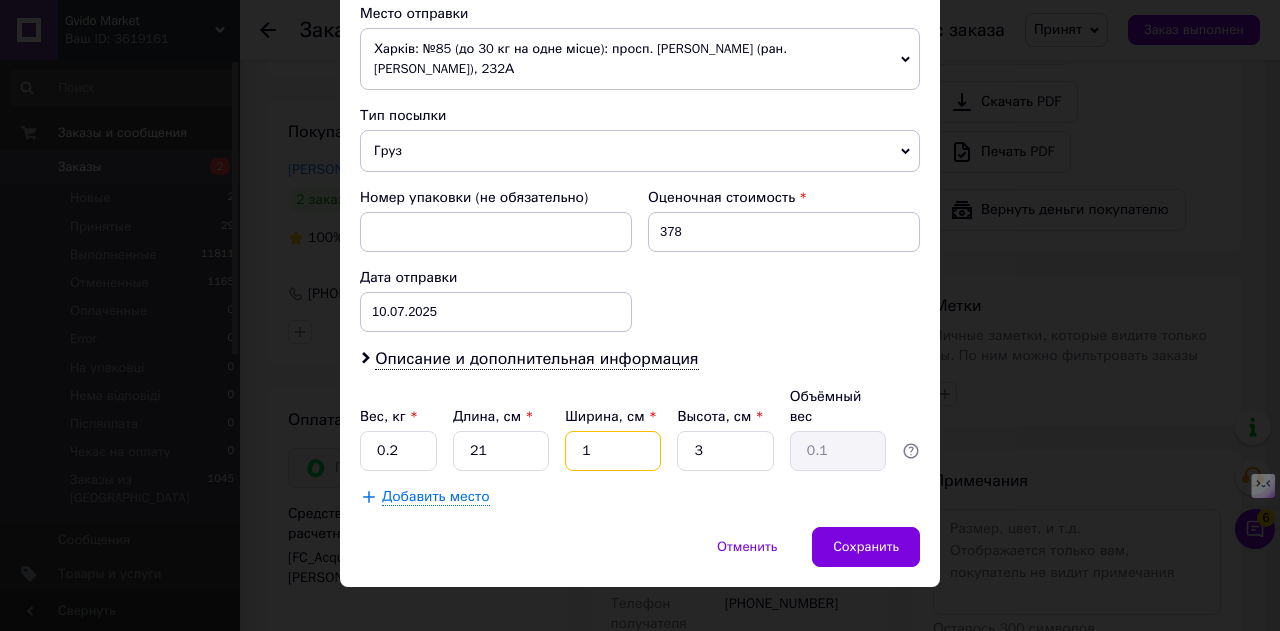 type on "13" 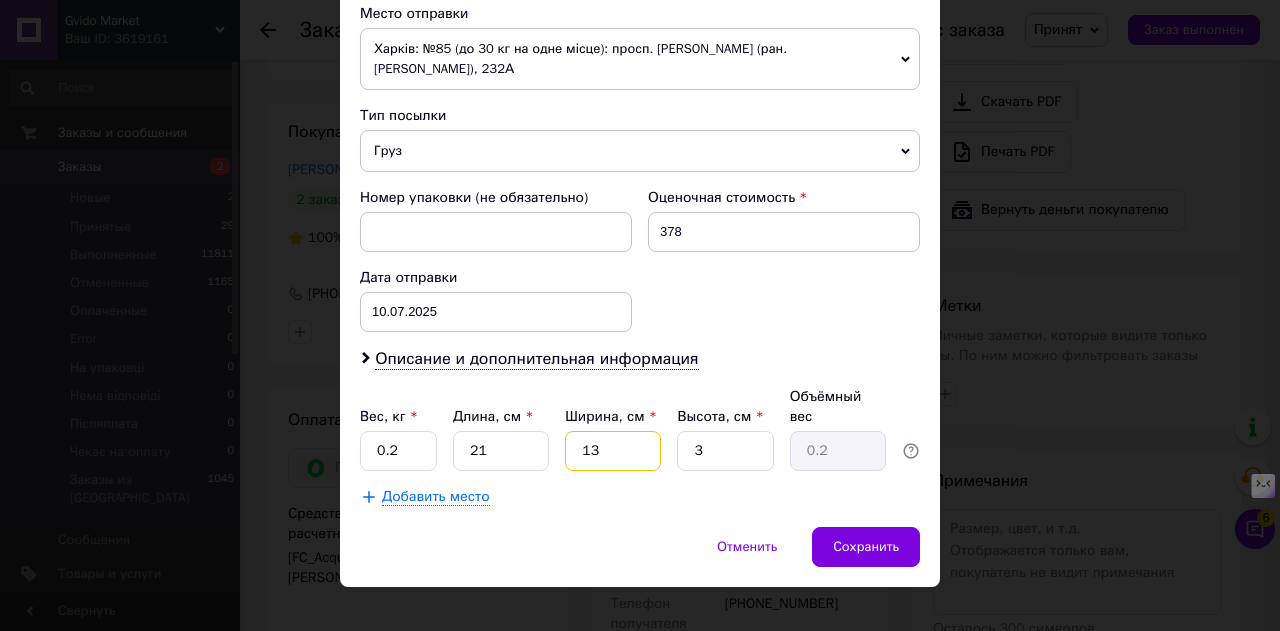 type on "13" 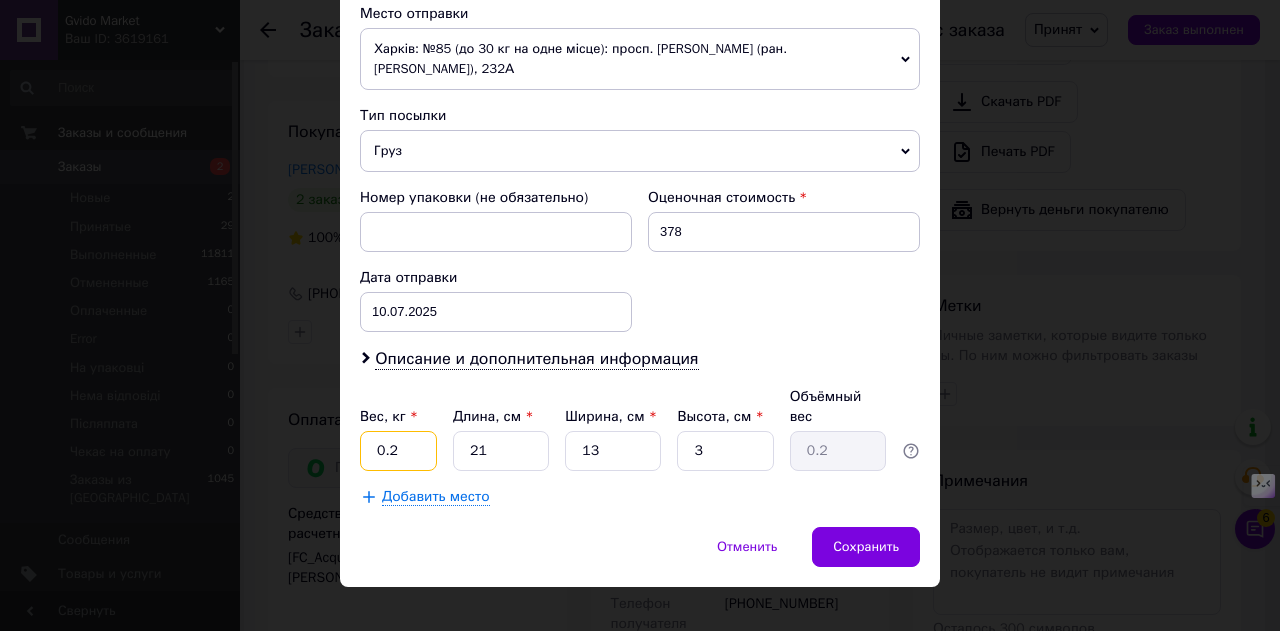 click on "0.2" at bounding box center (398, 451) 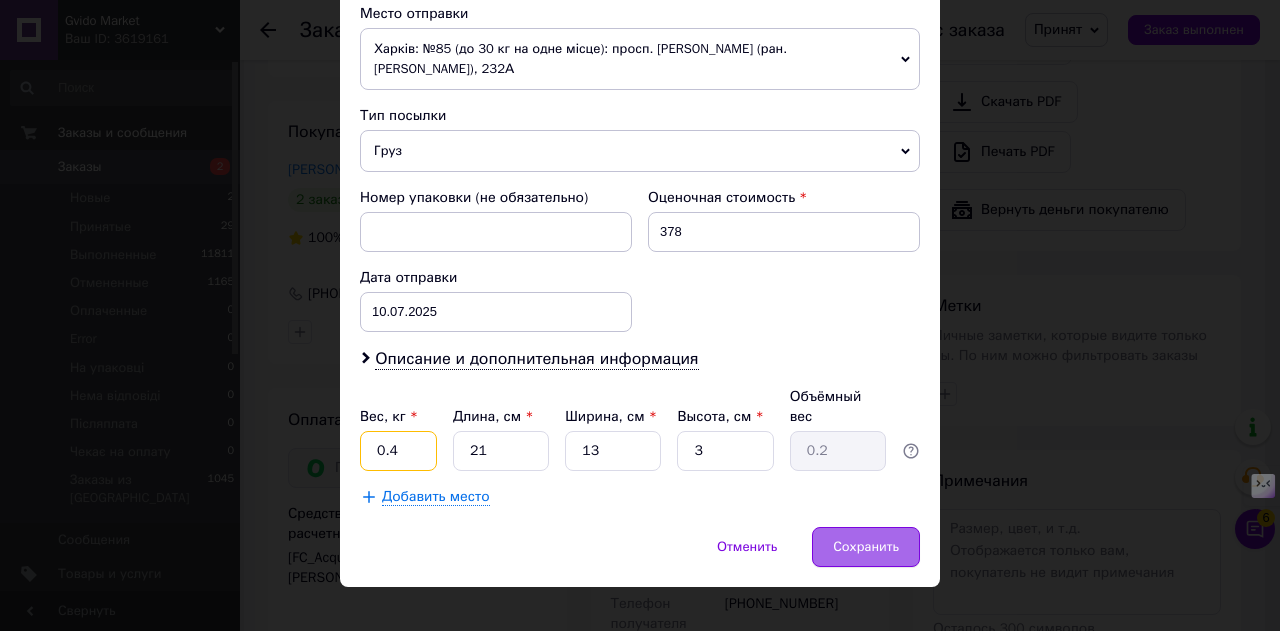 type on "0.4" 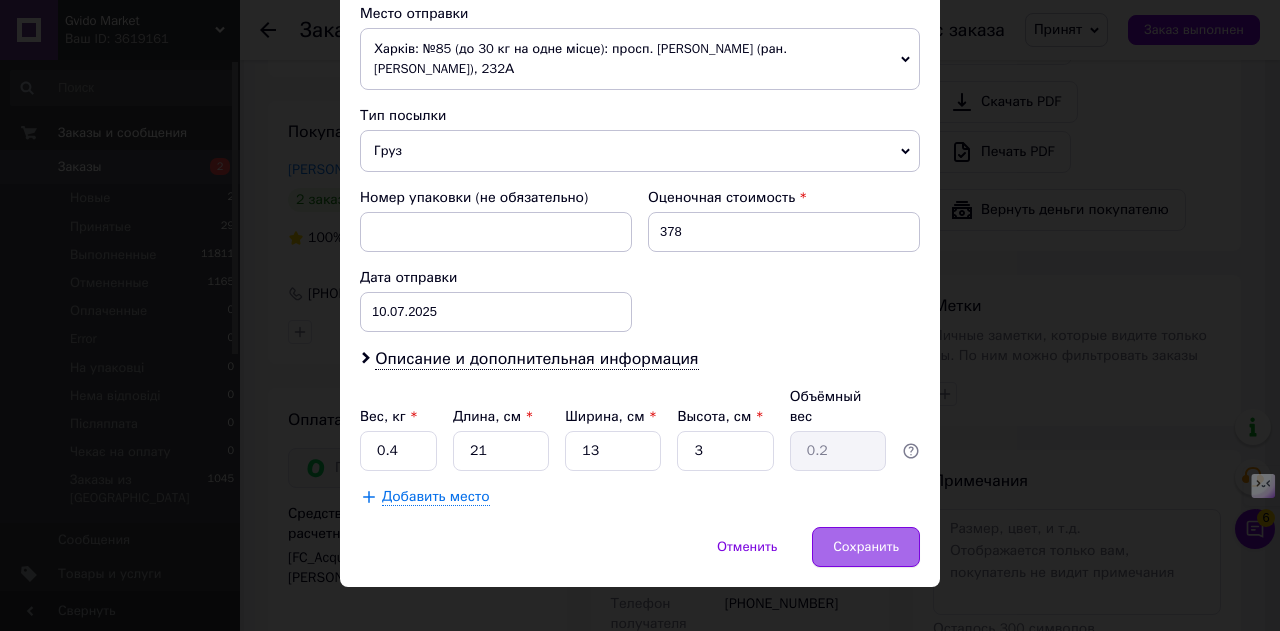 click on "Сохранить" at bounding box center [866, 547] 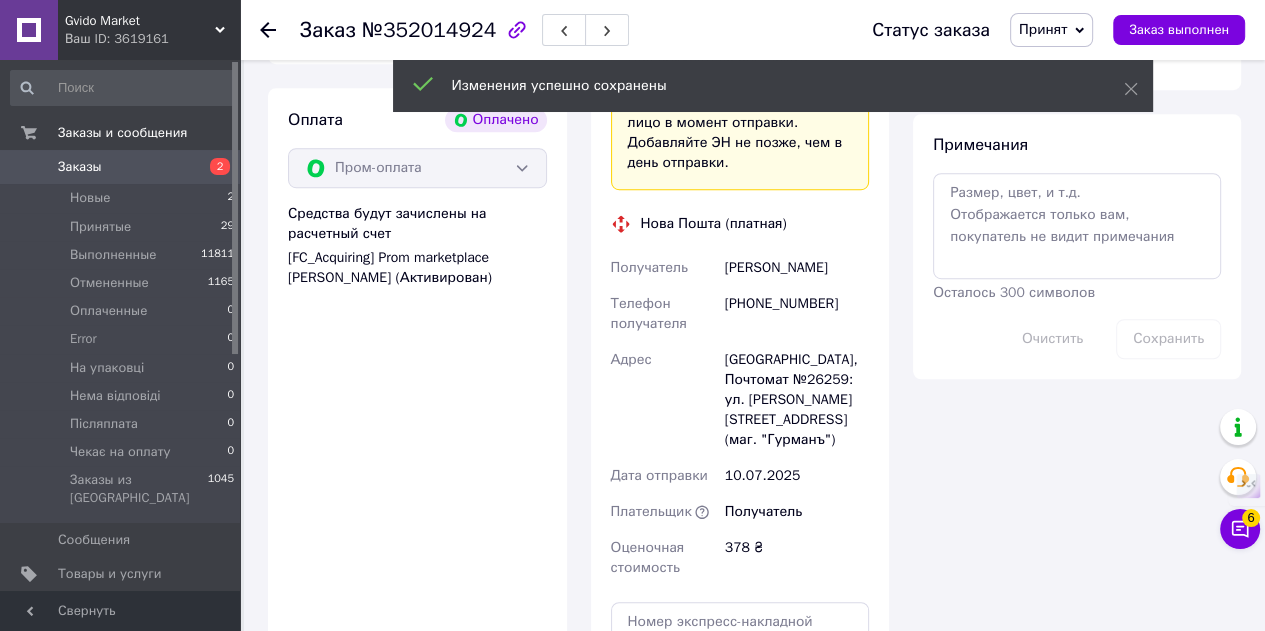 scroll, scrollTop: 1500, scrollLeft: 0, axis: vertical 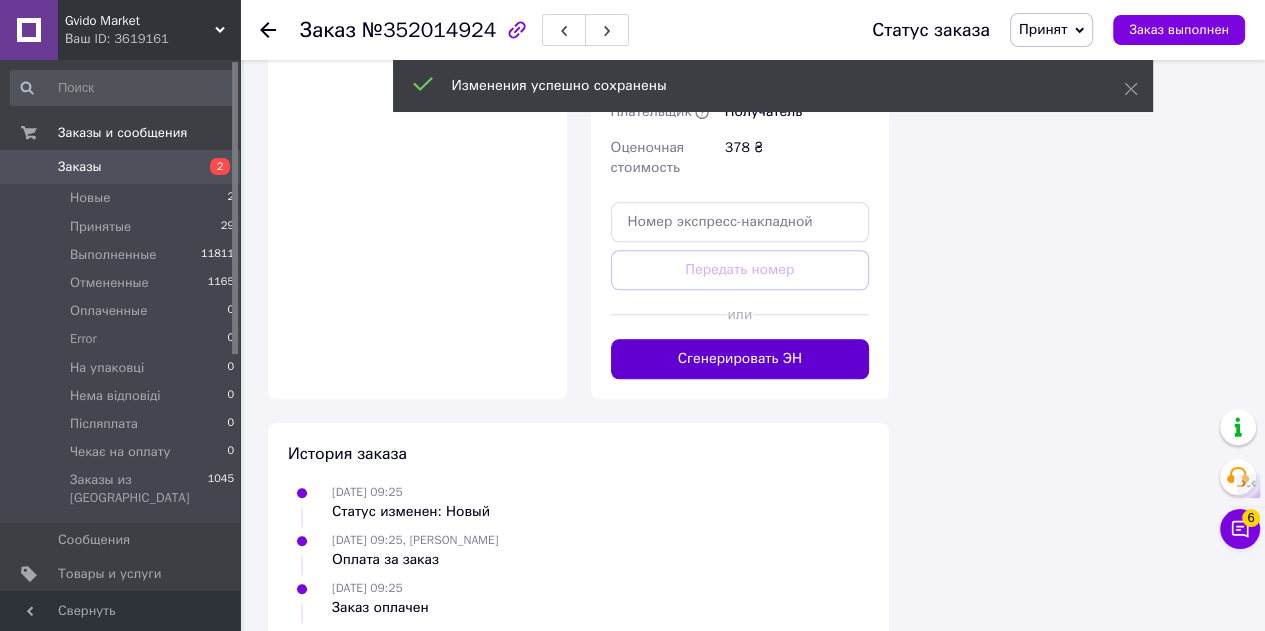 click on "Сгенерировать ЭН" at bounding box center (740, 359) 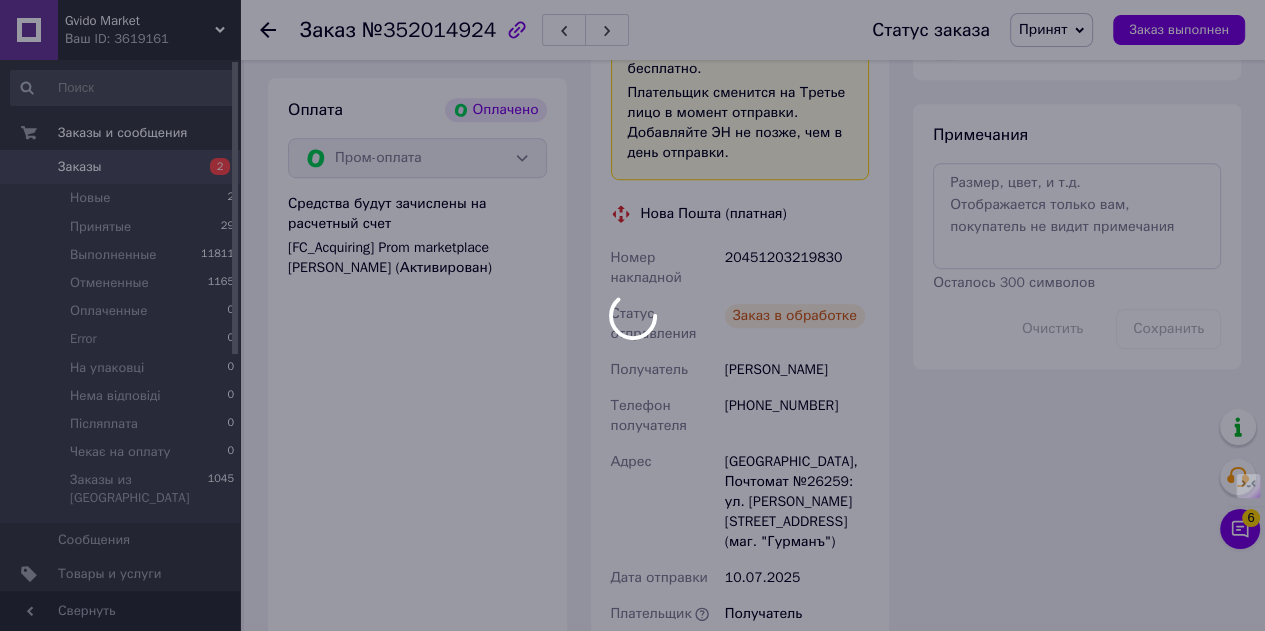 scroll, scrollTop: 1100, scrollLeft: 0, axis: vertical 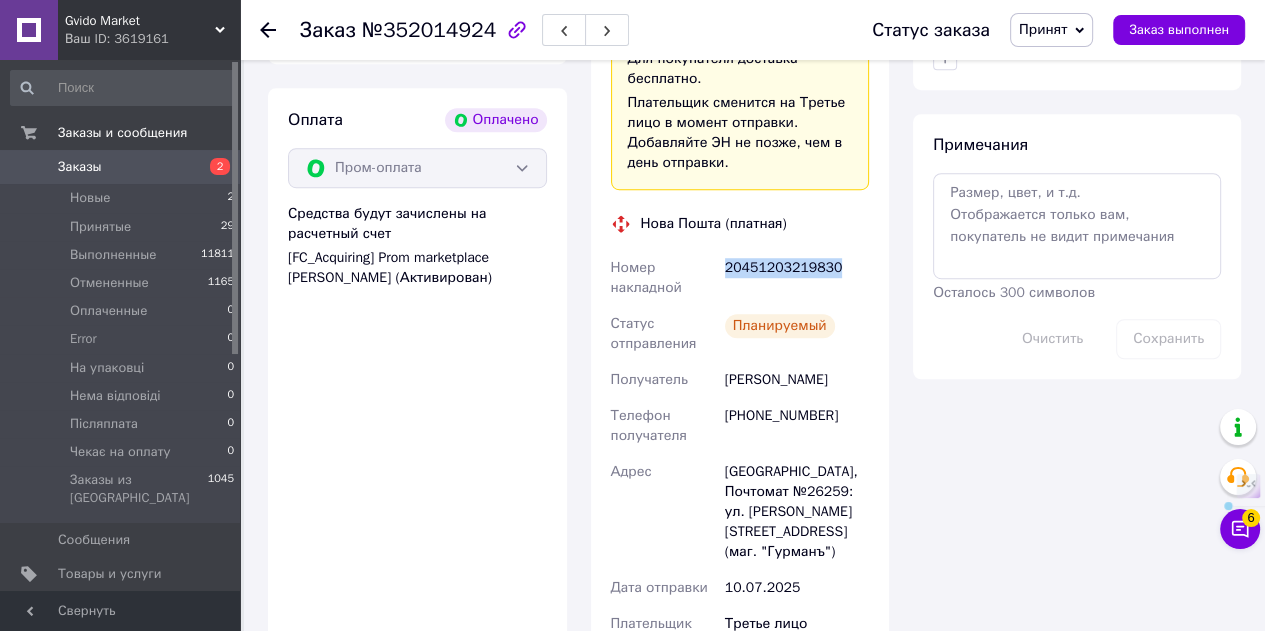 drag, startPoint x: 838, startPoint y: 248, endPoint x: 723, endPoint y: 248, distance: 115 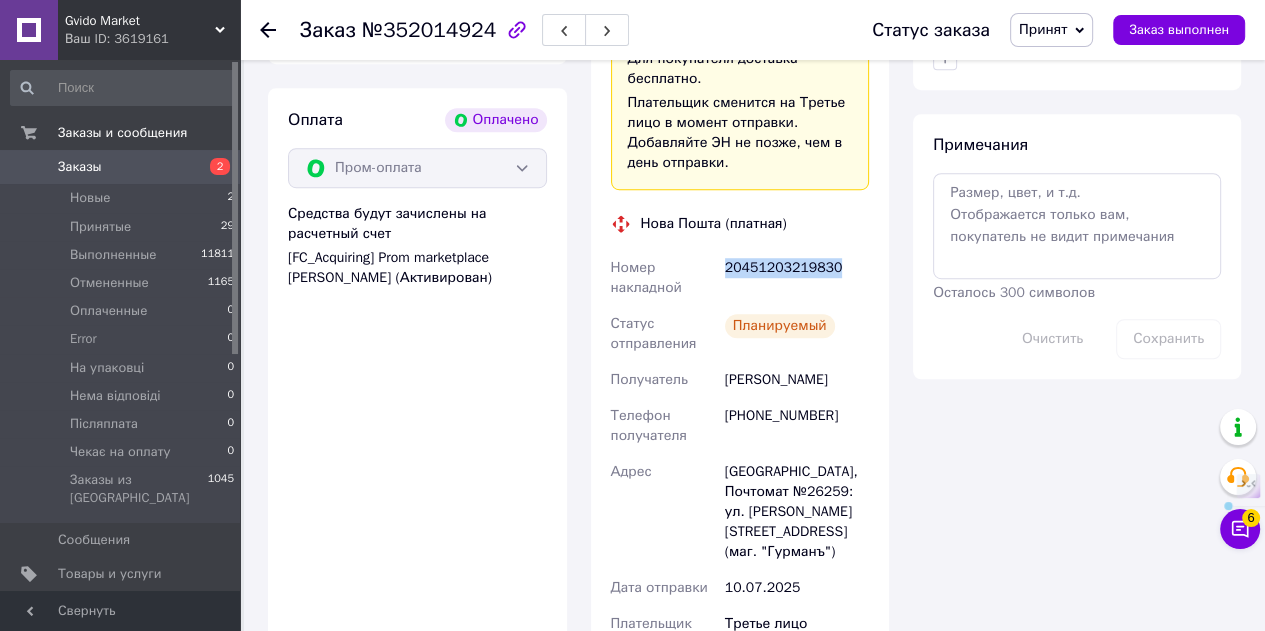 copy on "20451203219830" 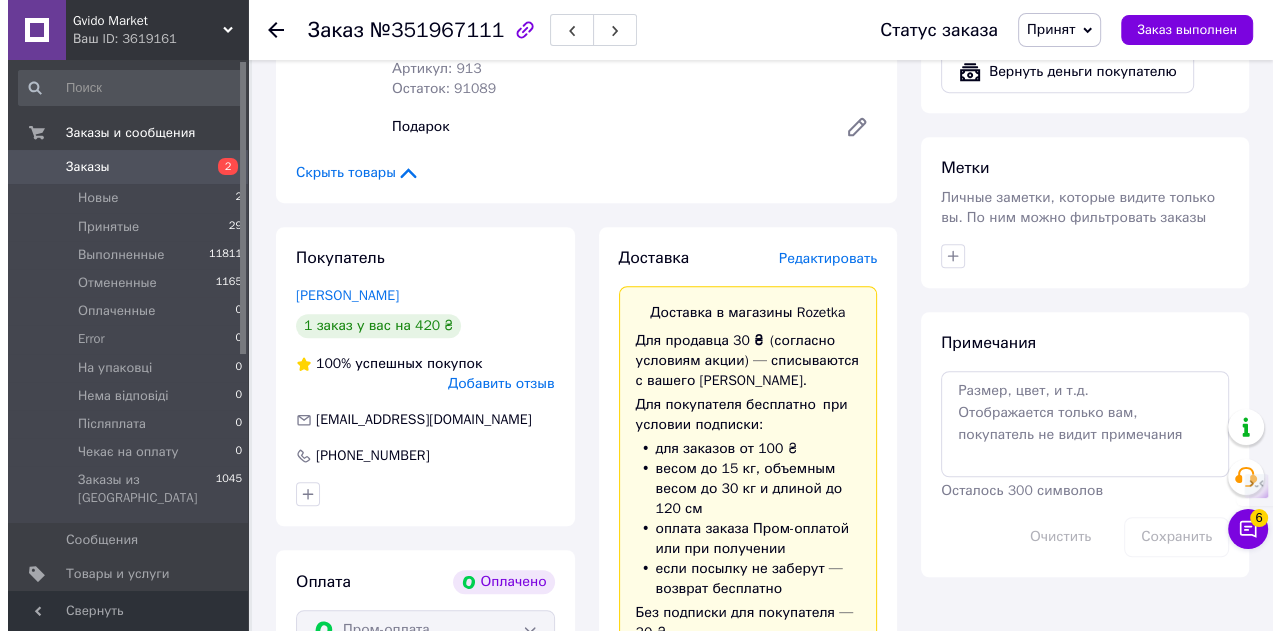 scroll, scrollTop: 1000, scrollLeft: 0, axis: vertical 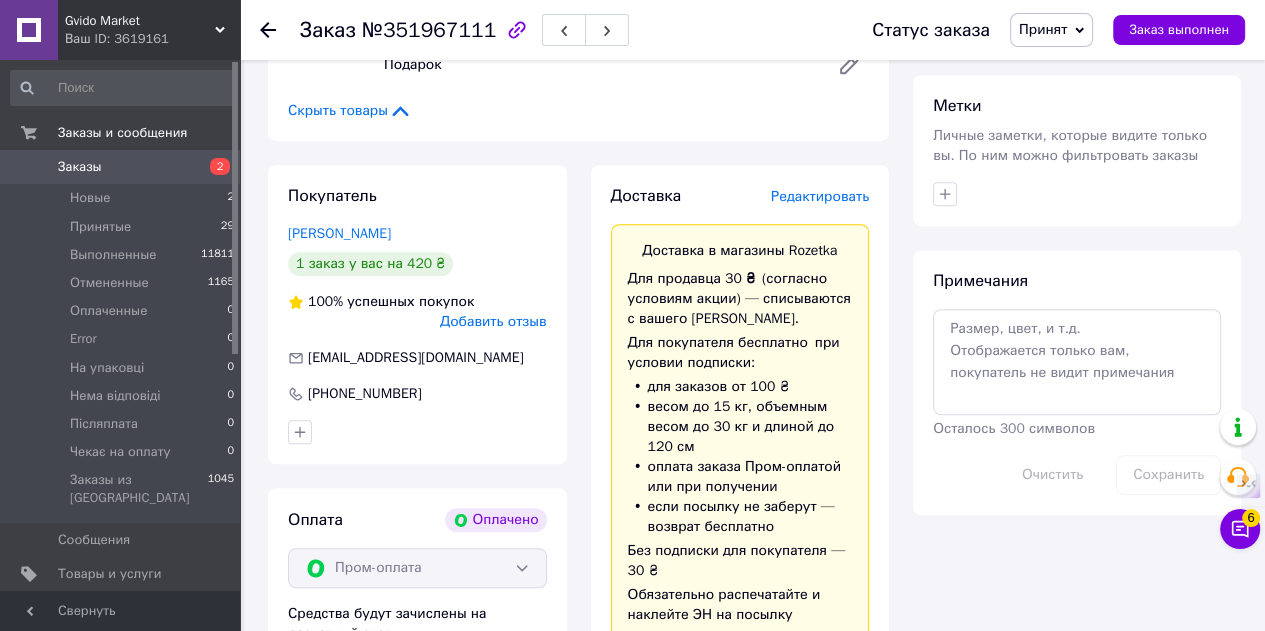click on "Редактировать" at bounding box center (820, 196) 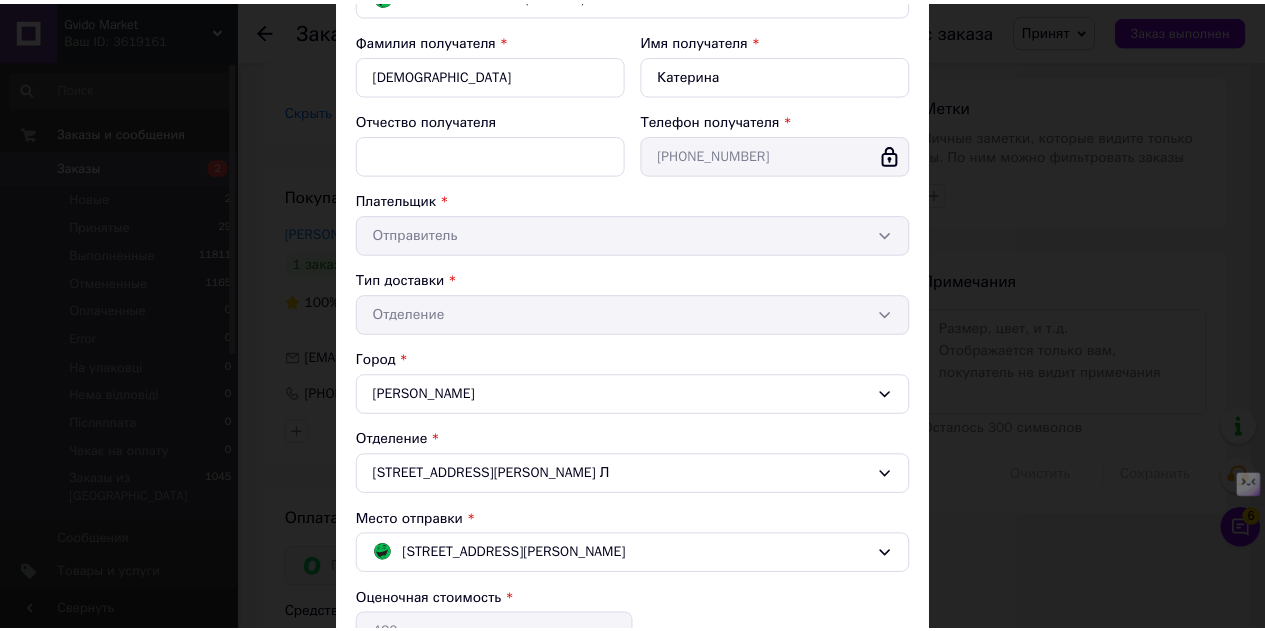 scroll, scrollTop: 488, scrollLeft: 0, axis: vertical 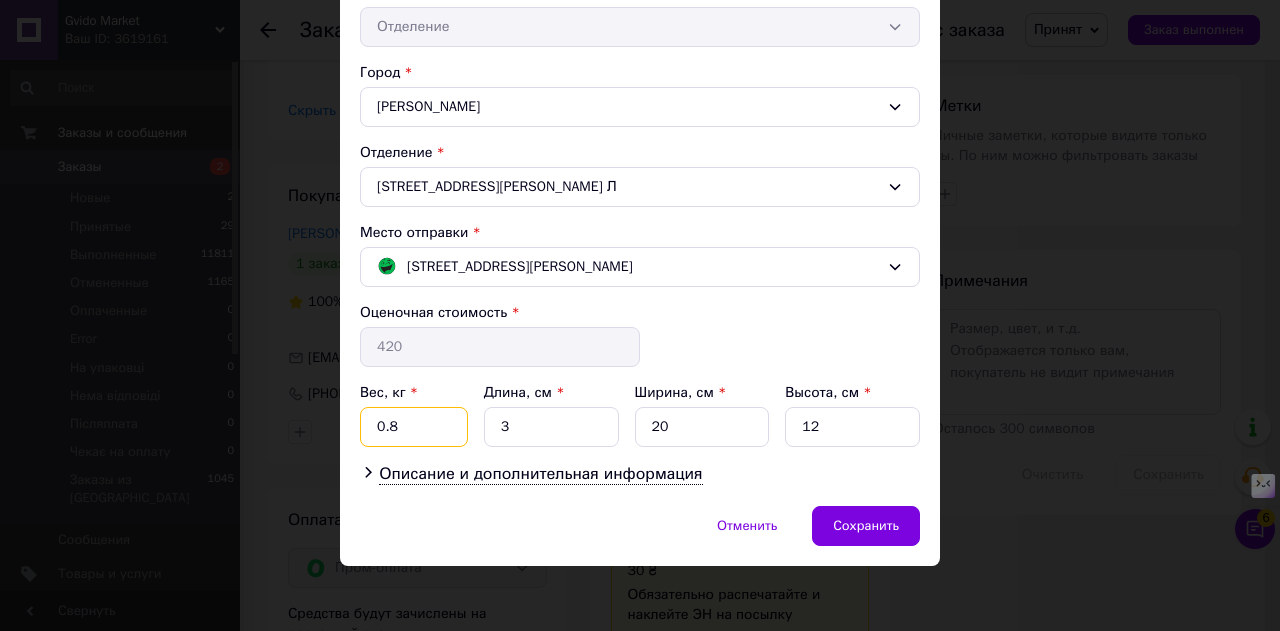 click on "0.8" at bounding box center [414, 427] 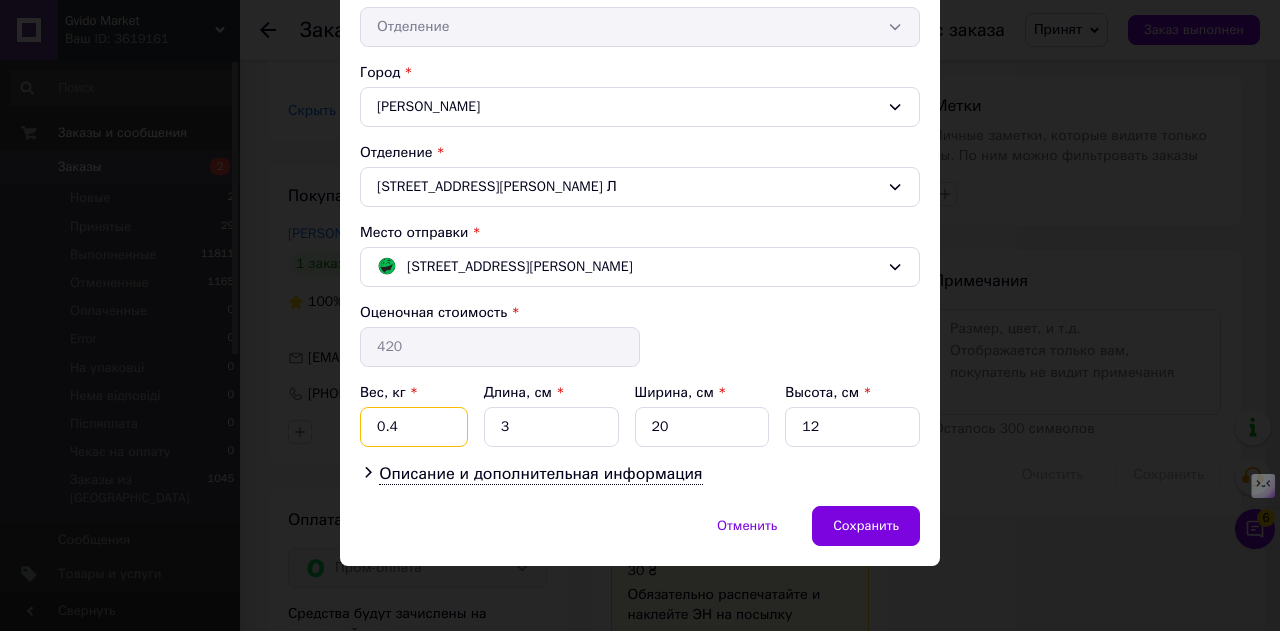 type on "0.4" 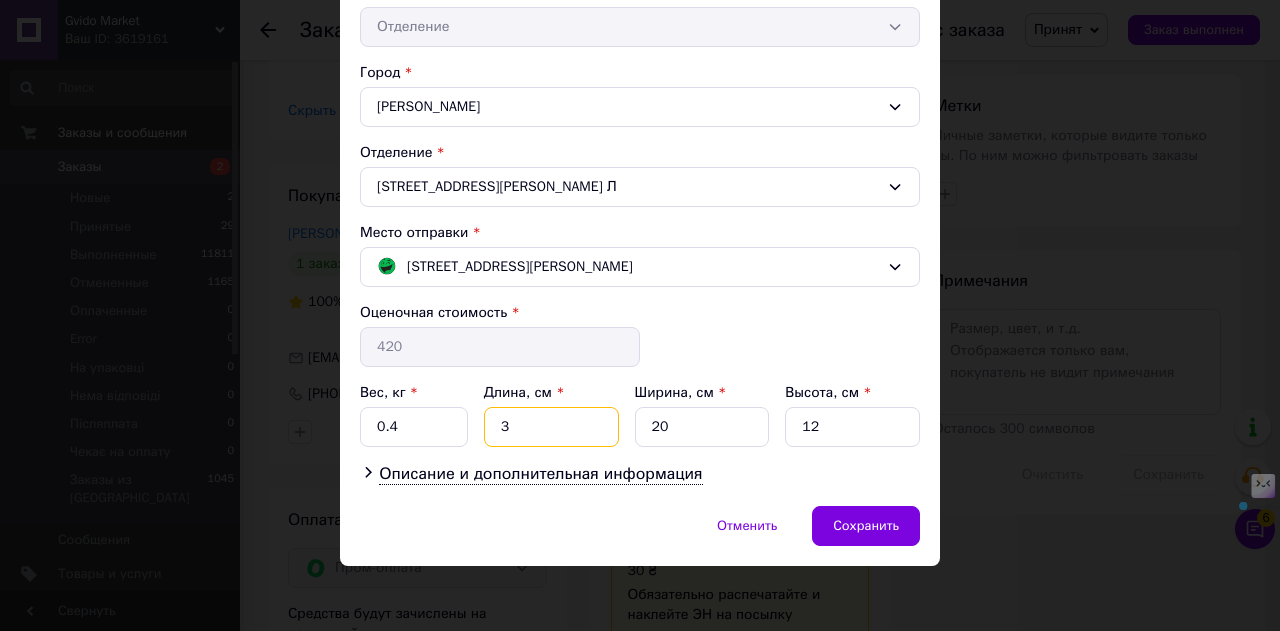drag, startPoint x: 511, startPoint y: 423, endPoint x: 489, endPoint y: 423, distance: 22 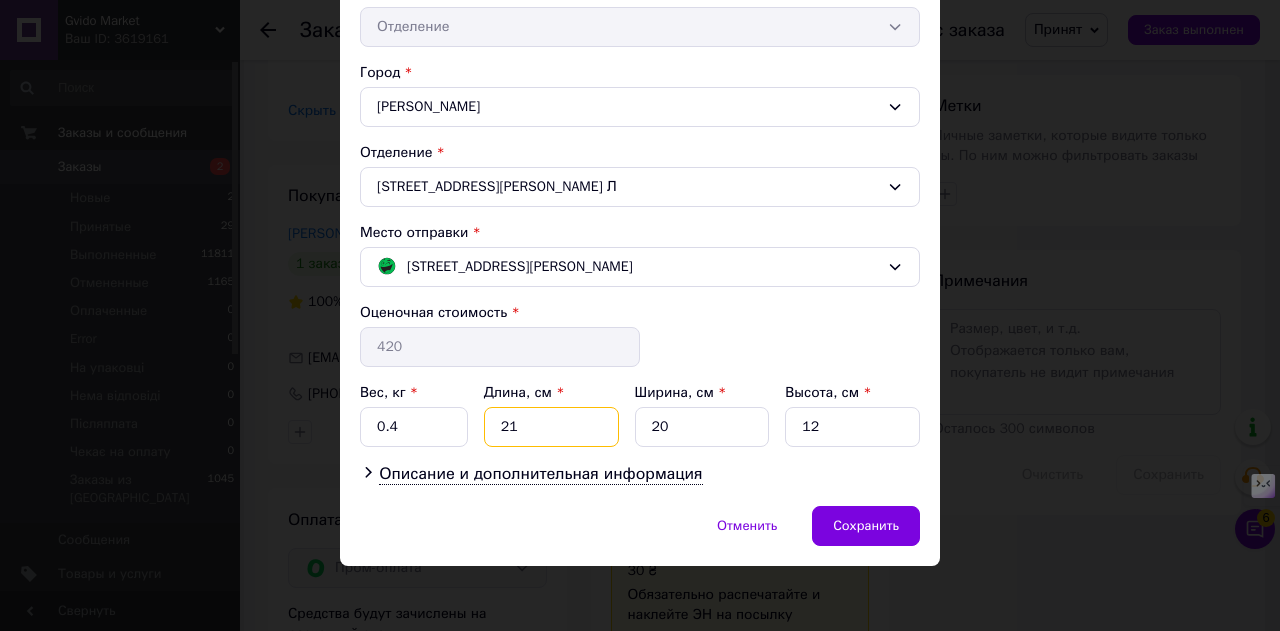 type on "21" 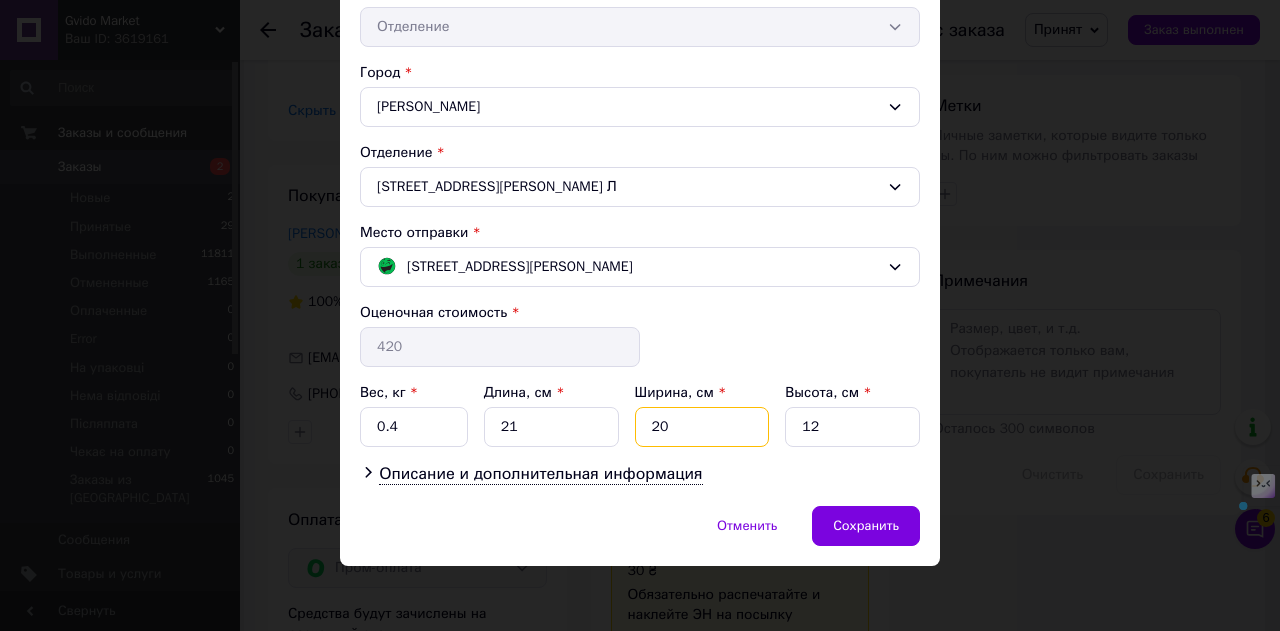 drag, startPoint x: 689, startPoint y: 425, endPoint x: 636, endPoint y: 421, distance: 53.15073 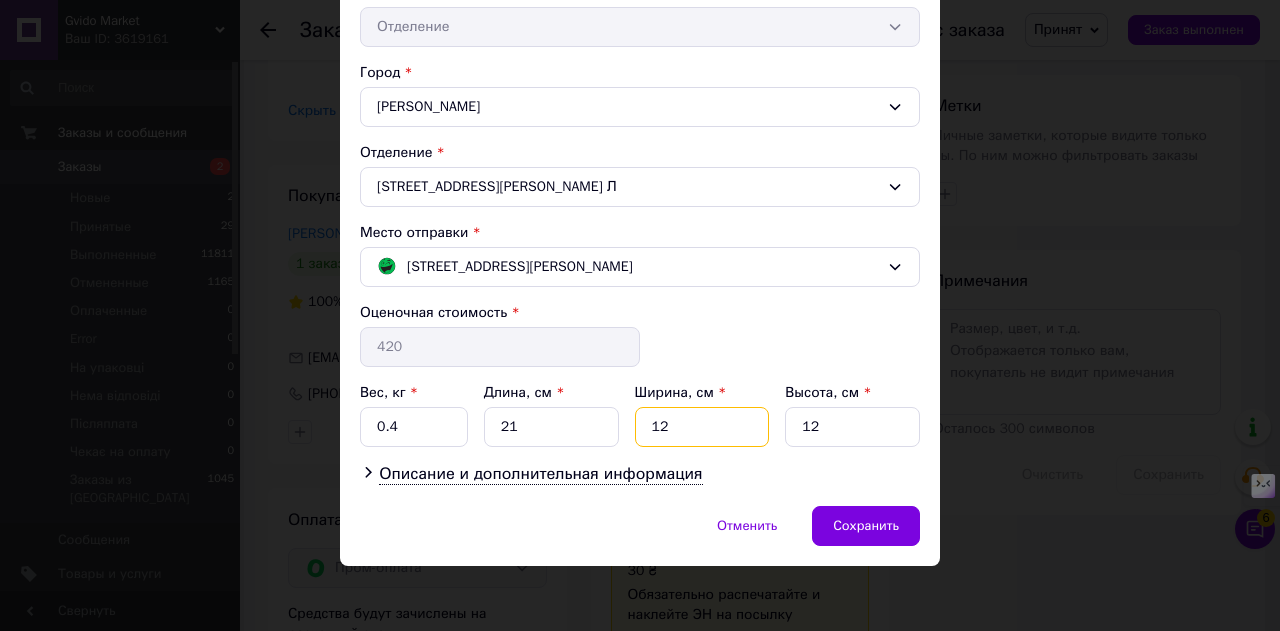 type on "12" 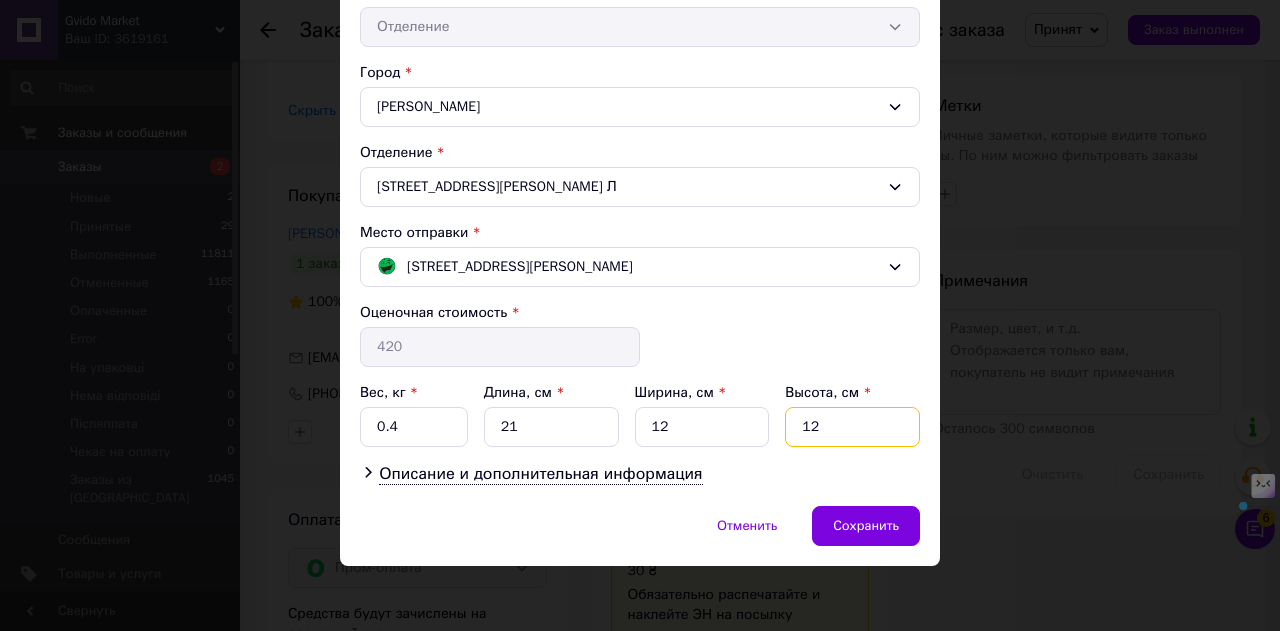 drag, startPoint x: 845, startPoint y: 415, endPoint x: 802, endPoint y: 414, distance: 43.011627 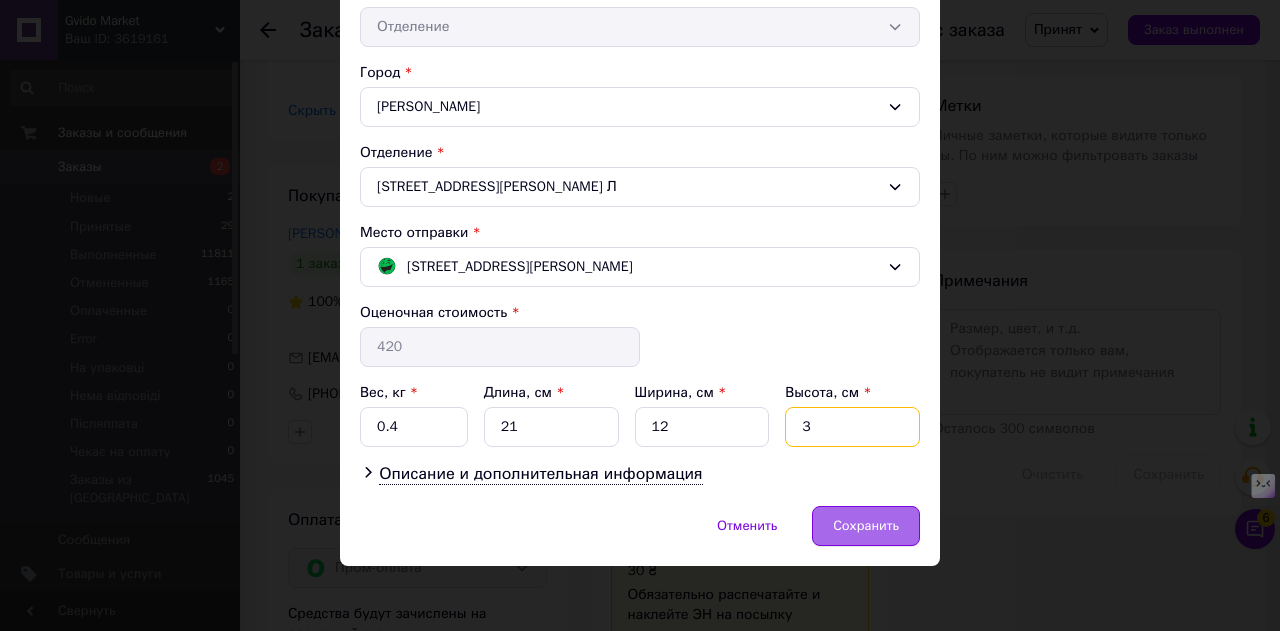 type on "3" 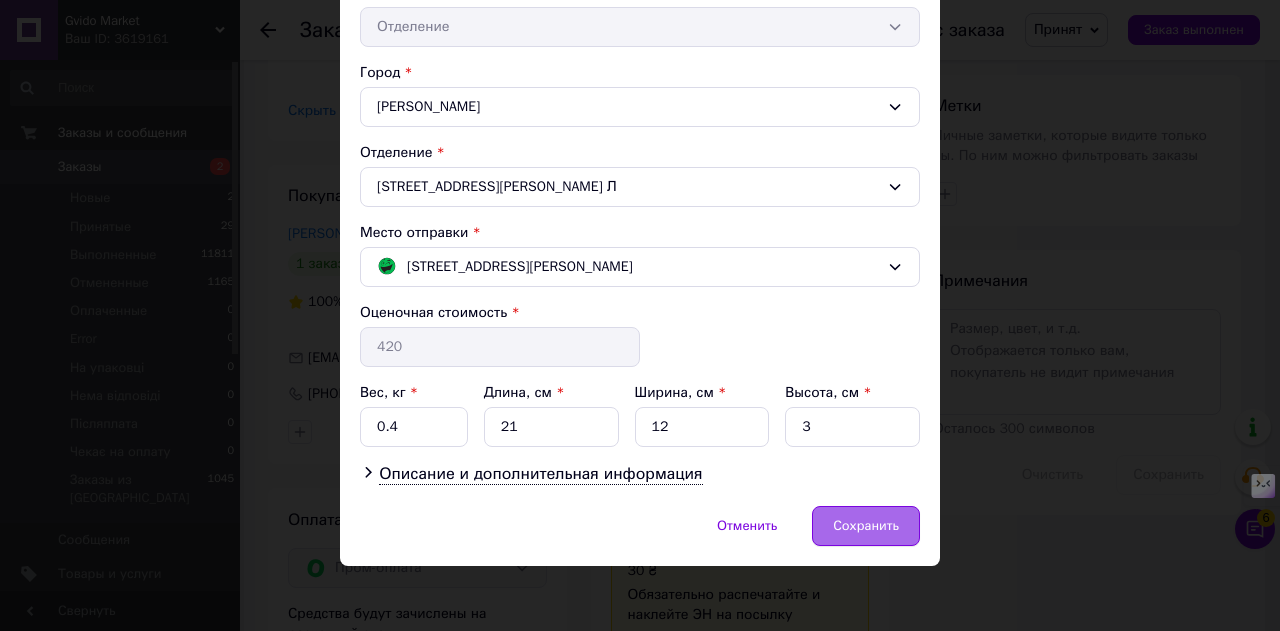 click on "Сохранить" at bounding box center [866, 526] 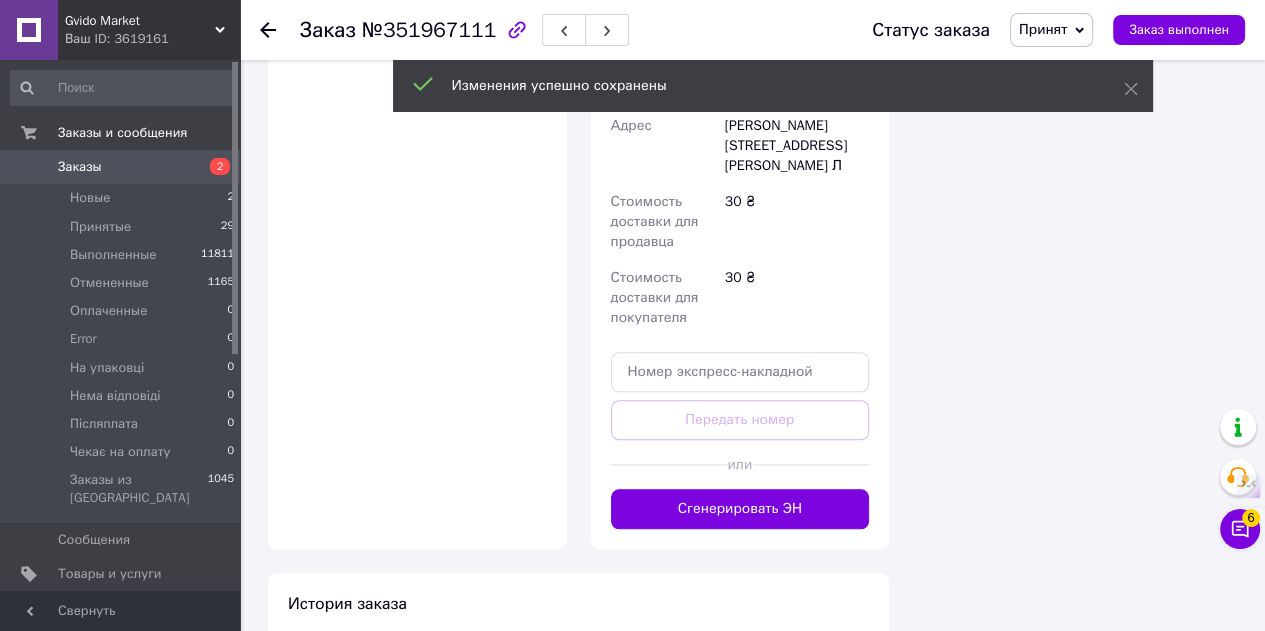 scroll, scrollTop: 1900, scrollLeft: 0, axis: vertical 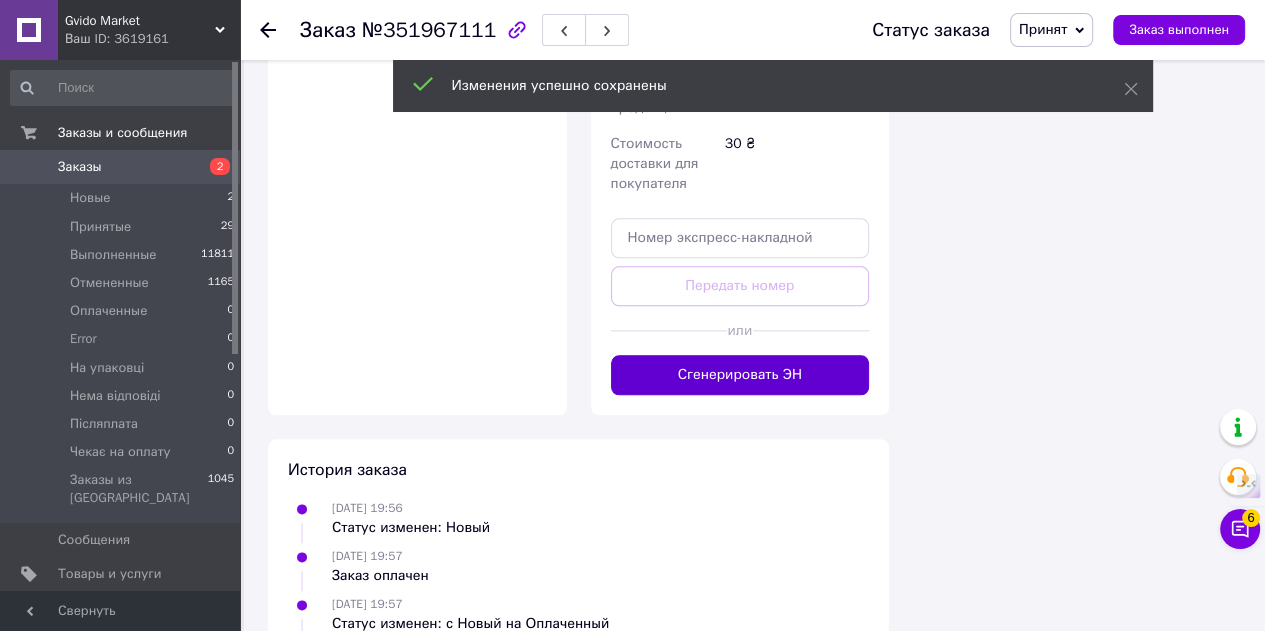 click on "Сгенерировать ЭН" at bounding box center [740, 375] 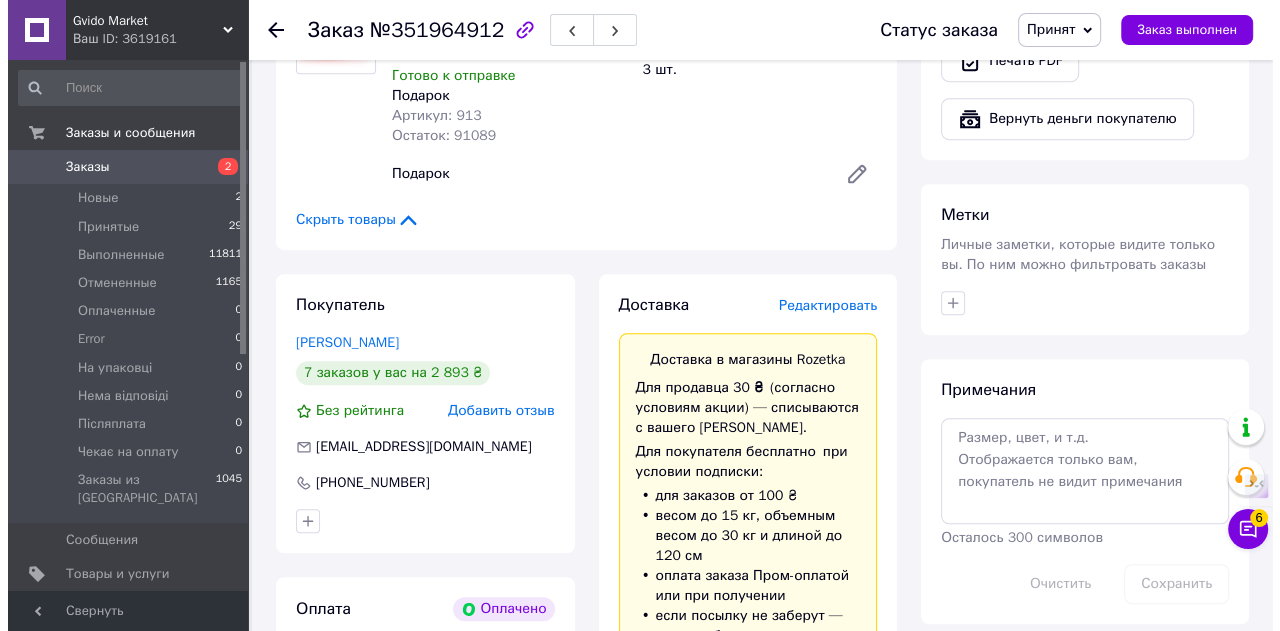 scroll, scrollTop: 900, scrollLeft: 0, axis: vertical 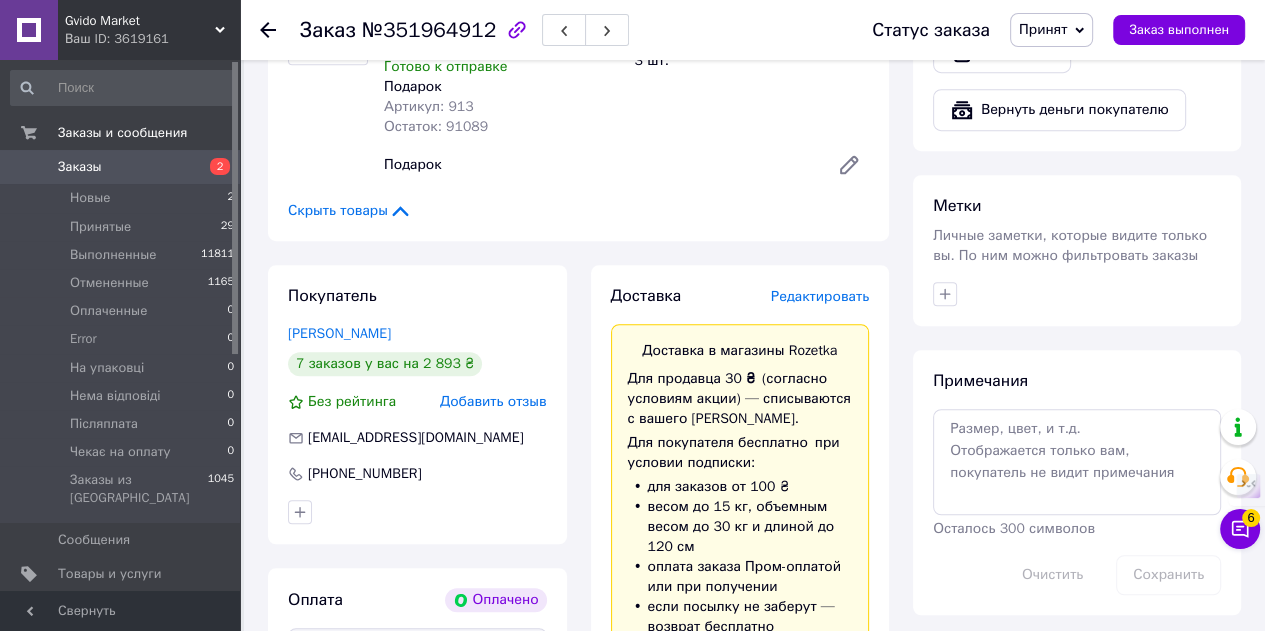 click on "Редактировать" at bounding box center (820, 296) 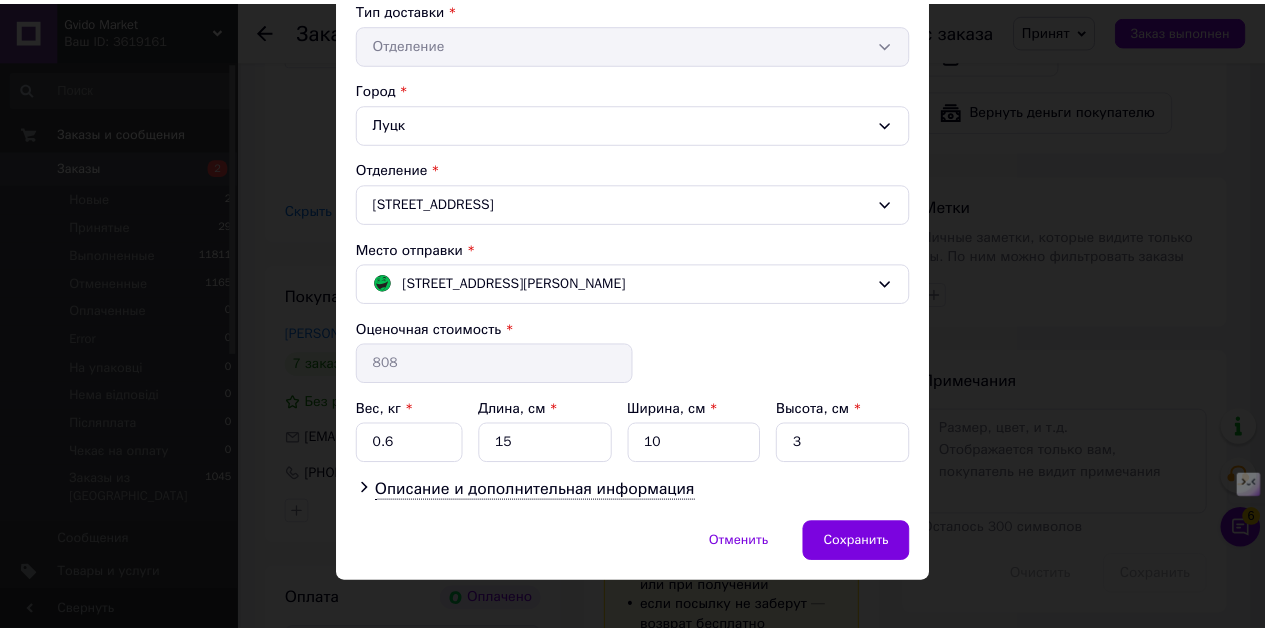 scroll, scrollTop: 488, scrollLeft: 0, axis: vertical 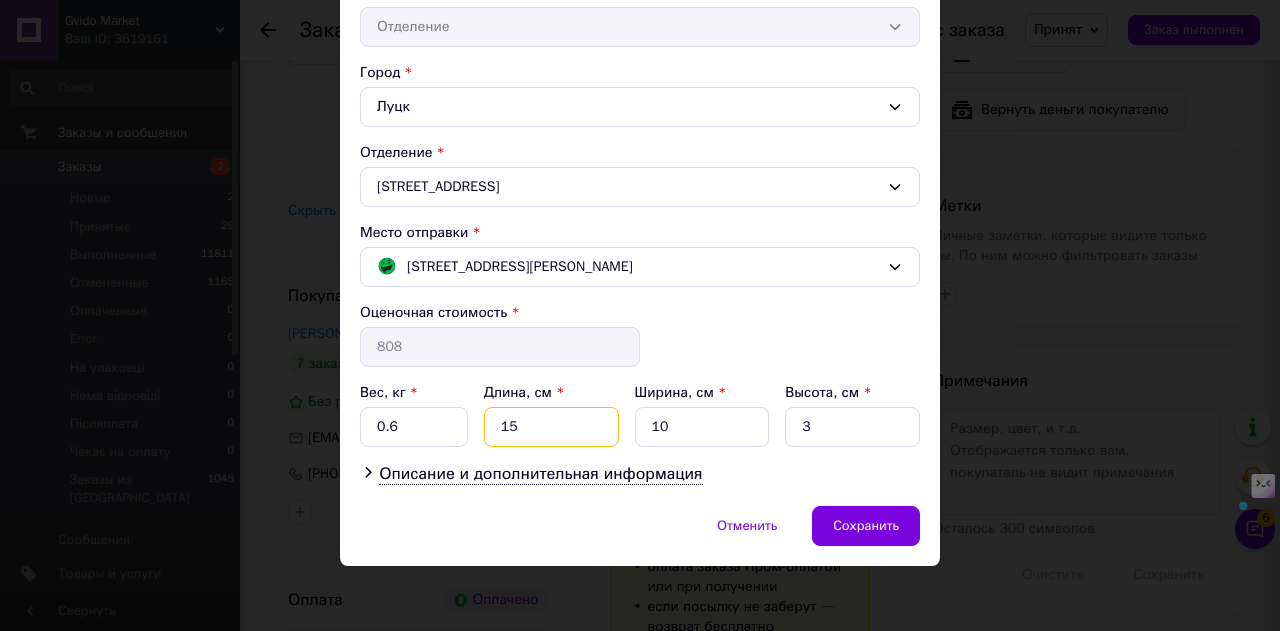 drag, startPoint x: 528, startPoint y: 425, endPoint x: 486, endPoint y: 421, distance: 42.190044 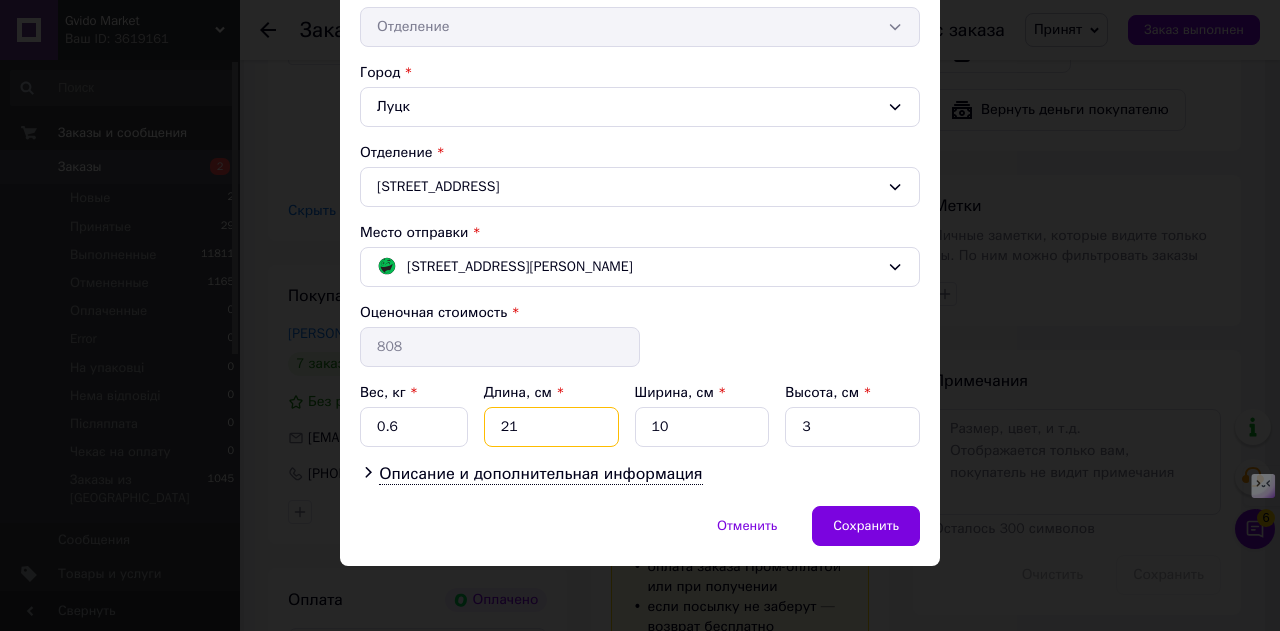 type on "21" 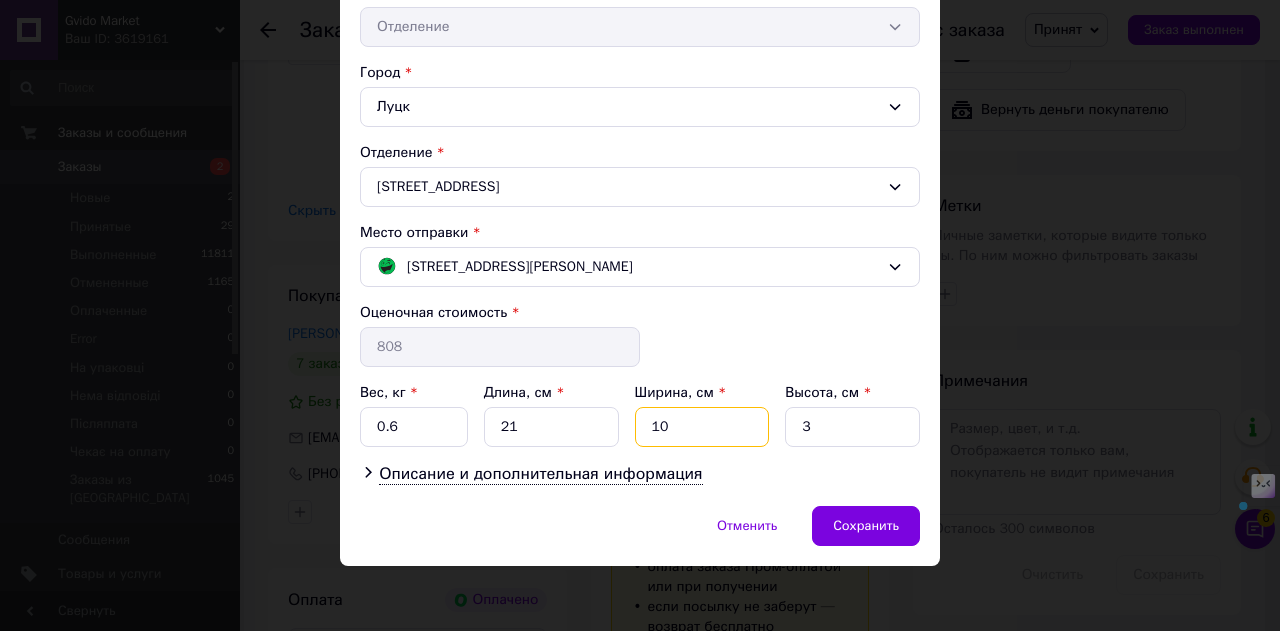 drag, startPoint x: 671, startPoint y: 415, endPoint x: 624, endPoint y: 417, distance: 47.042534 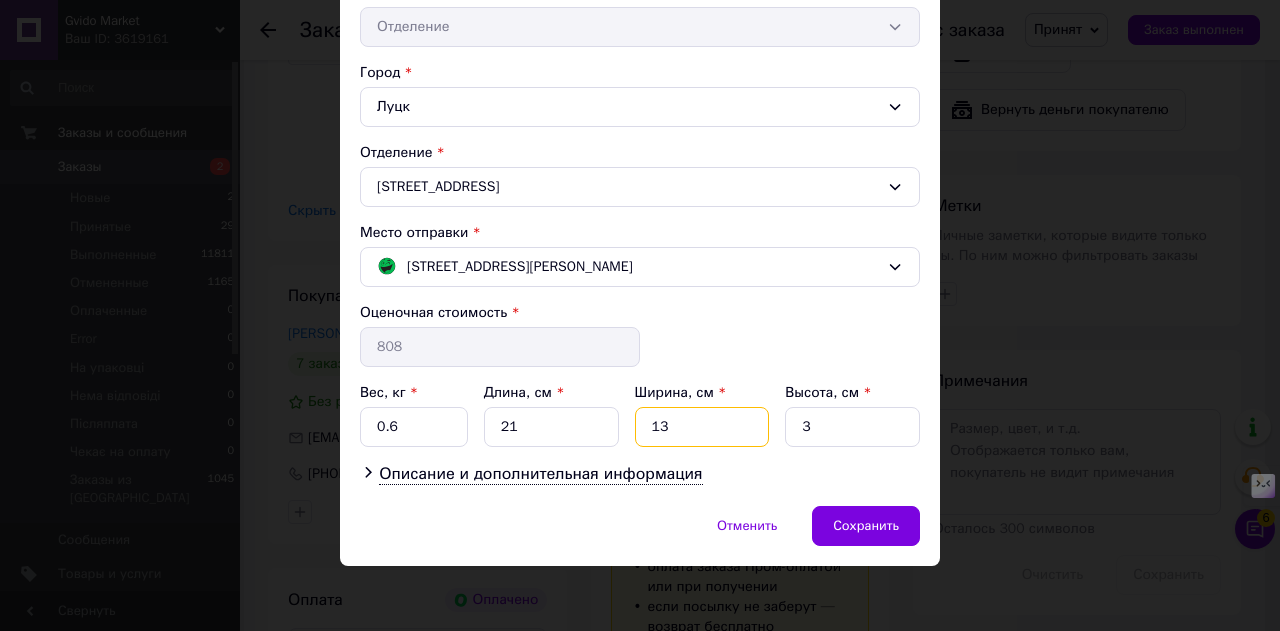 type on "13" 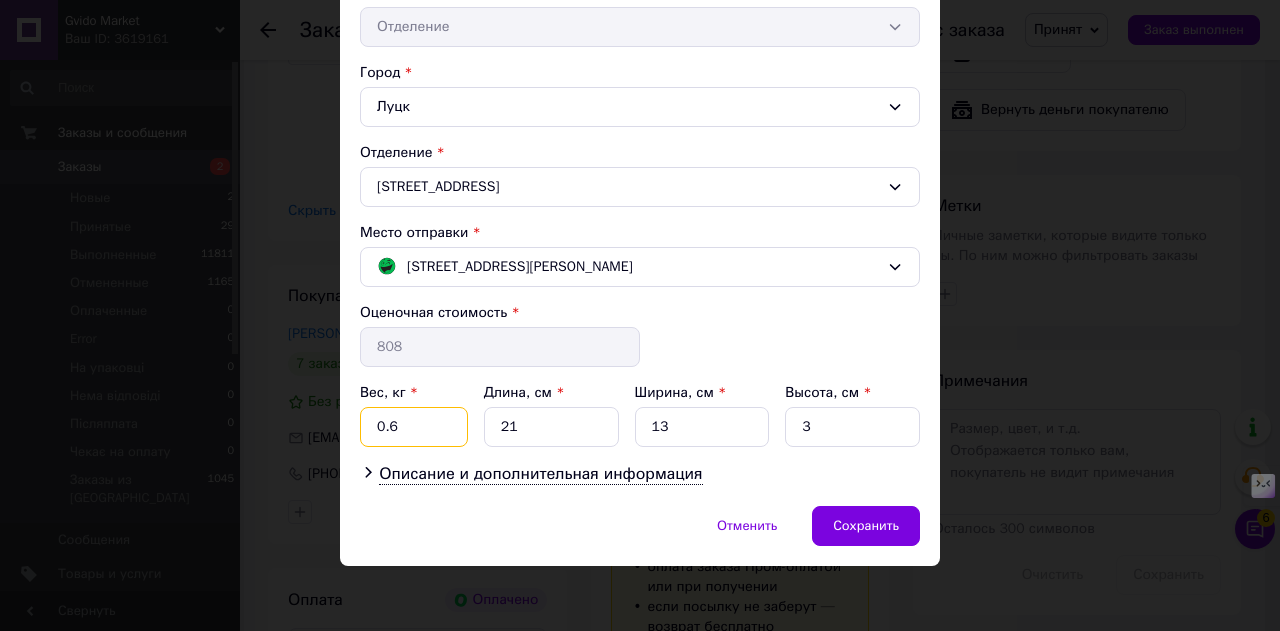 click on "0.6" at bounding box center (414, 427) 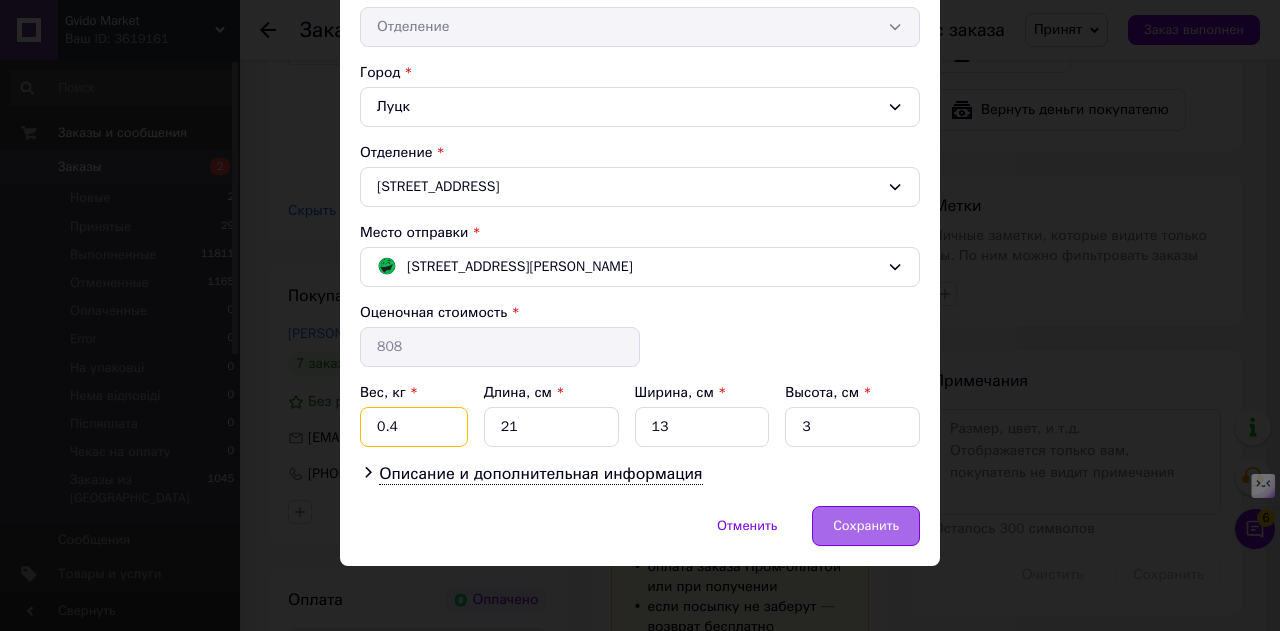 type on "0.4" 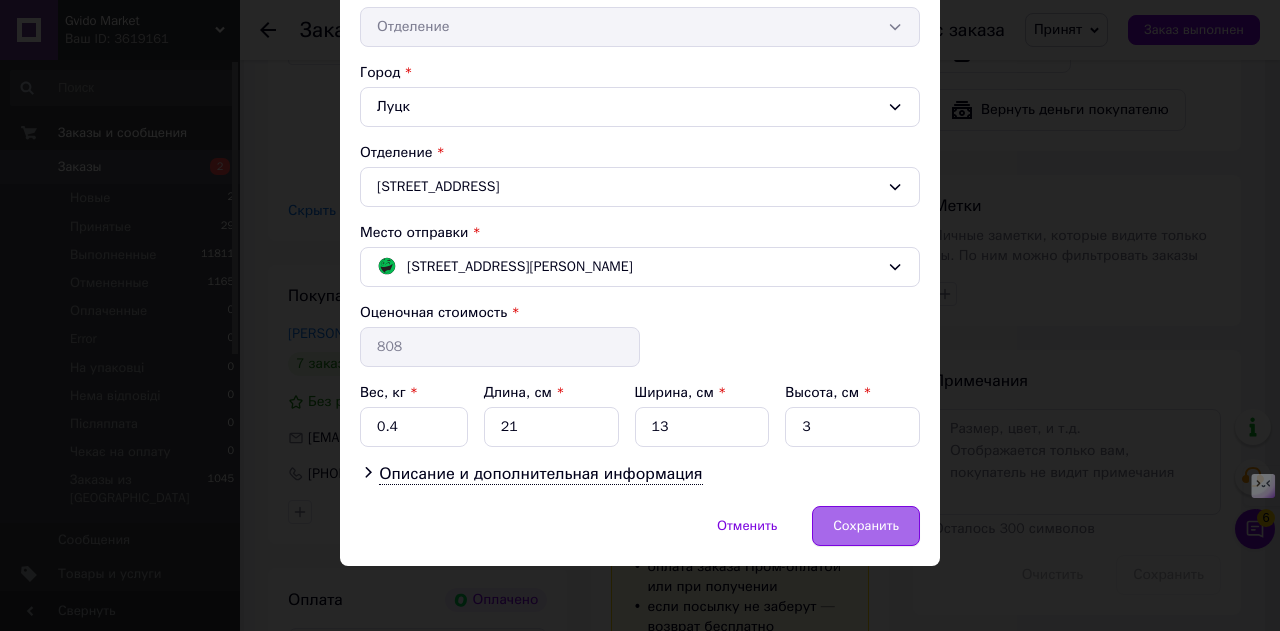click on "Сохранить" at bounding box center (866, 526) 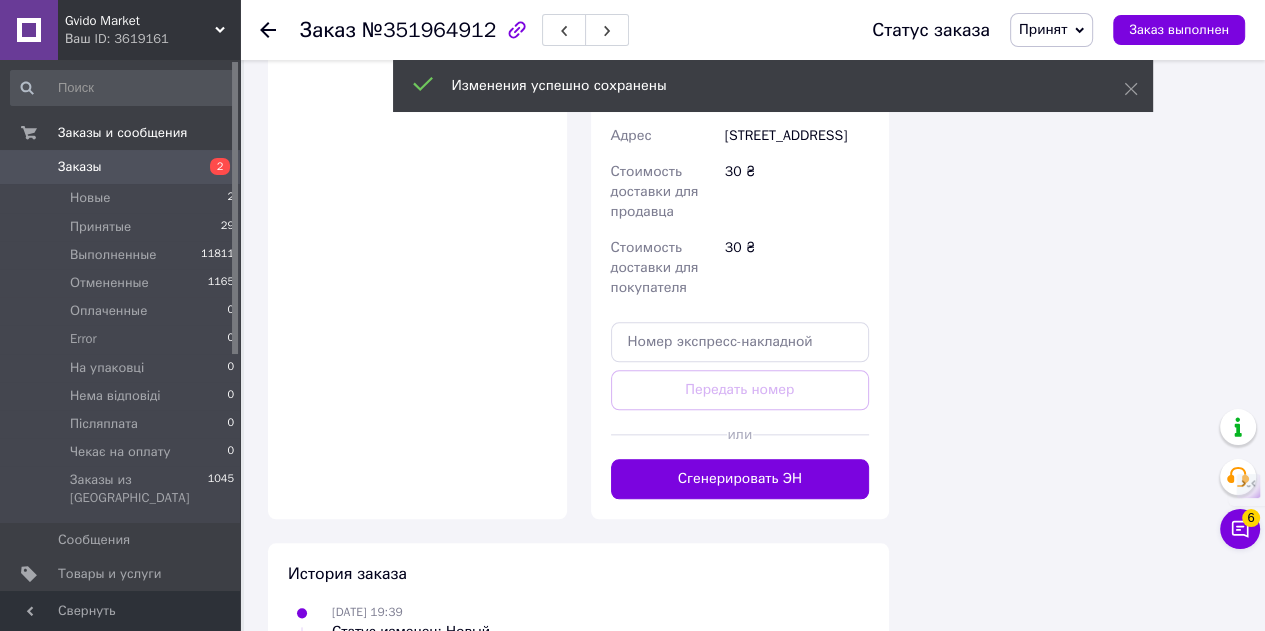 scroll, scrollTop: 1800, scrollLeft: 0, axis: vertical 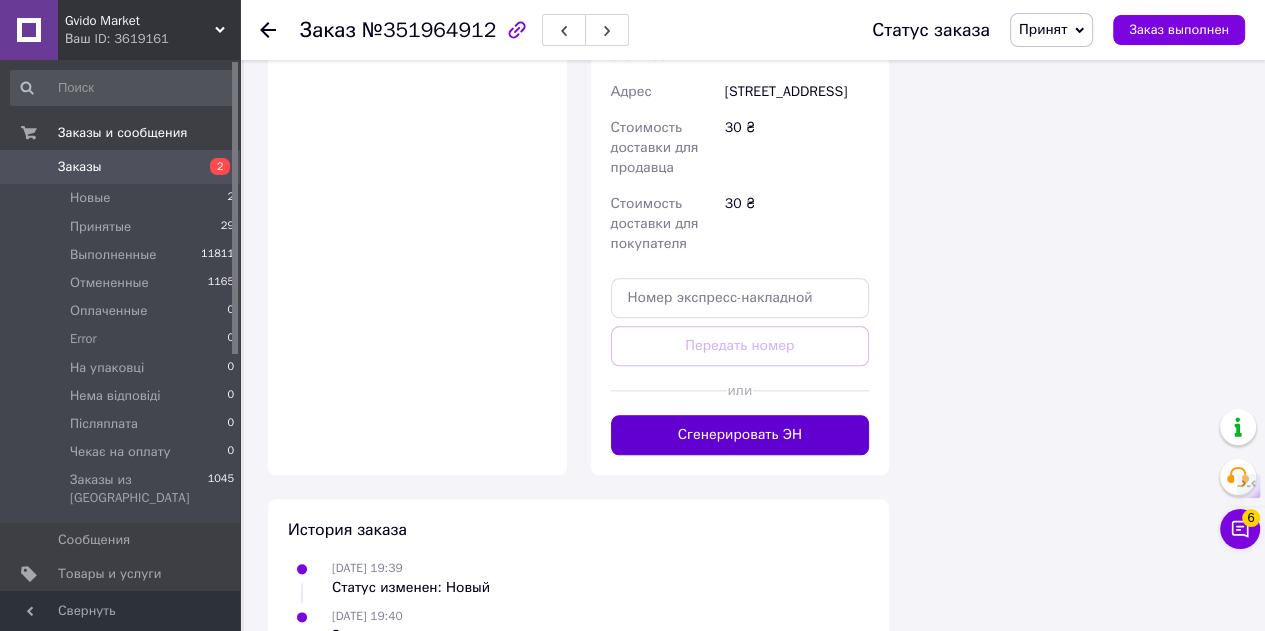 click on "Сгенерировать ЭН" at bounding box center (740, 435) 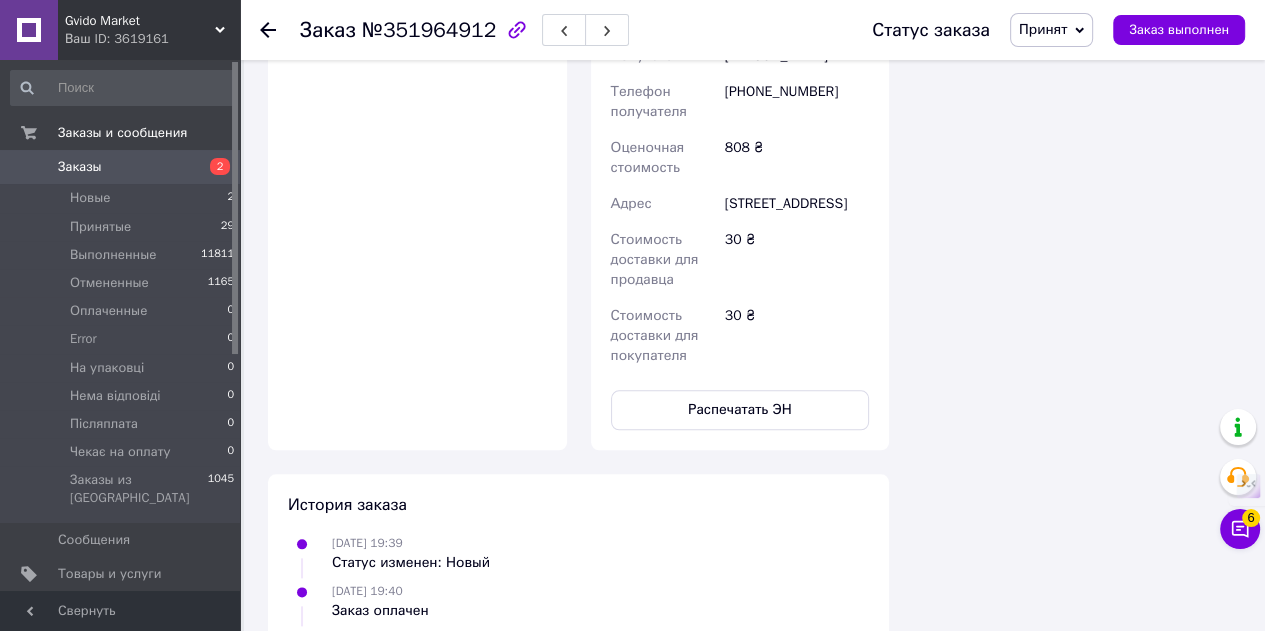 drag, startPoint x: 197, startPoint y: 23, endPoint x: 194, endPoint y: 101, distance: 78.05767 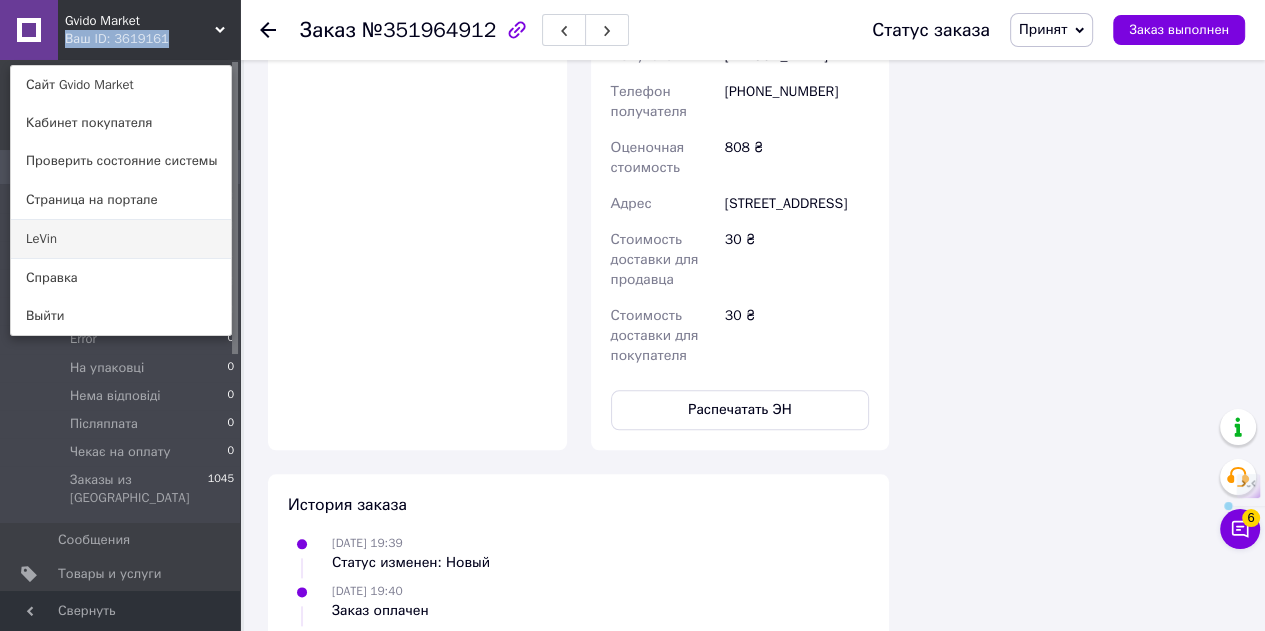 click on "LeVin" at bounding box center (121, 239) 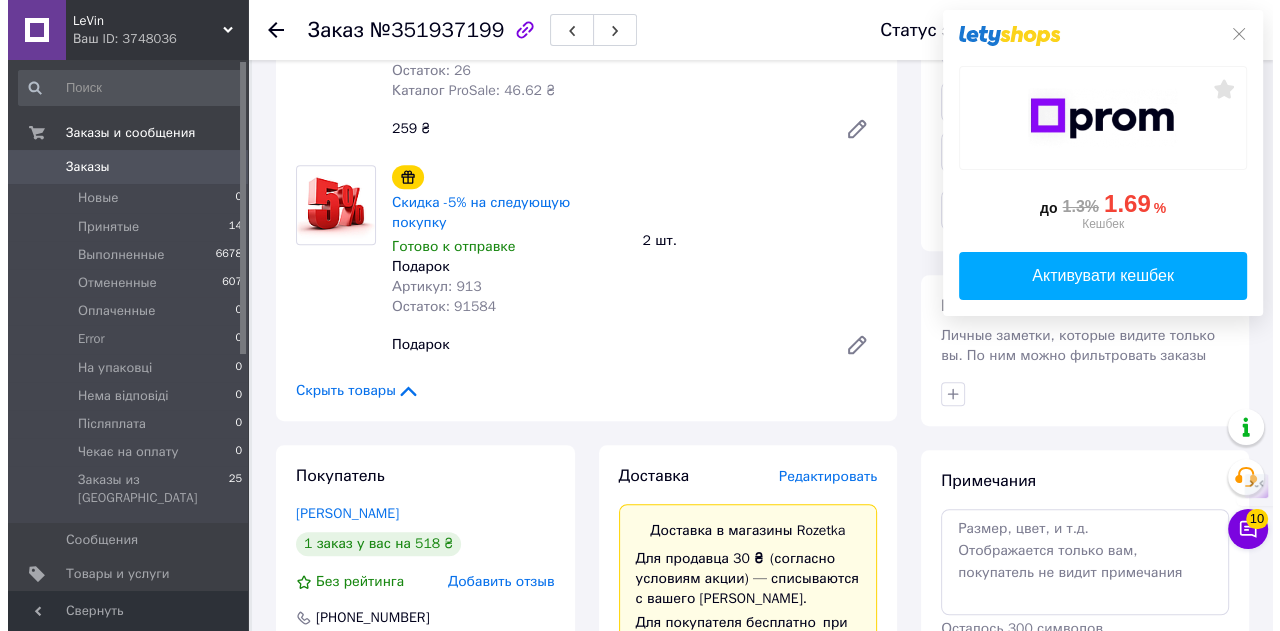 scroll, scrollTop: 1100, scrollLeft: 0, axis: vertical 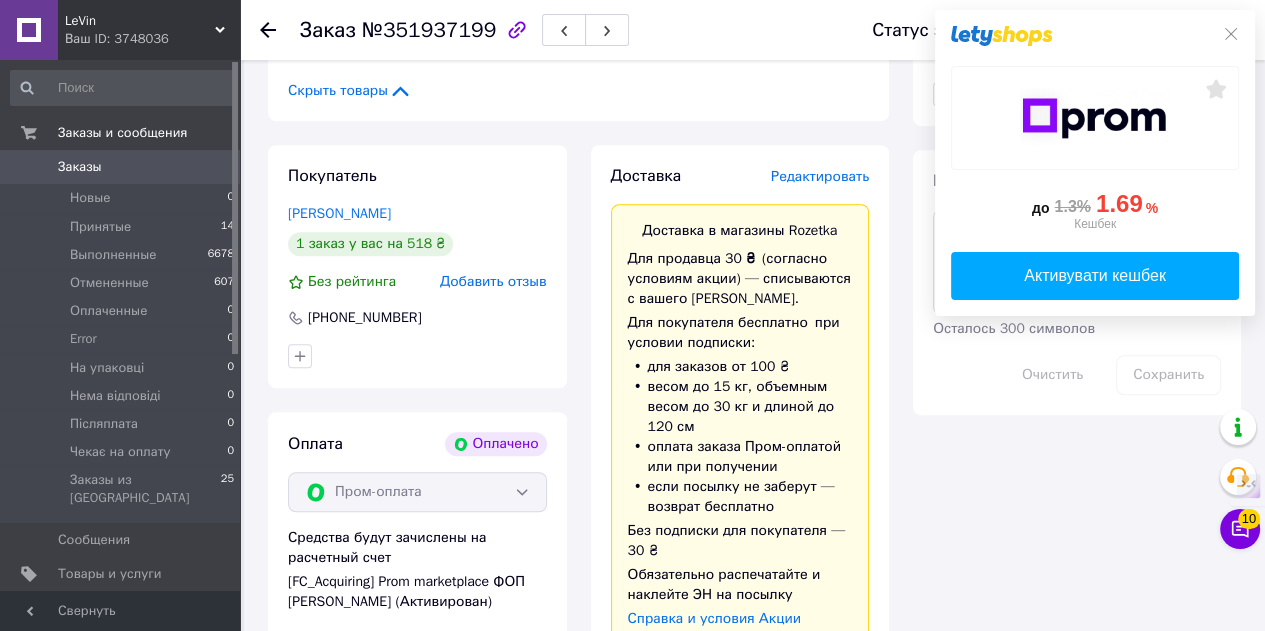 click on "Редактировать" at bounding box center (820, 176) 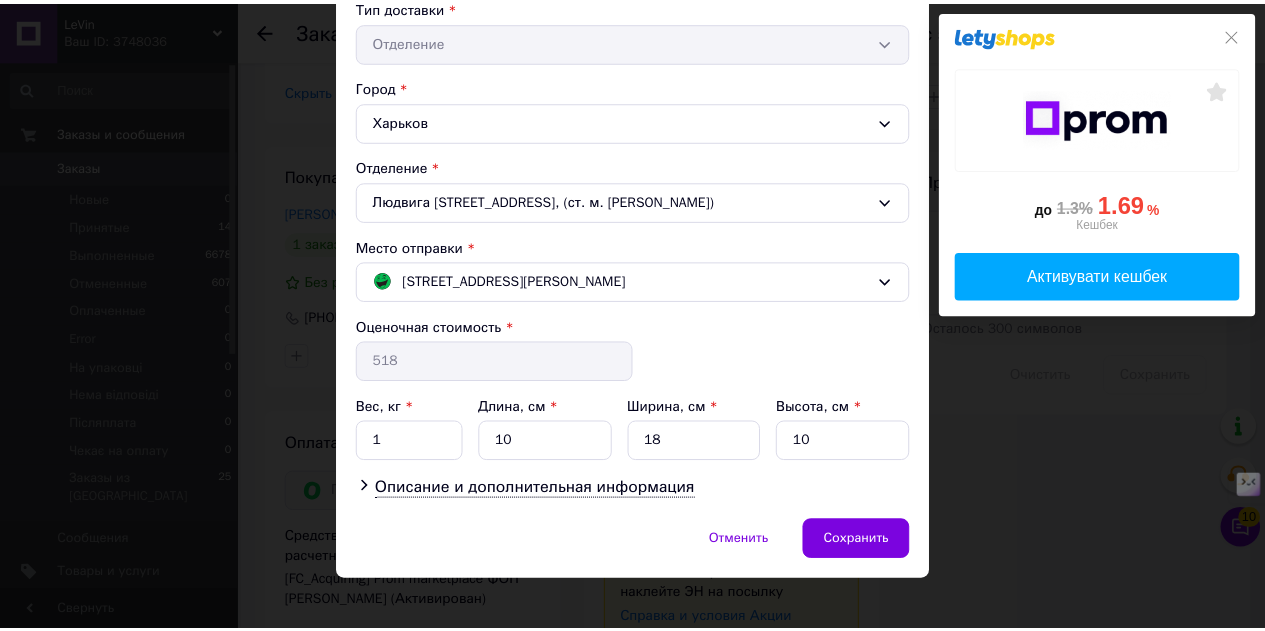 scroll, scrollTop: 488, scrollLeft: 0, axis: vertical 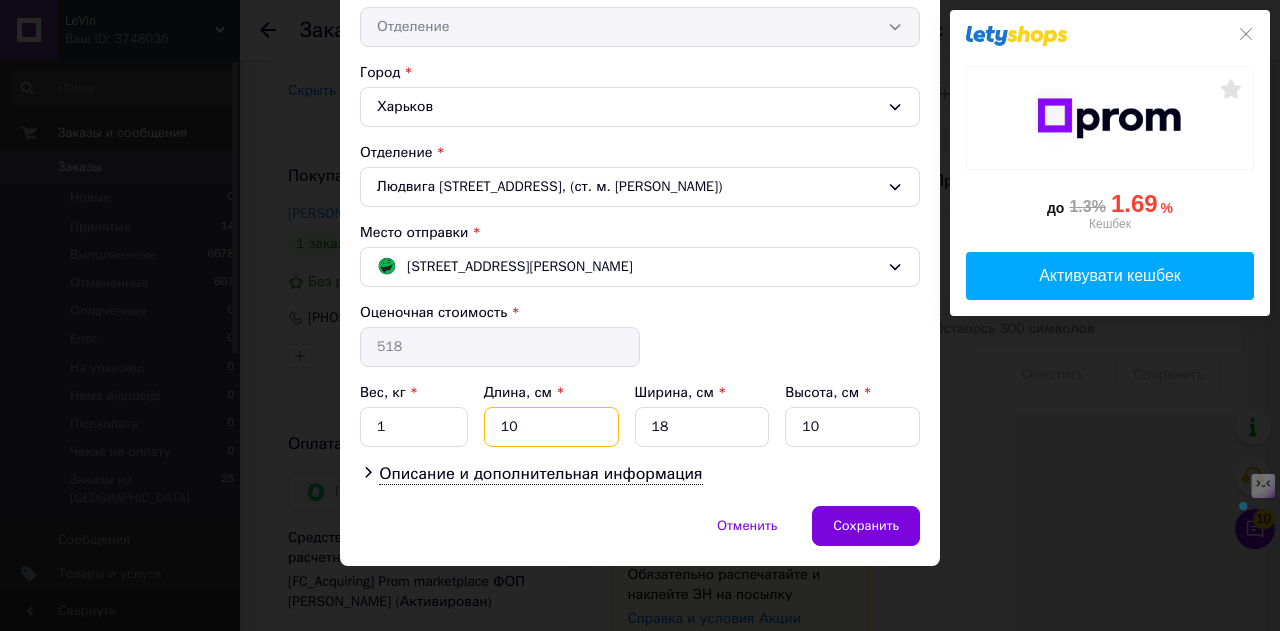 drag, startPoint x: 520, startPoint y: 414, endPoint x: 451, endPoint y: 407, distance: 69.354164 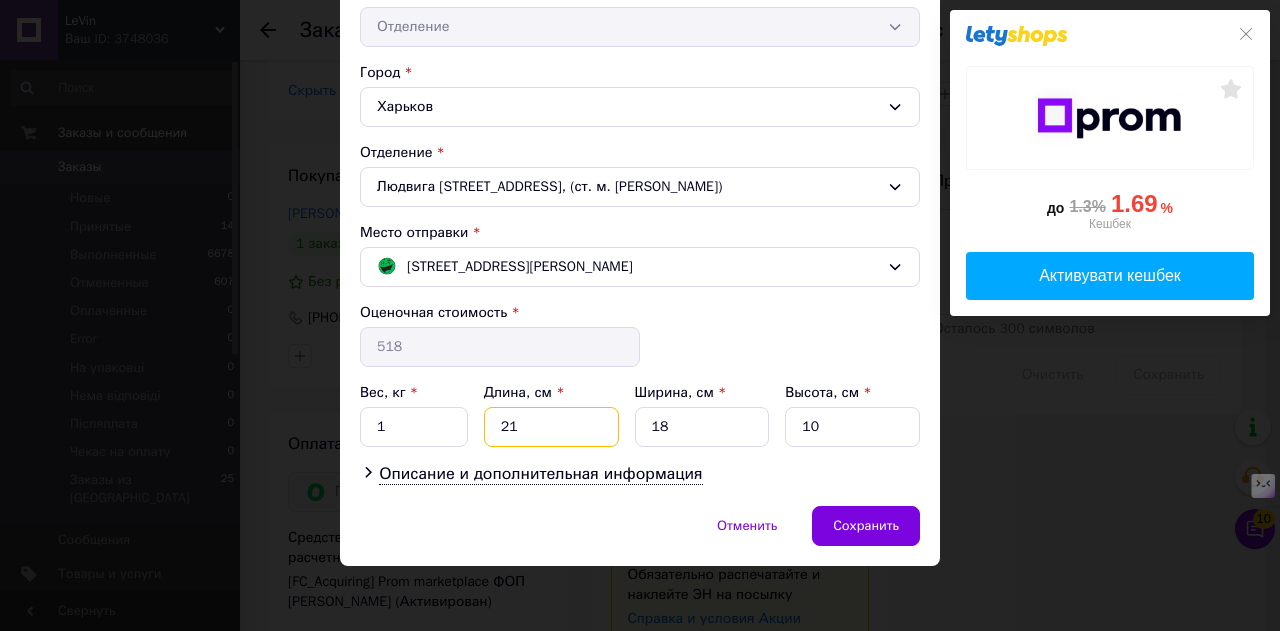 type on "21" 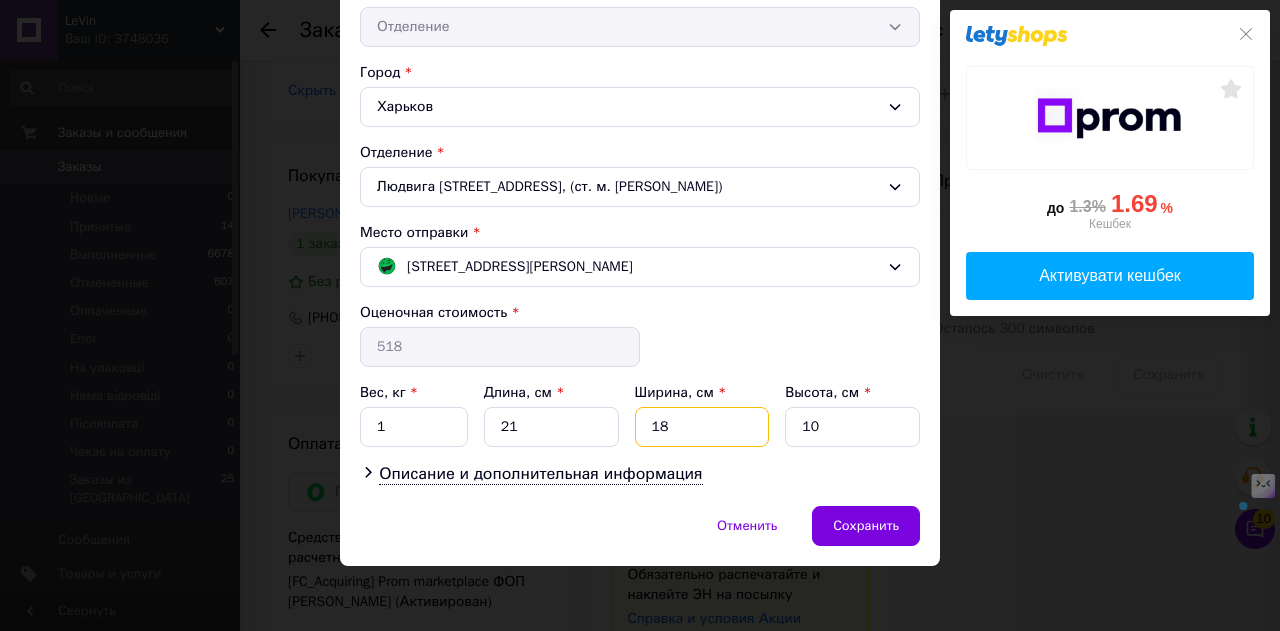 drag, startPoint x: 654, startPoint y: 417, endPoint x: 575, endPoint y: 417, distance: 79 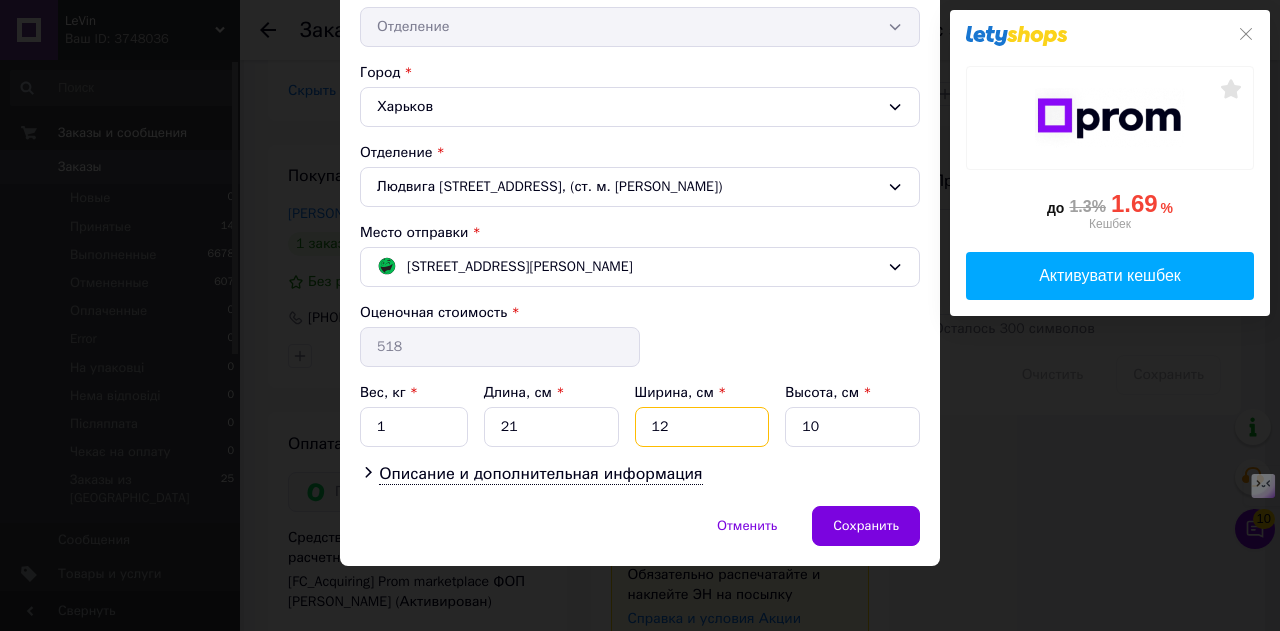 type on "12" 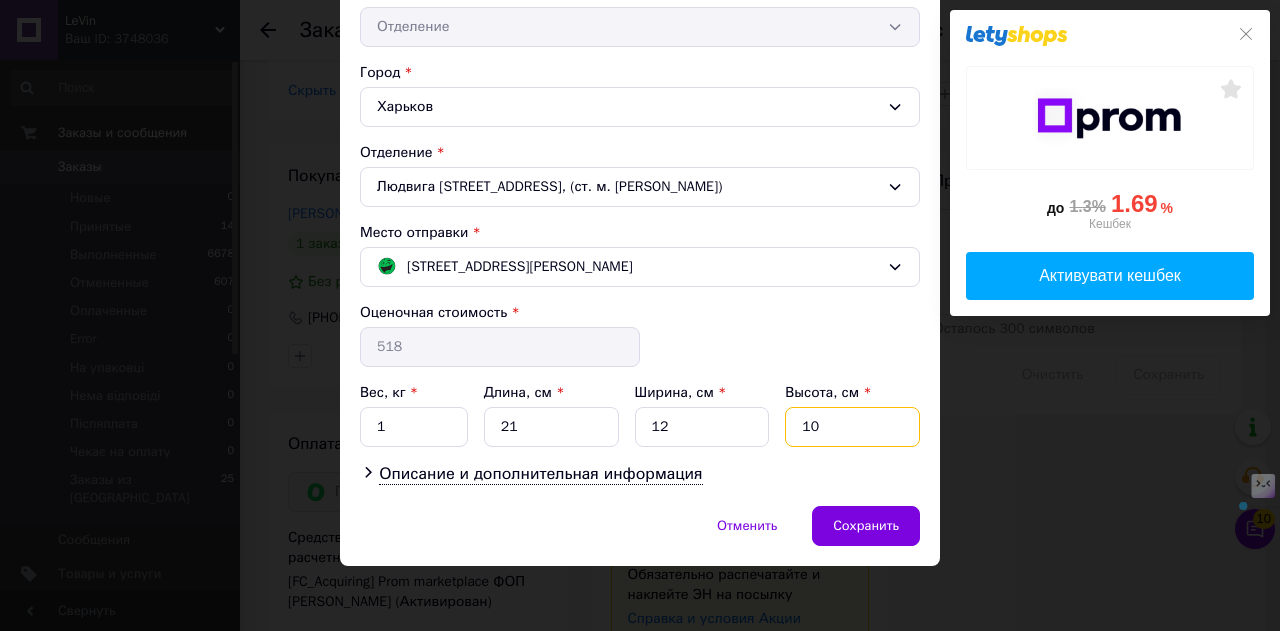 drag, startPoint x: 888, startPoint y: 424, endPoint x: 795, endPoint y: 423, distance: 93.00538 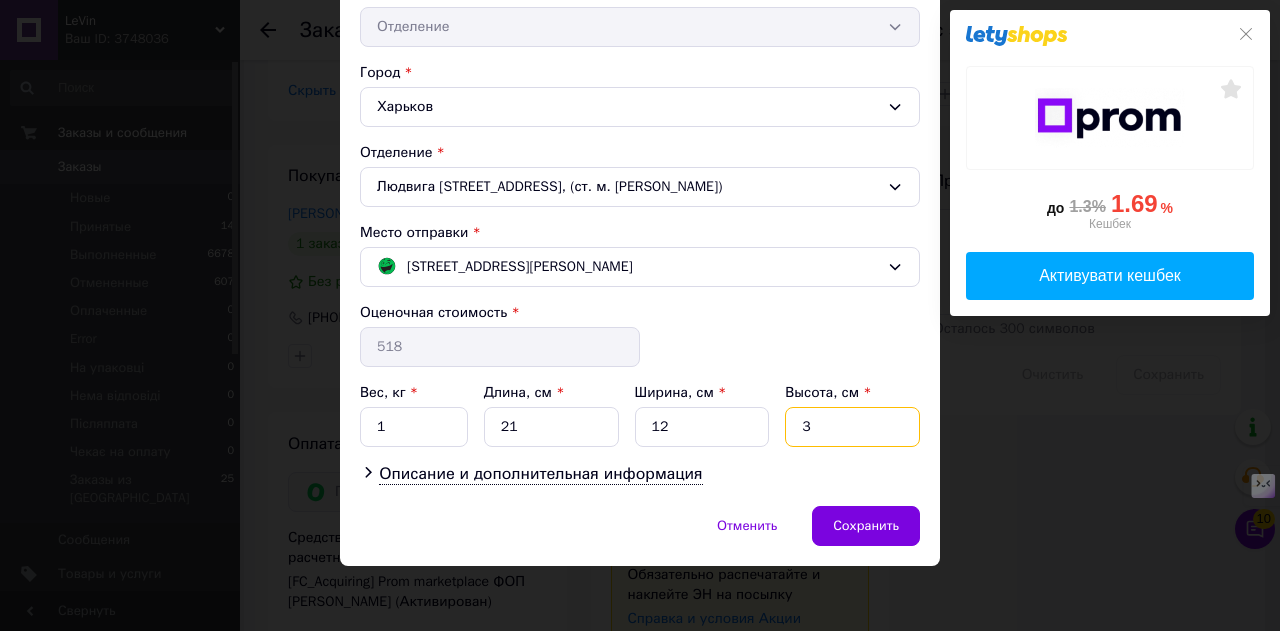 type on "3" 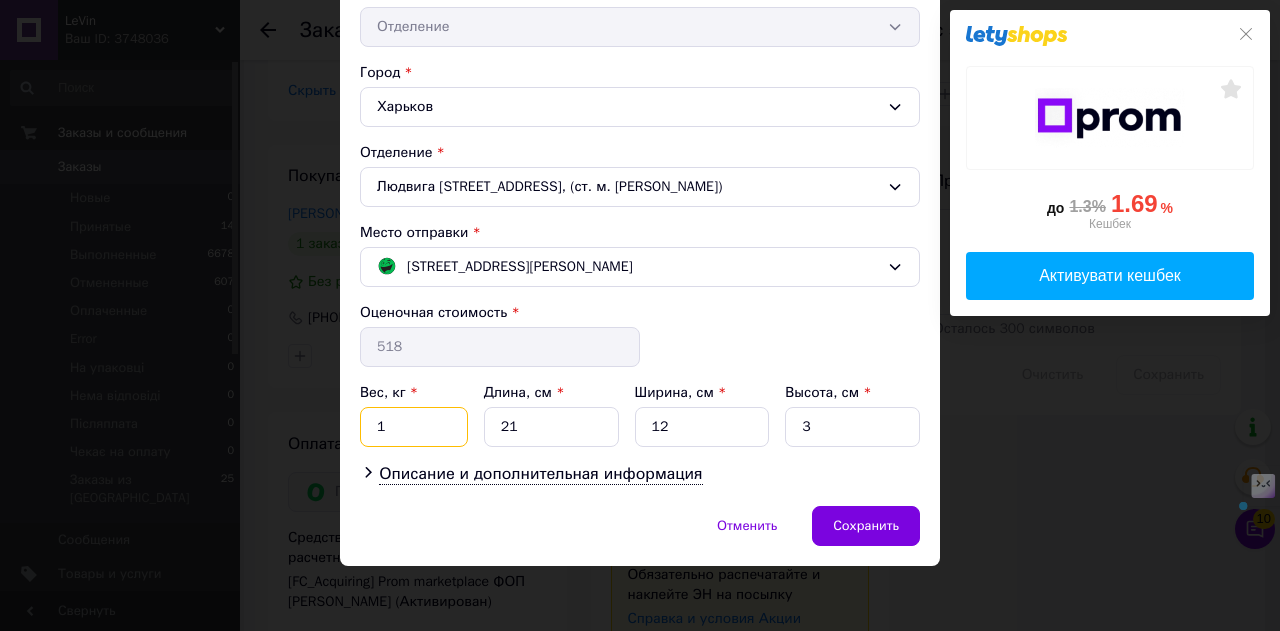 drag, startPoint x: 401, startPoint y: 419, endPoint x: 349, endPoint y: 417, distance: 52.03845 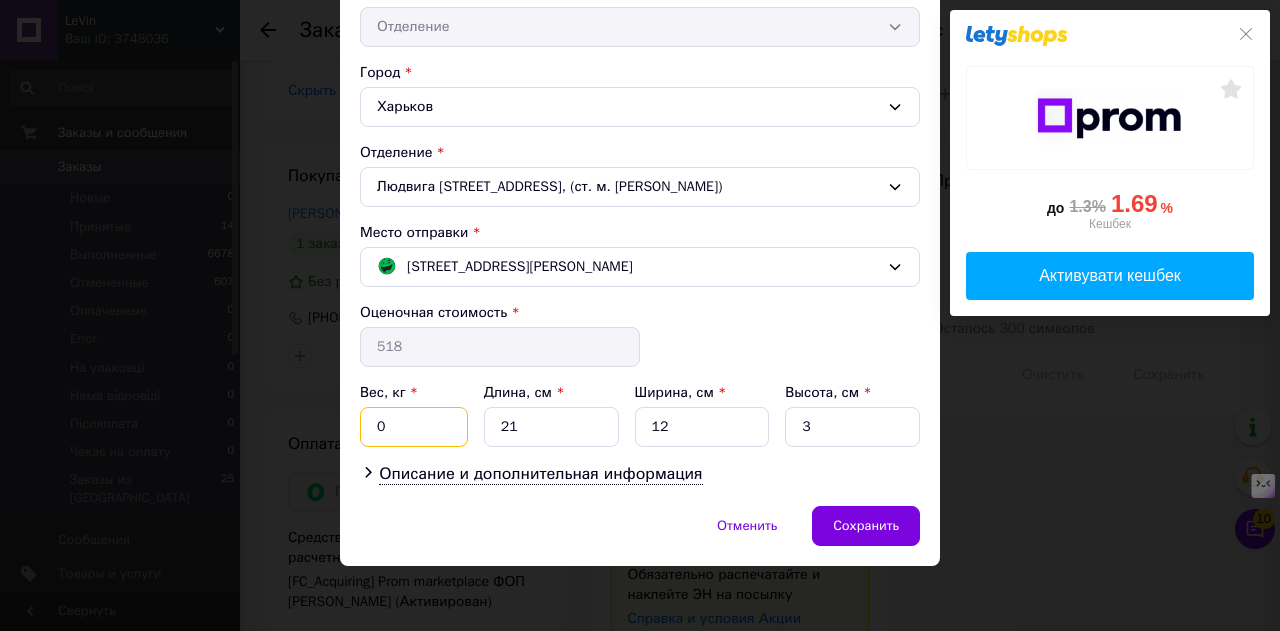 type on "0.5" 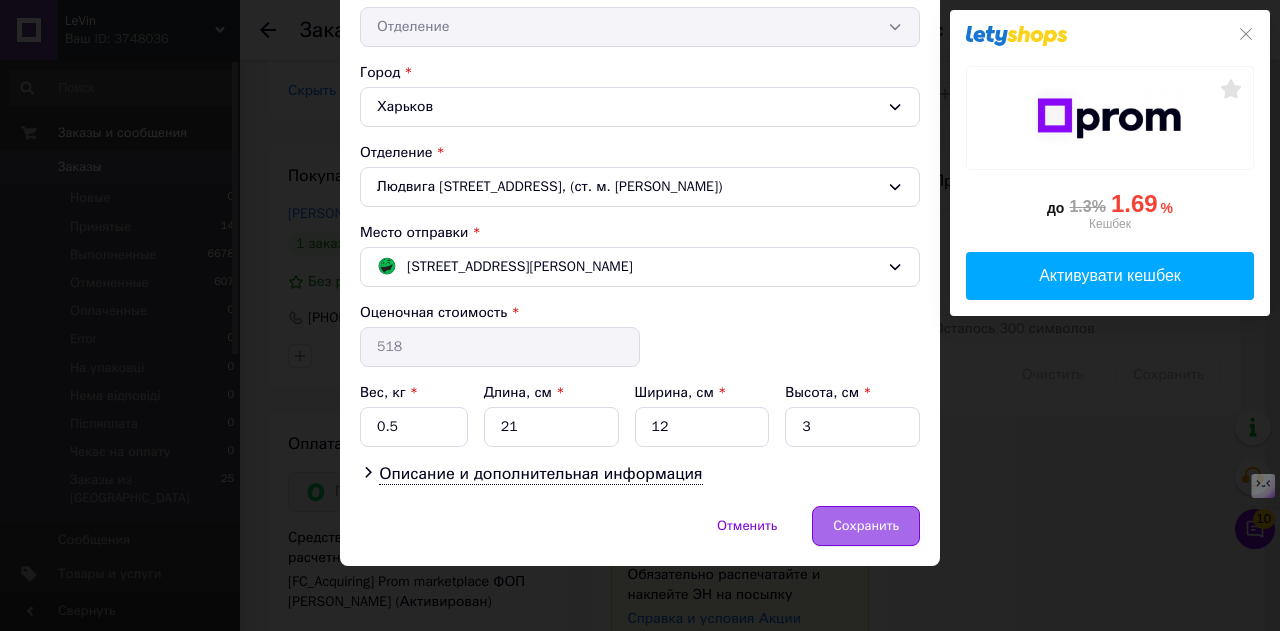 click on "Сохранить" at bounding box center [866, 526] 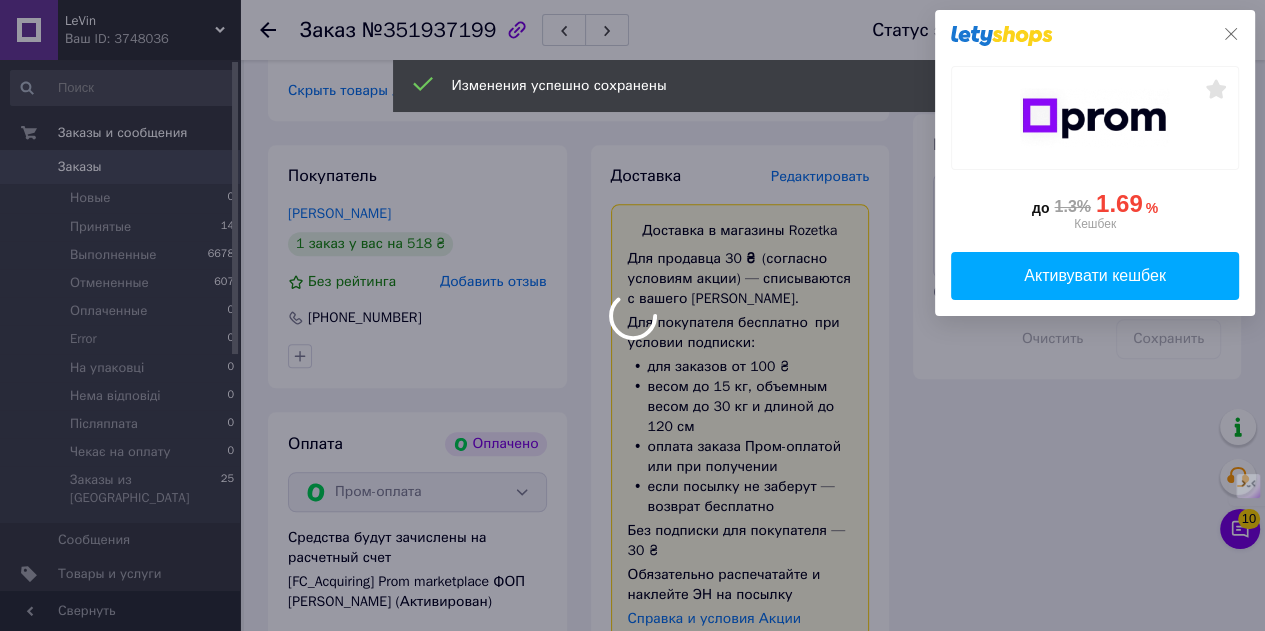 click 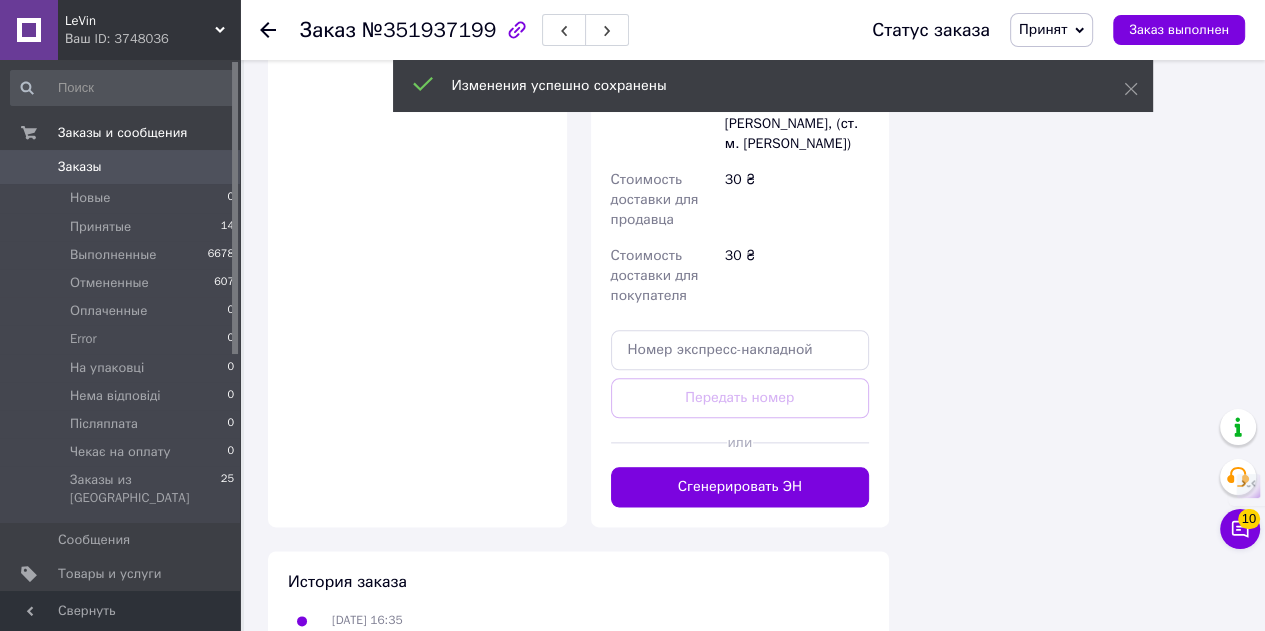scroll, scrollTop: 1900, scrollLeft: 0, axis: vertical 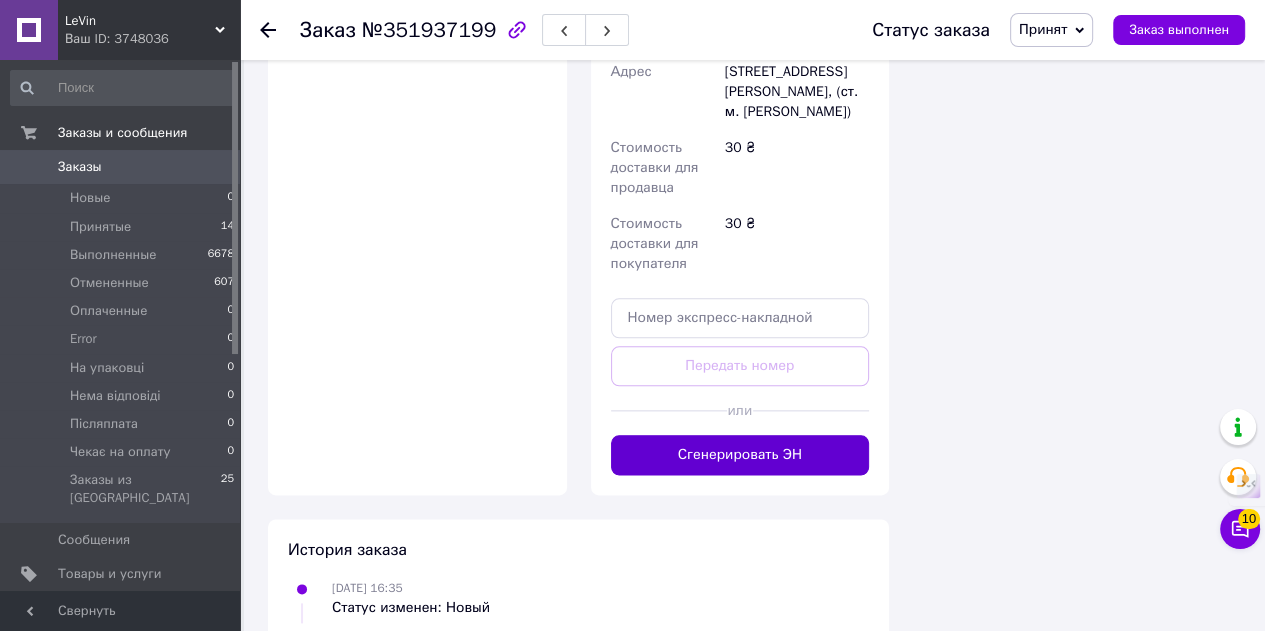 click on "Сгенерировать ЭН" at bounding box center [740, 455] 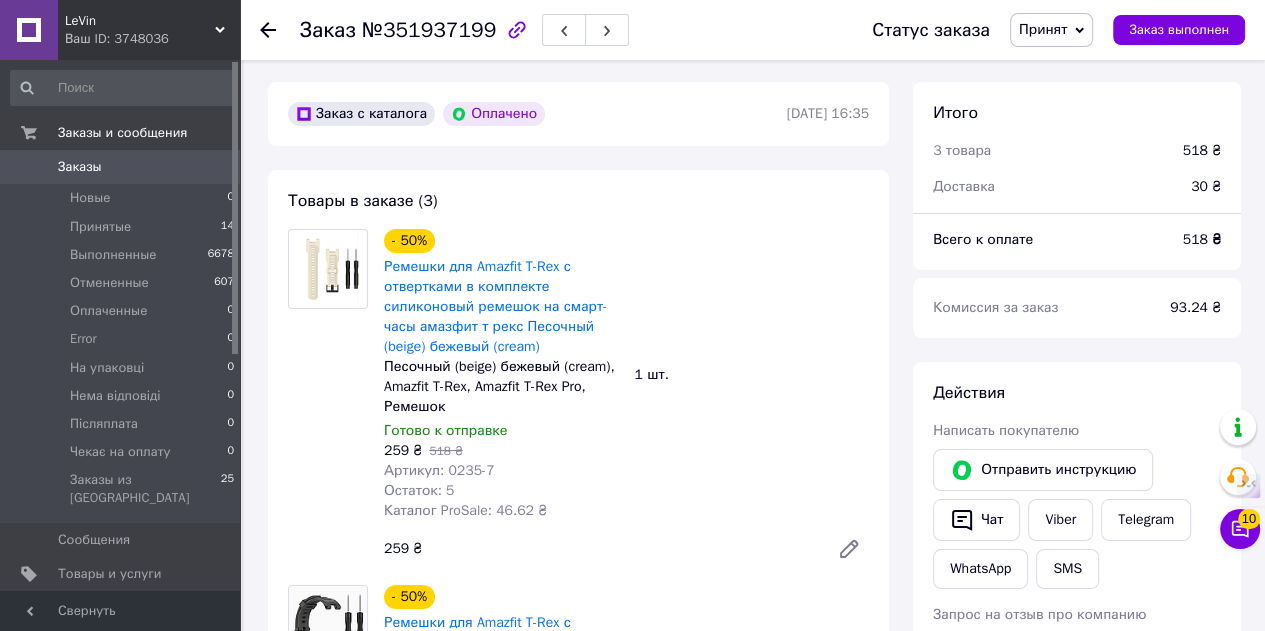 scroll, scrollTop: 0, scrollLeft: 0, axis: both 